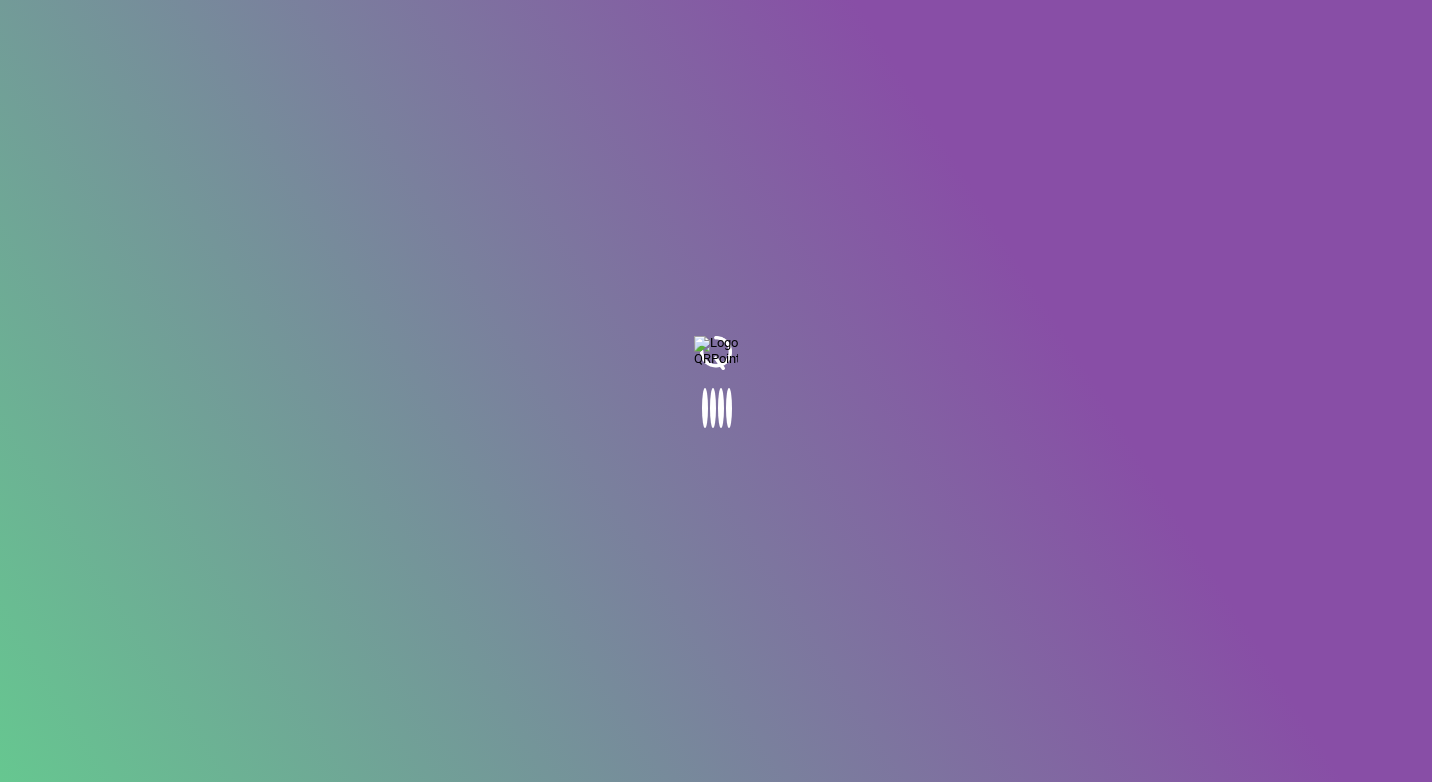 scroll, scrollTop: 0, scrollLeft: 0, axis: both 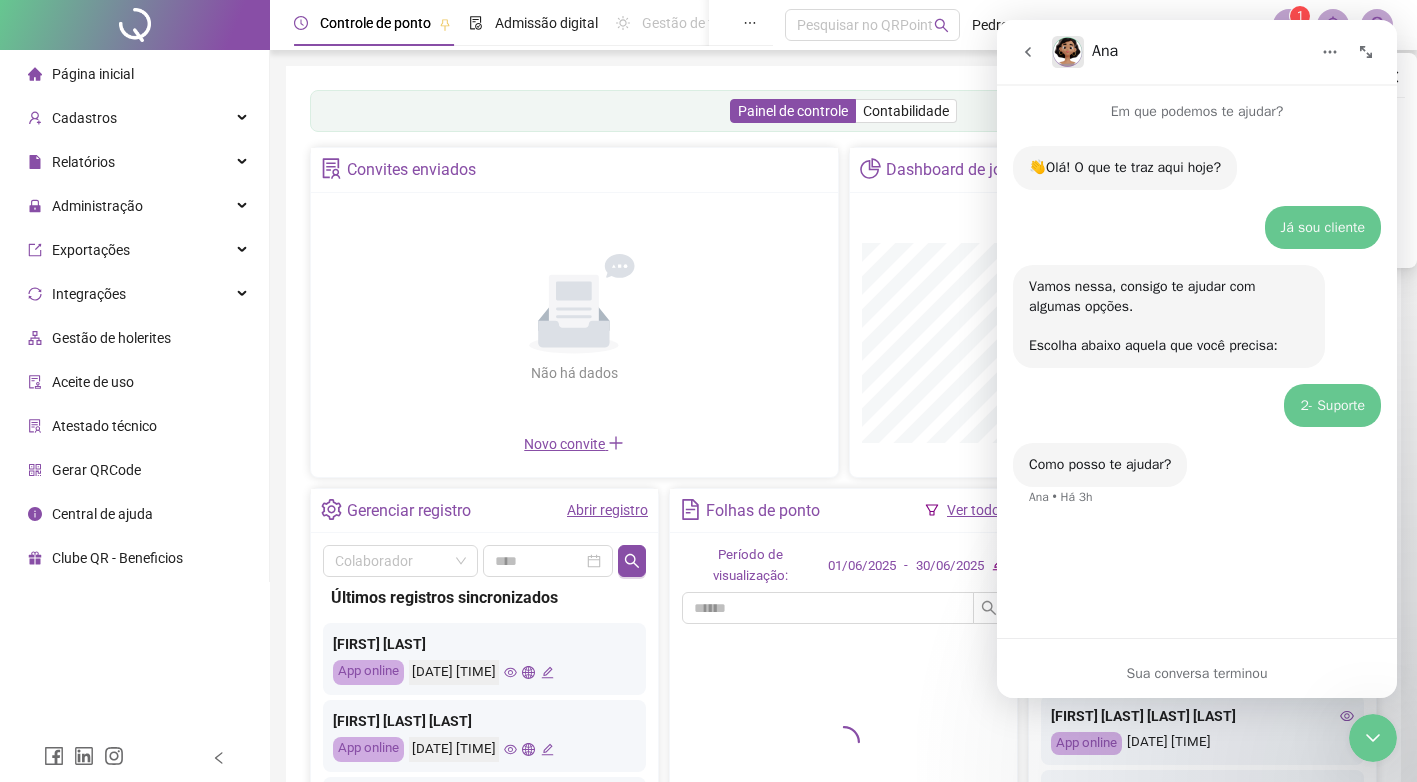 click at bounding box center (1373, 738) 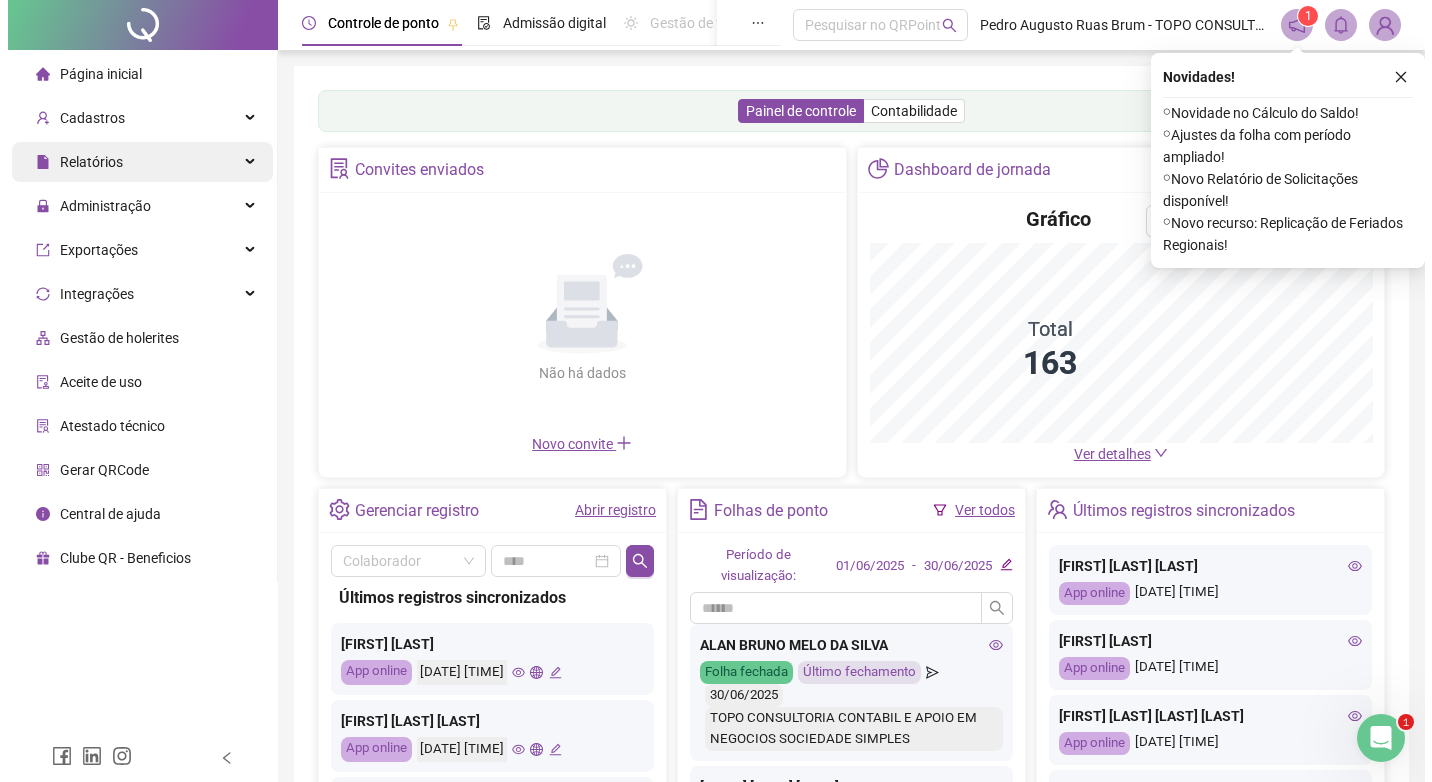 scroll, scrollTop: 0, scrollLeft: 0, axis: both 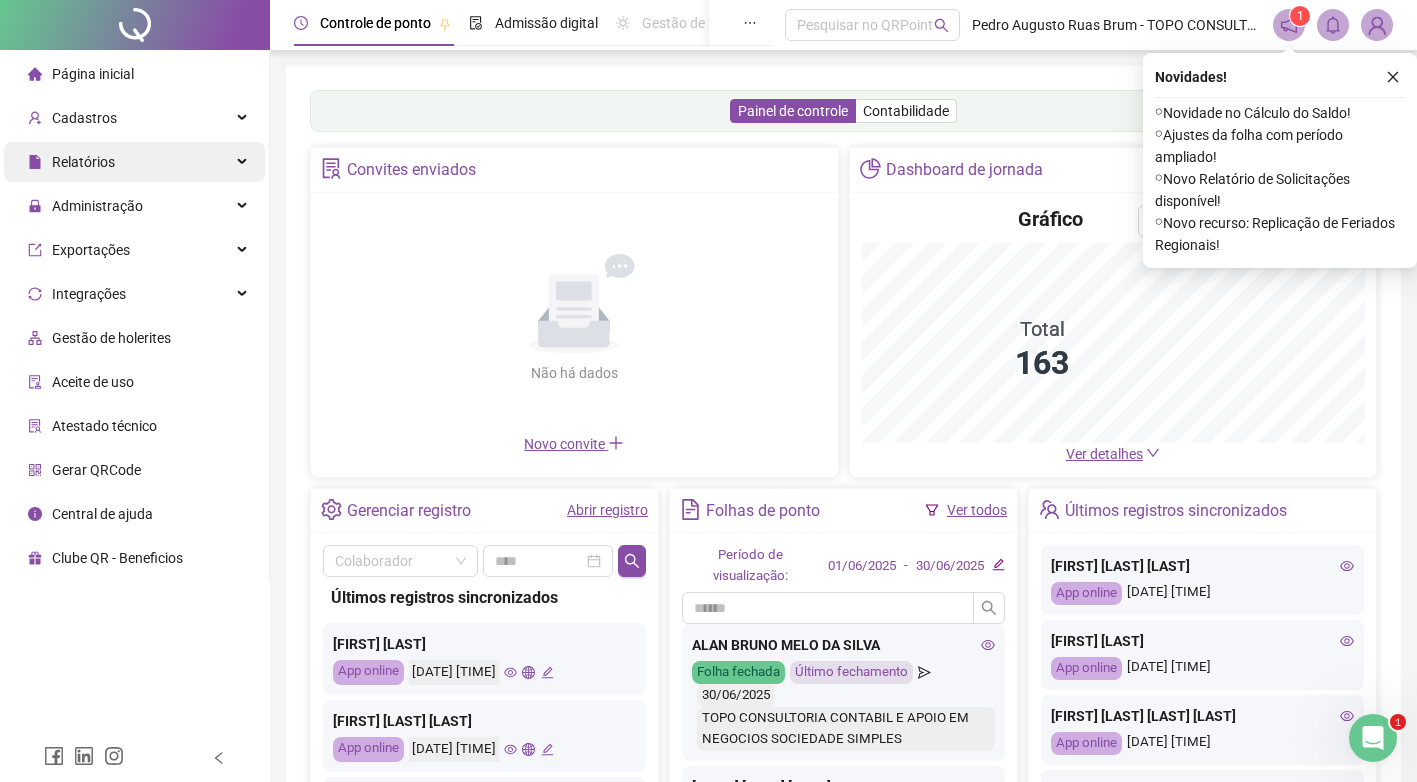 click on "Relatórios" at bounding box center (134, 162) 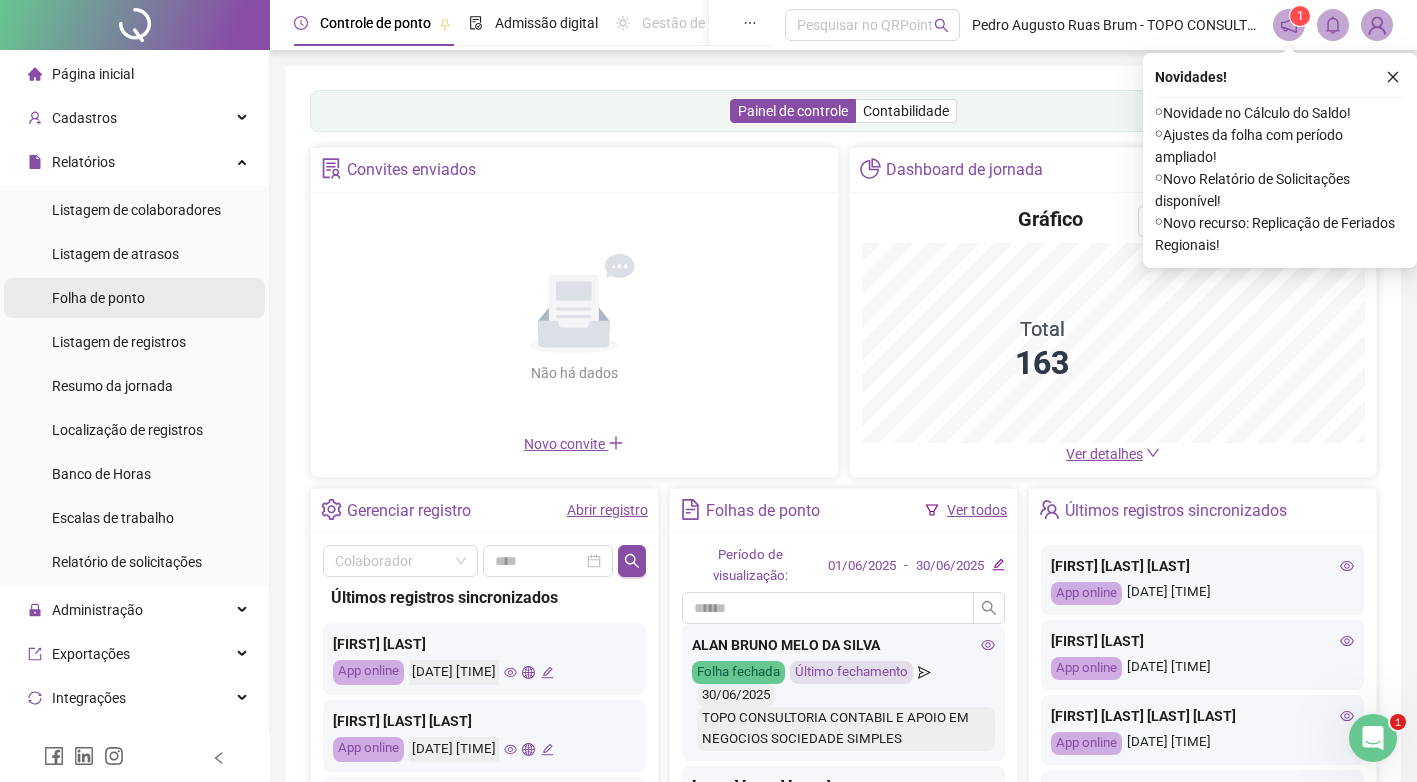 click on "Folha de ponto" at bounding box center (134, 298) 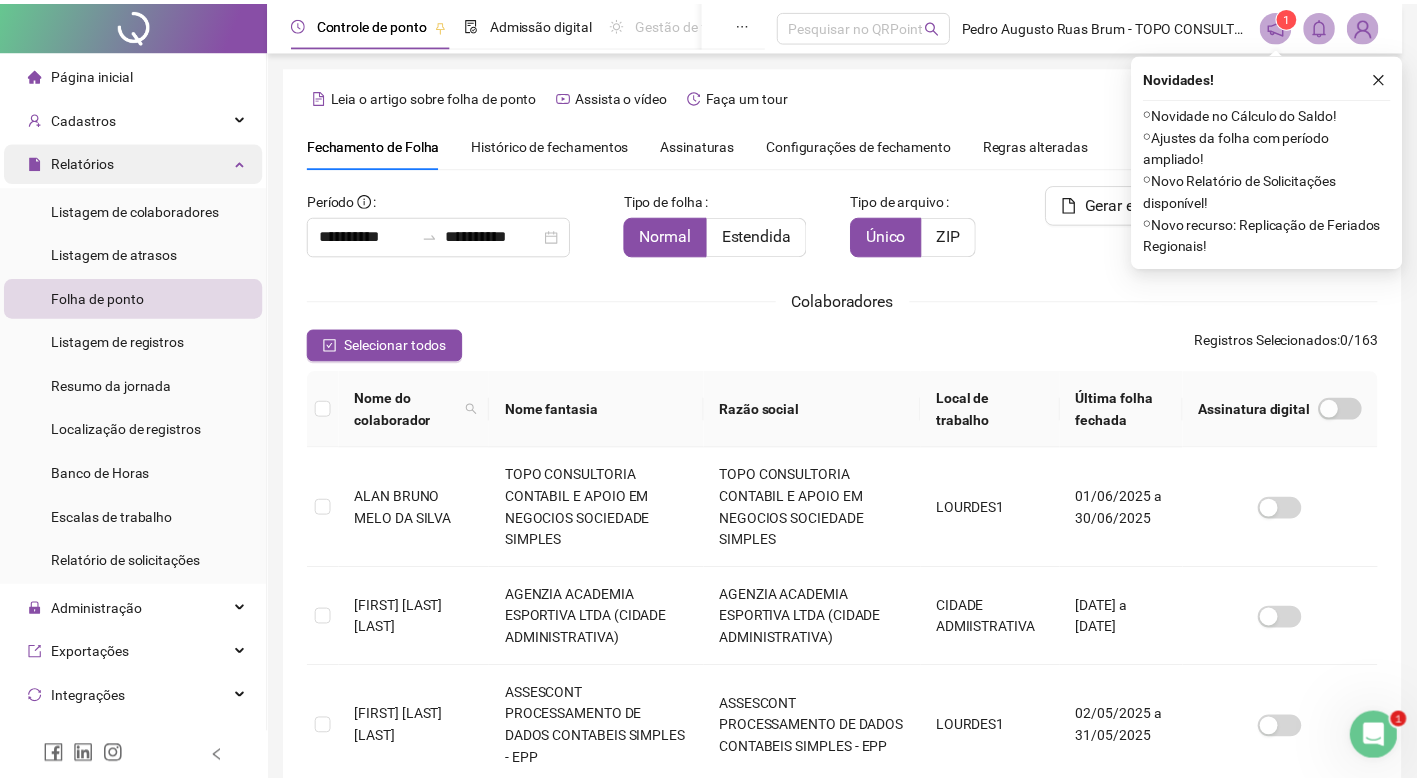 scroll, scrollTop: 19, scrollLeft: 0, axis: vertical 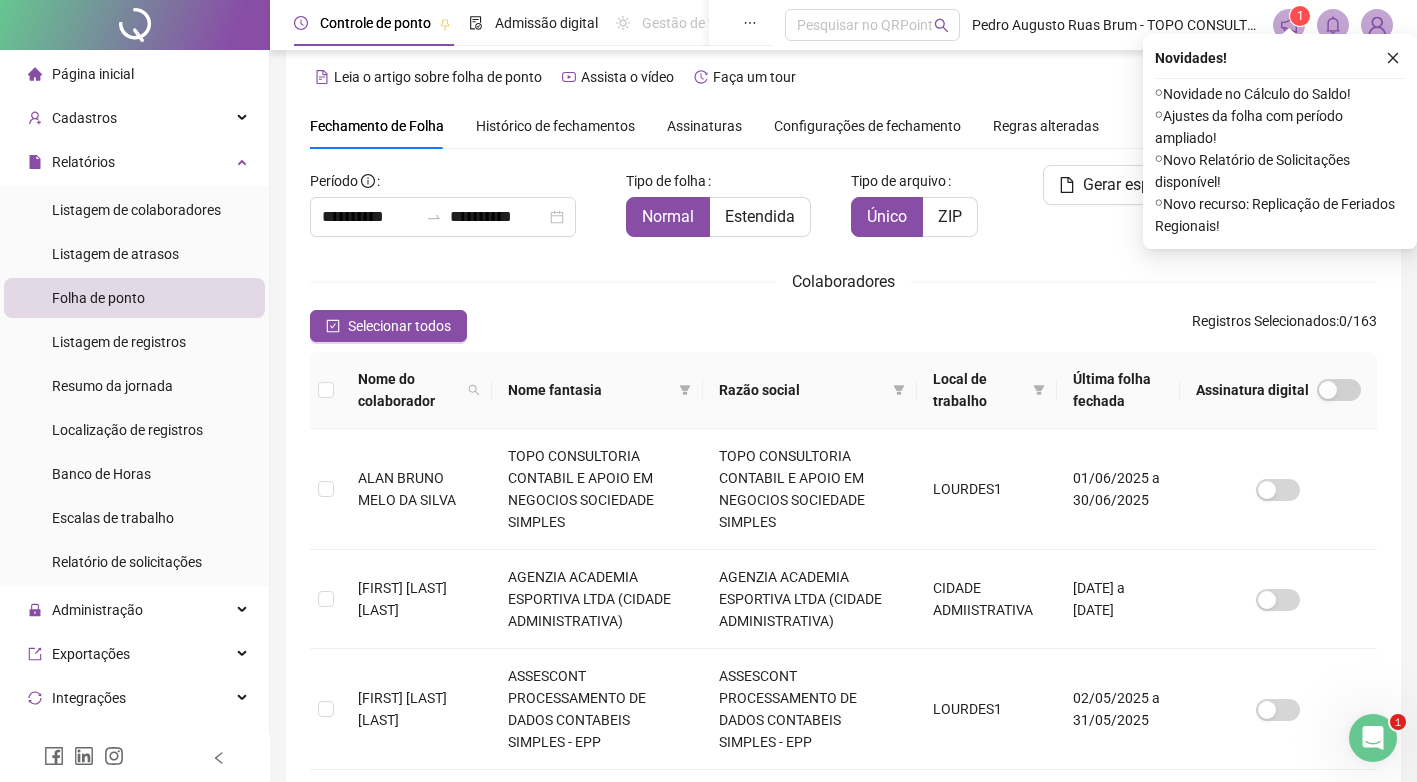 click on "**********" at bounding box center (843, 868) 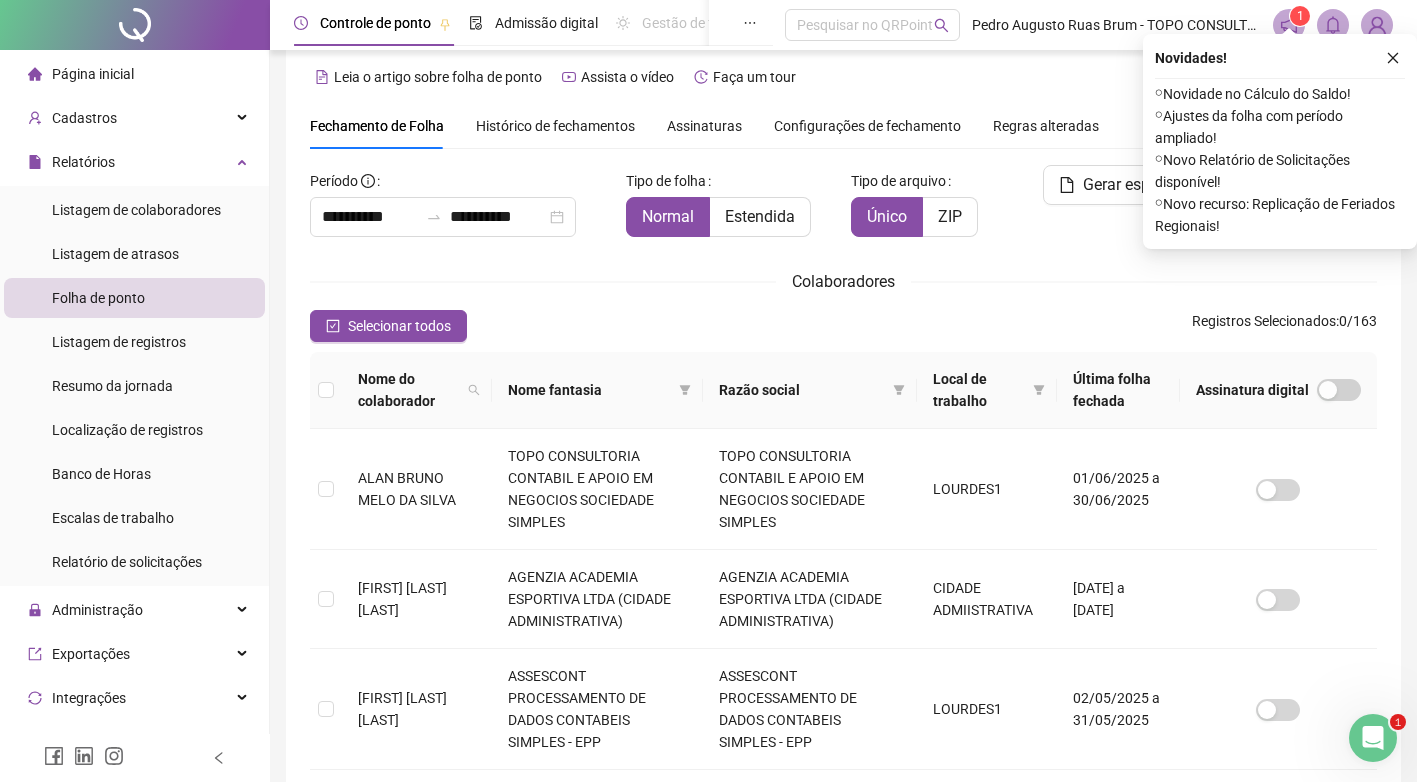 click on "Histórico de fechamentos" at bounding box center [555, 126] 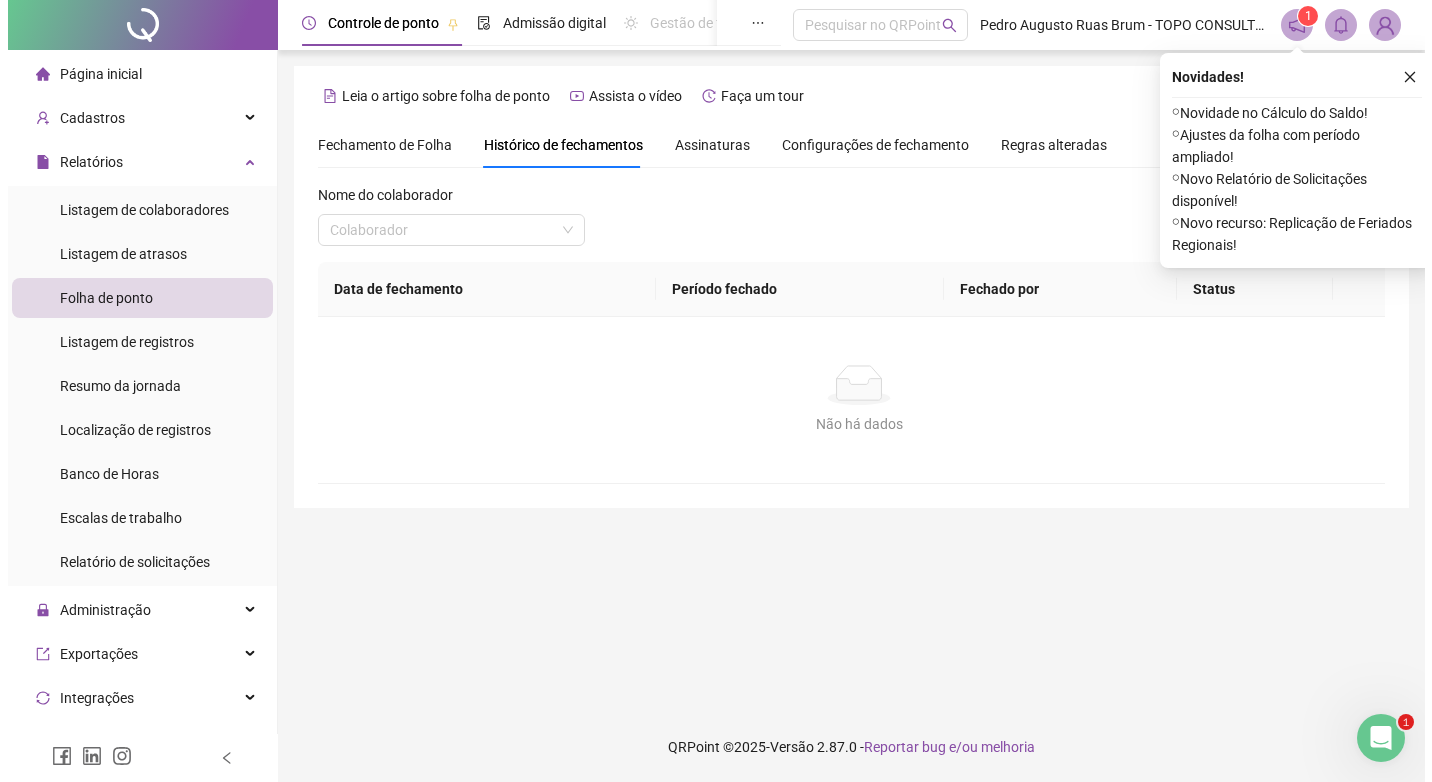 scroll, scrollTop: 0, scrollLeft: 0, axis: both 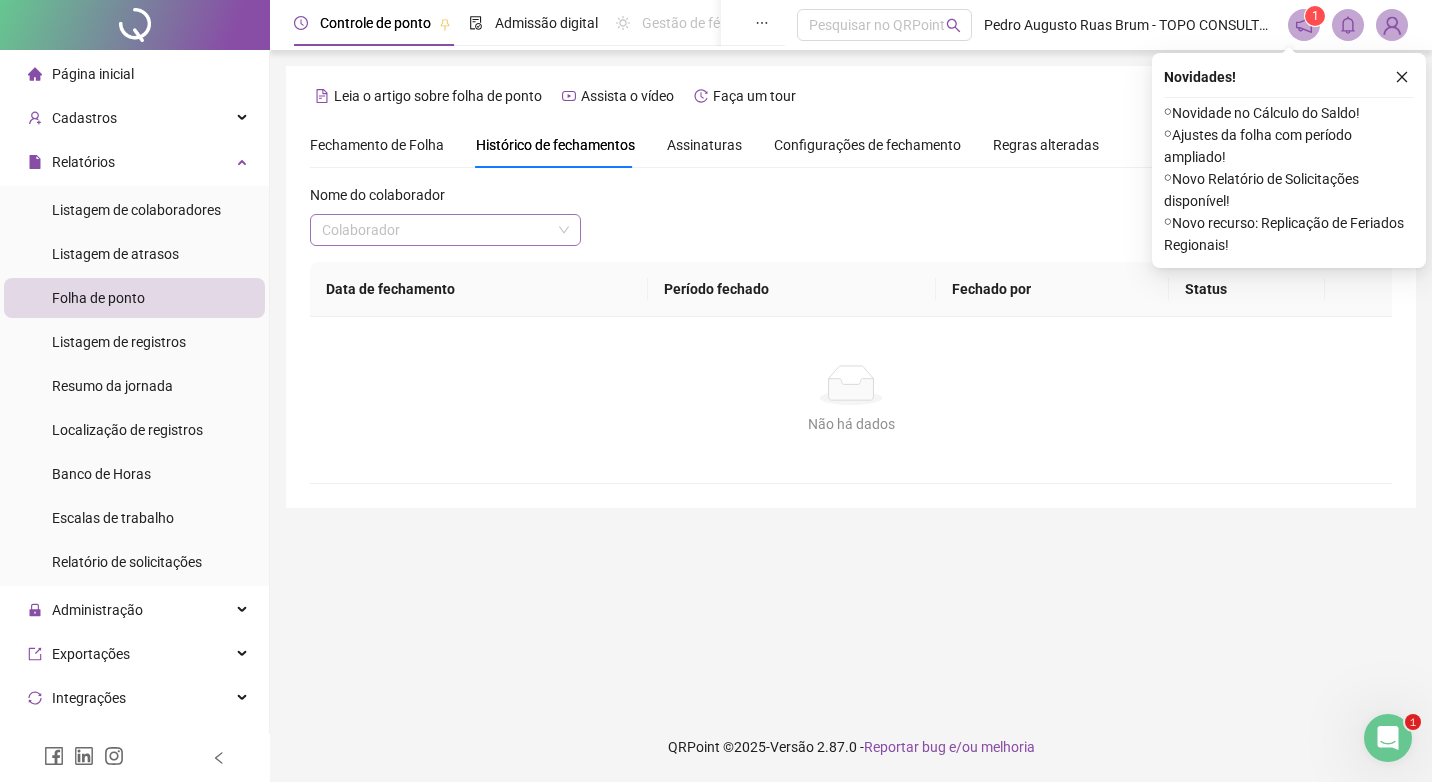 click at bounding box center [439, 230] 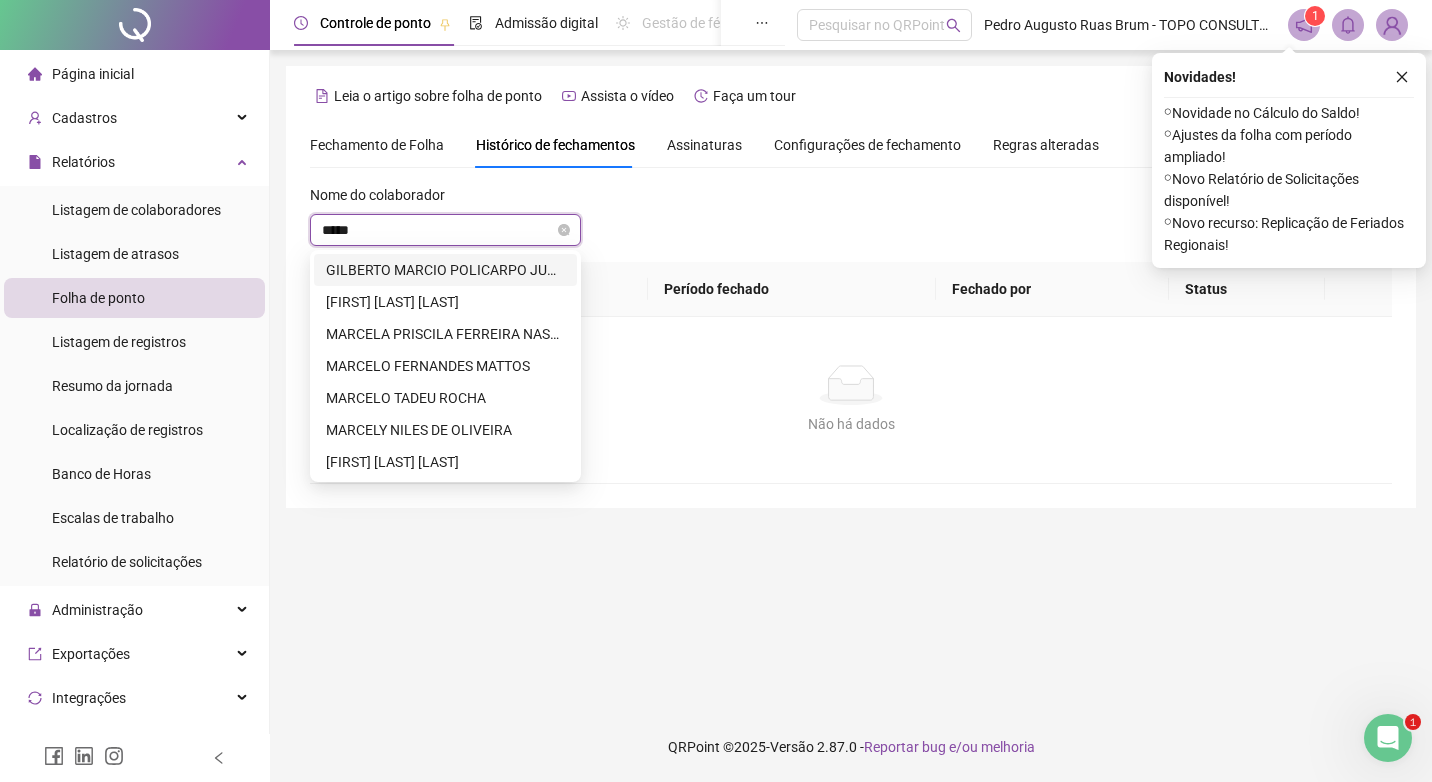 type on "******" 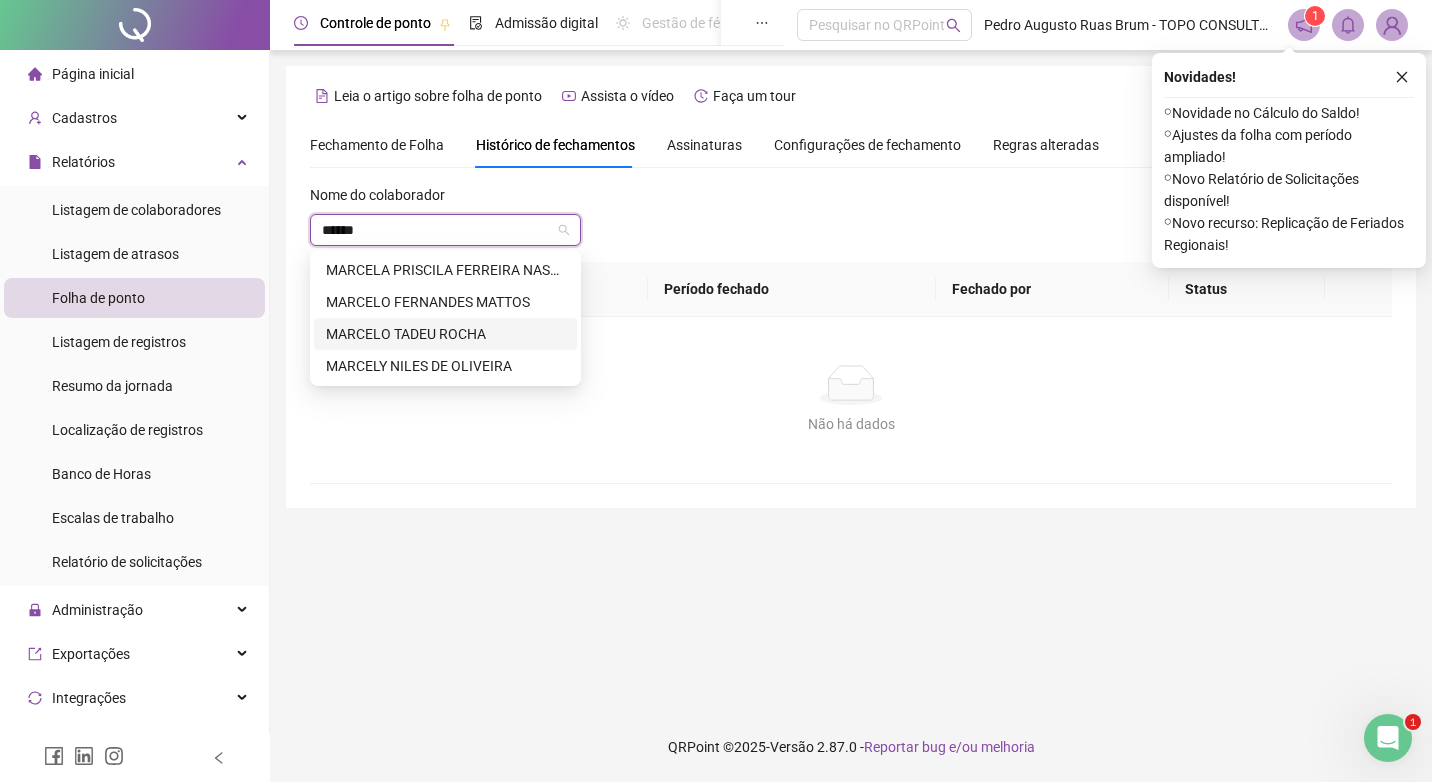 click on "MARCELO TADEU ROCHA" at bounding box center (445, 334) 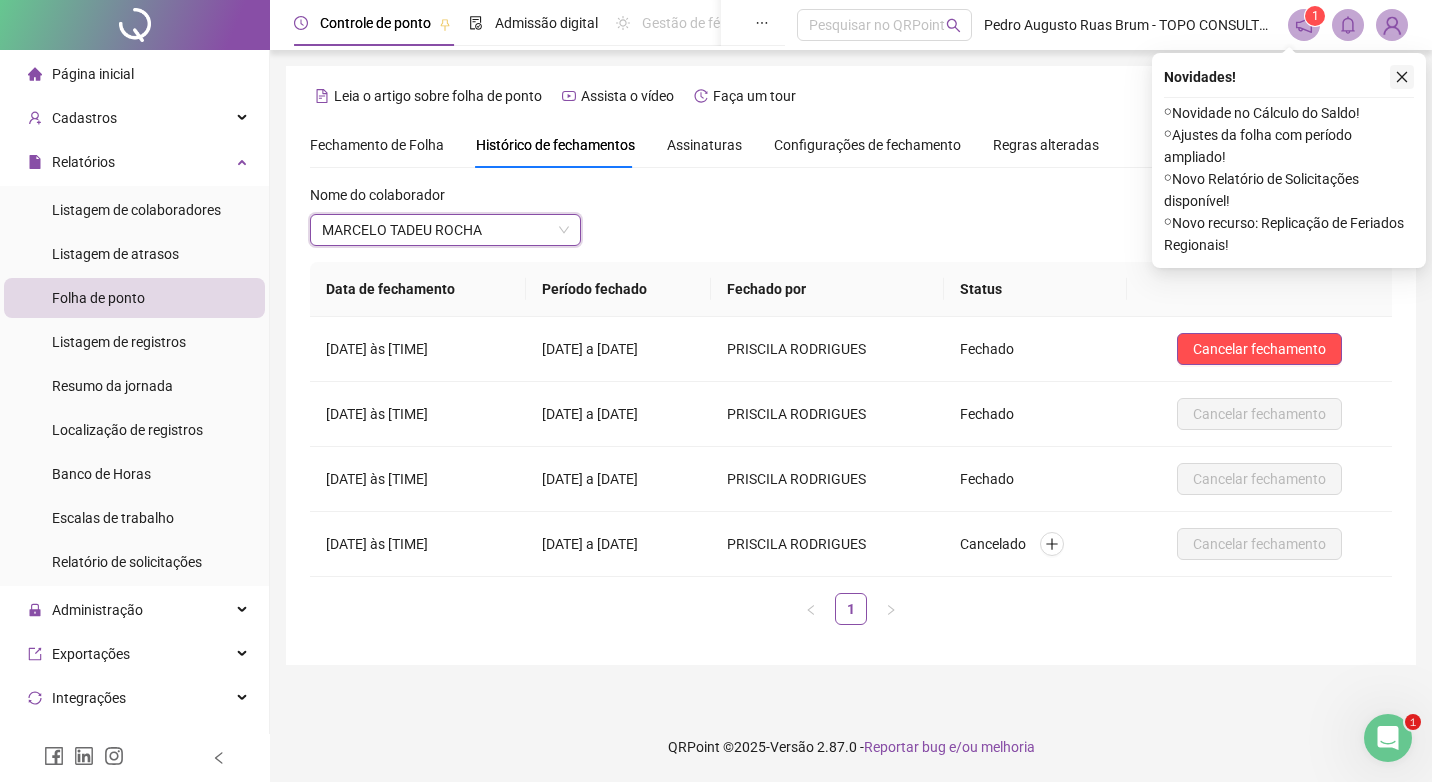 click 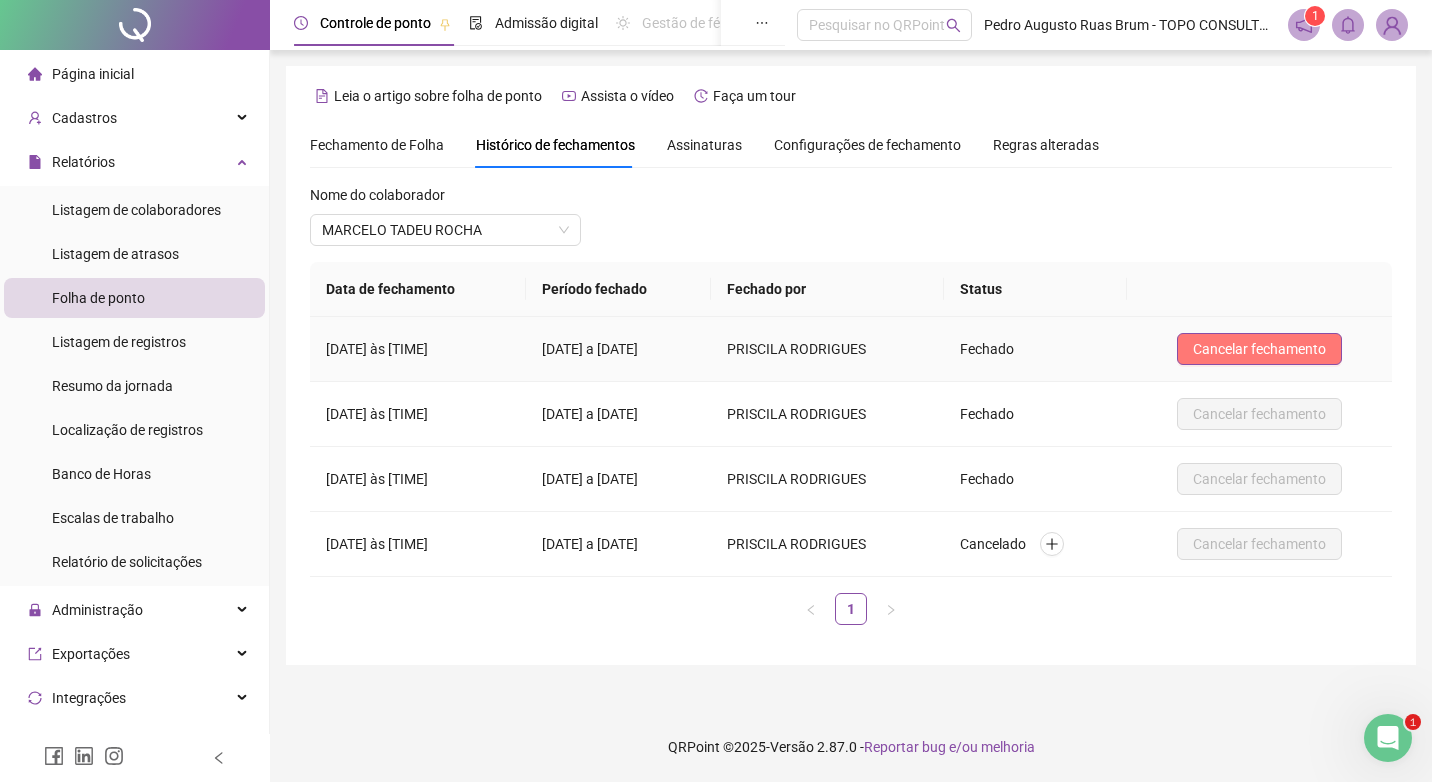 click on "Cancelar fechamento" at bounding box center (1259, 349) 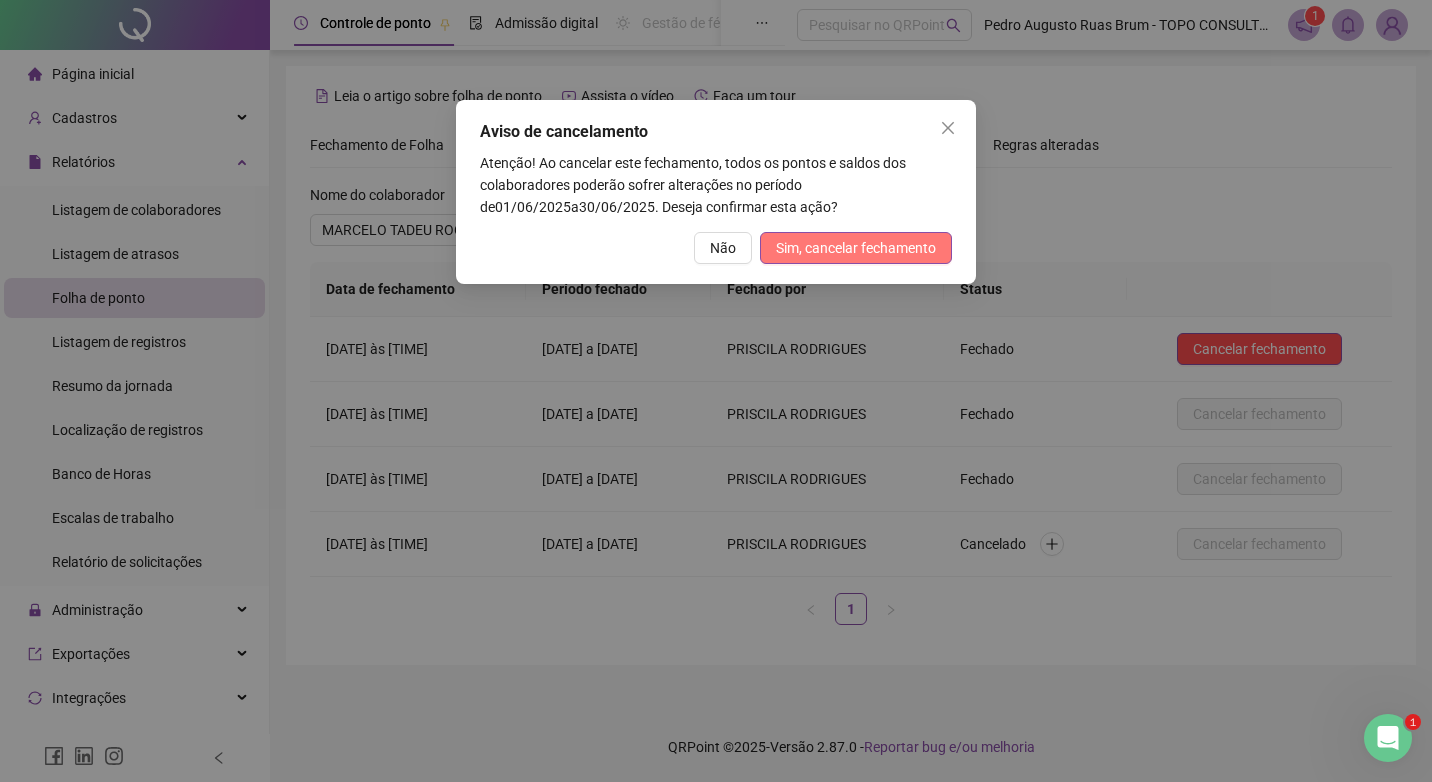 click on "Sim, cancelar fechamento" at bounding box center [856, 248] 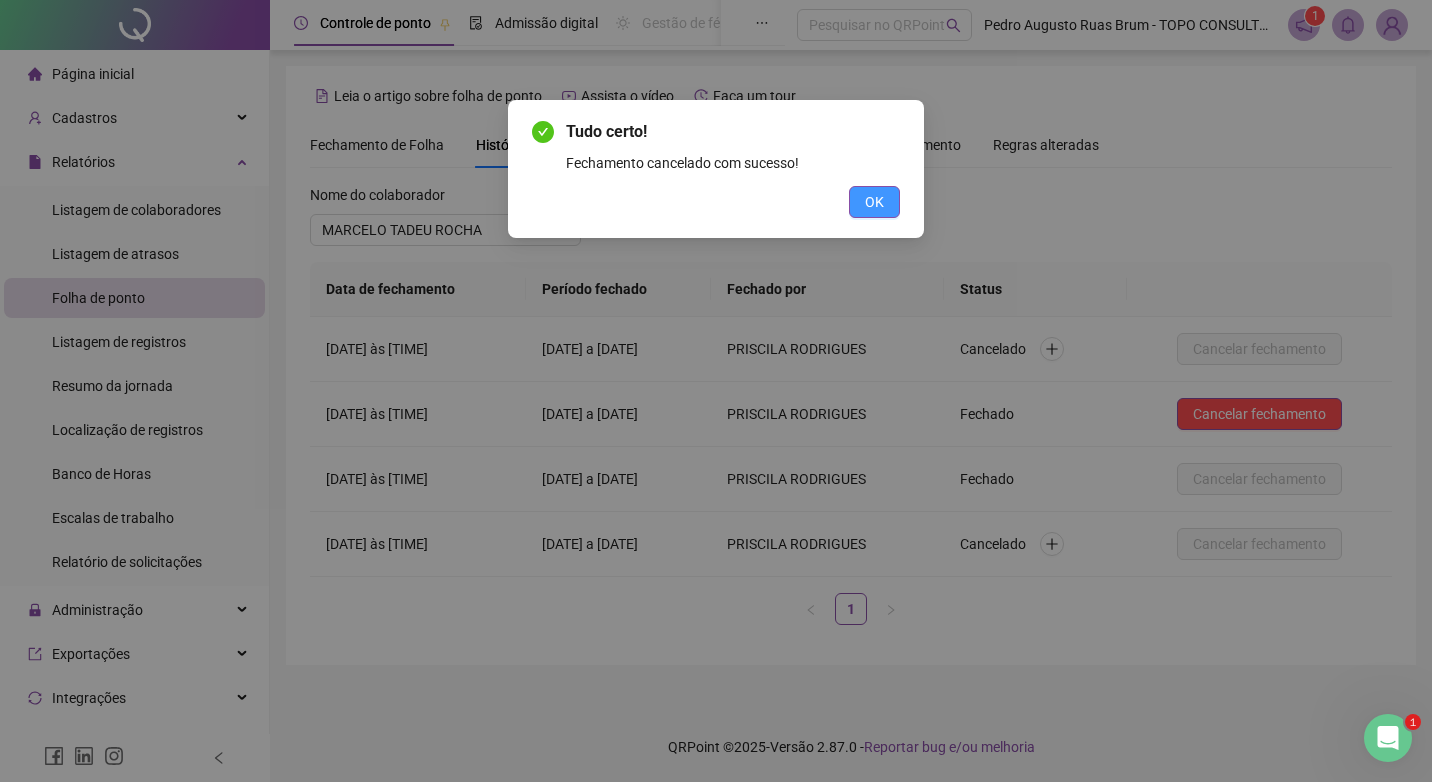 click on "OK" at bounding box center (874, 202) 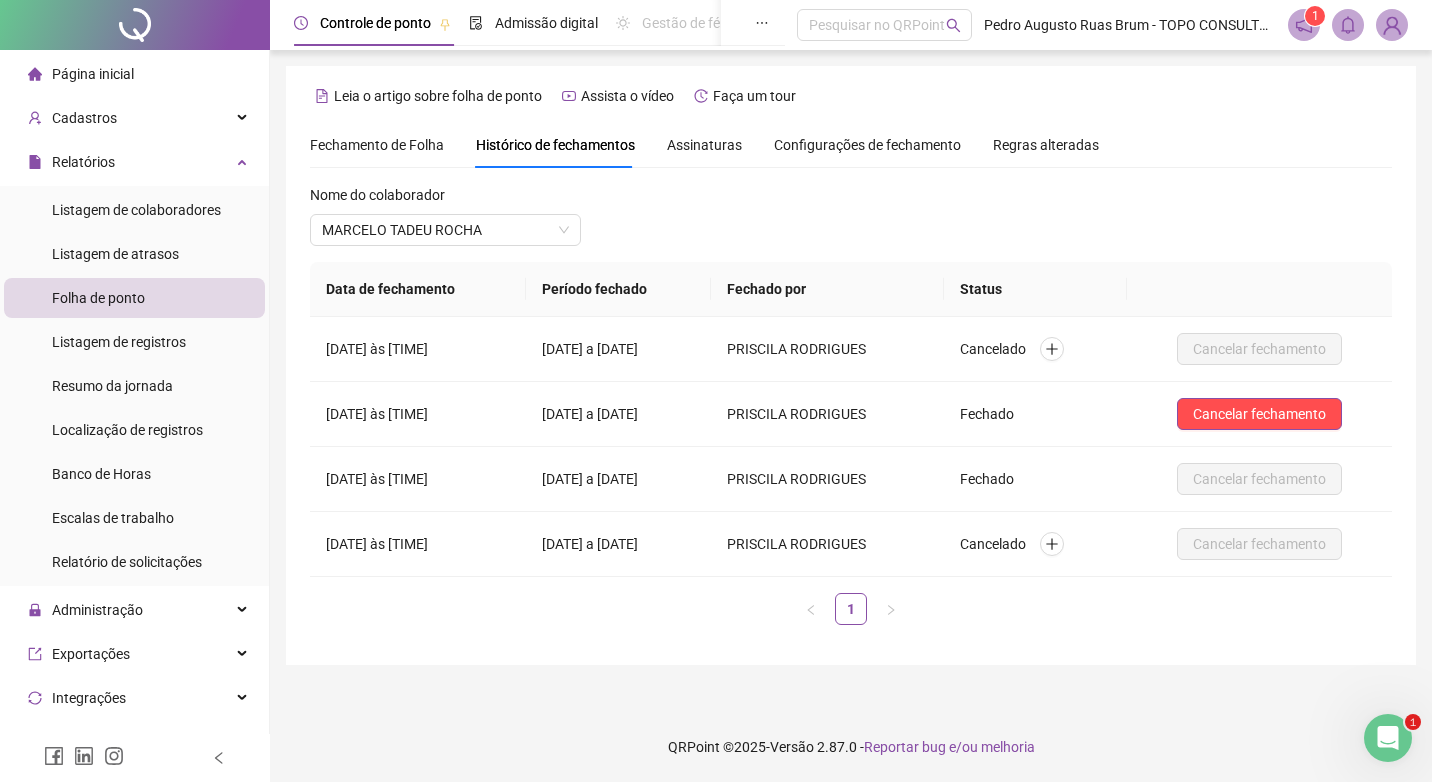 click on "Nome do colaborador [FIRST] [LAST]" at bounding box center [445, 223] 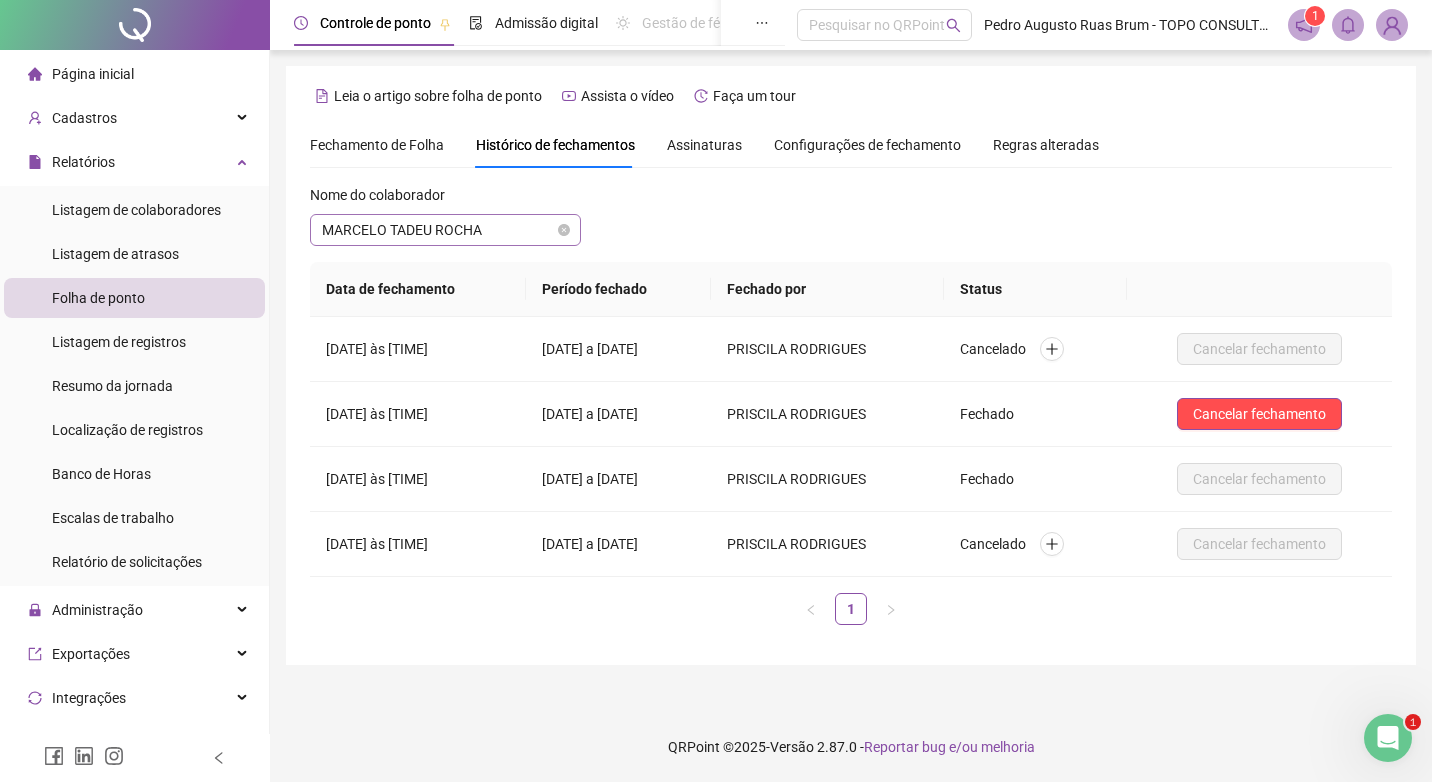 click on "MARCELO TADEU ROCHA" at bounding box center [445, 230] 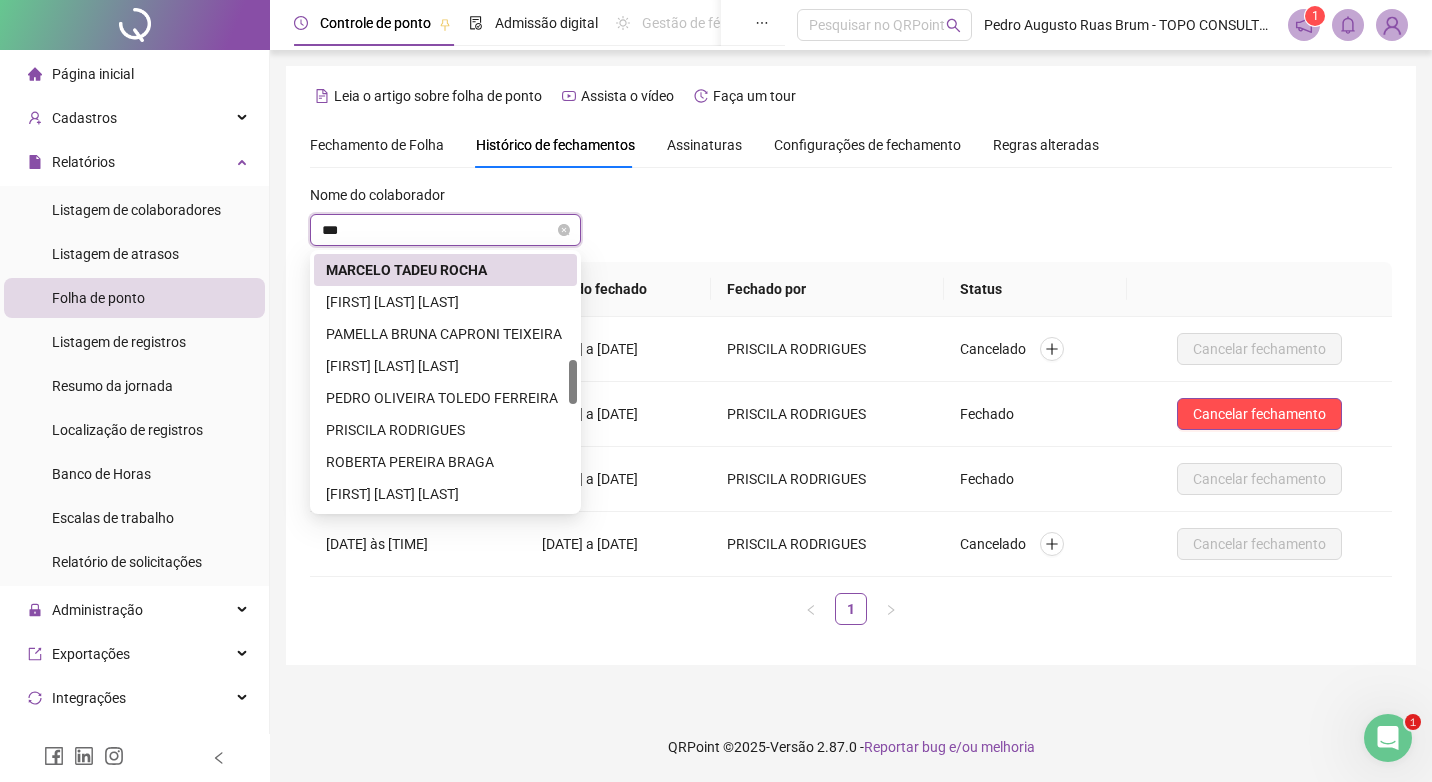 scroll, scrollTop: 0, scrollLeft: 0, axis: both 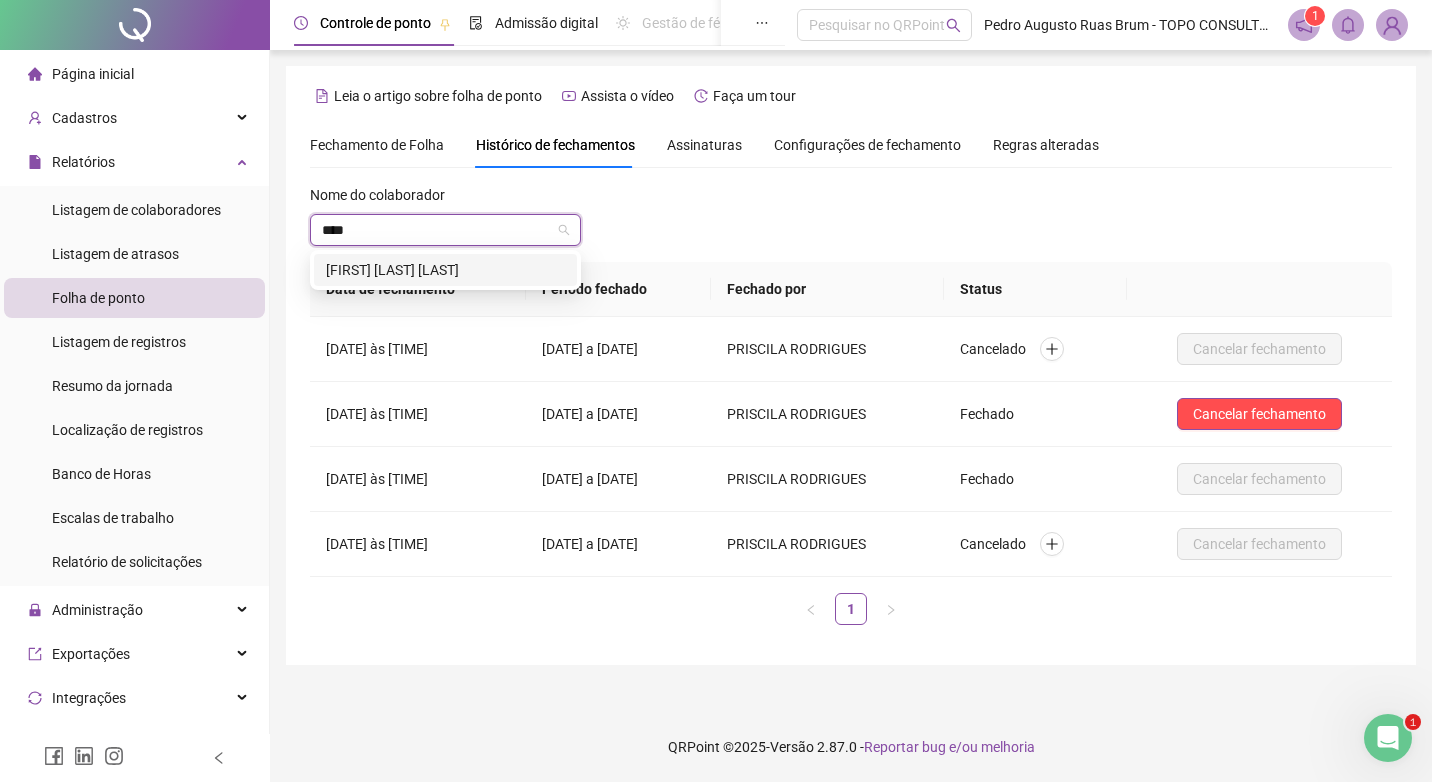type on "****" 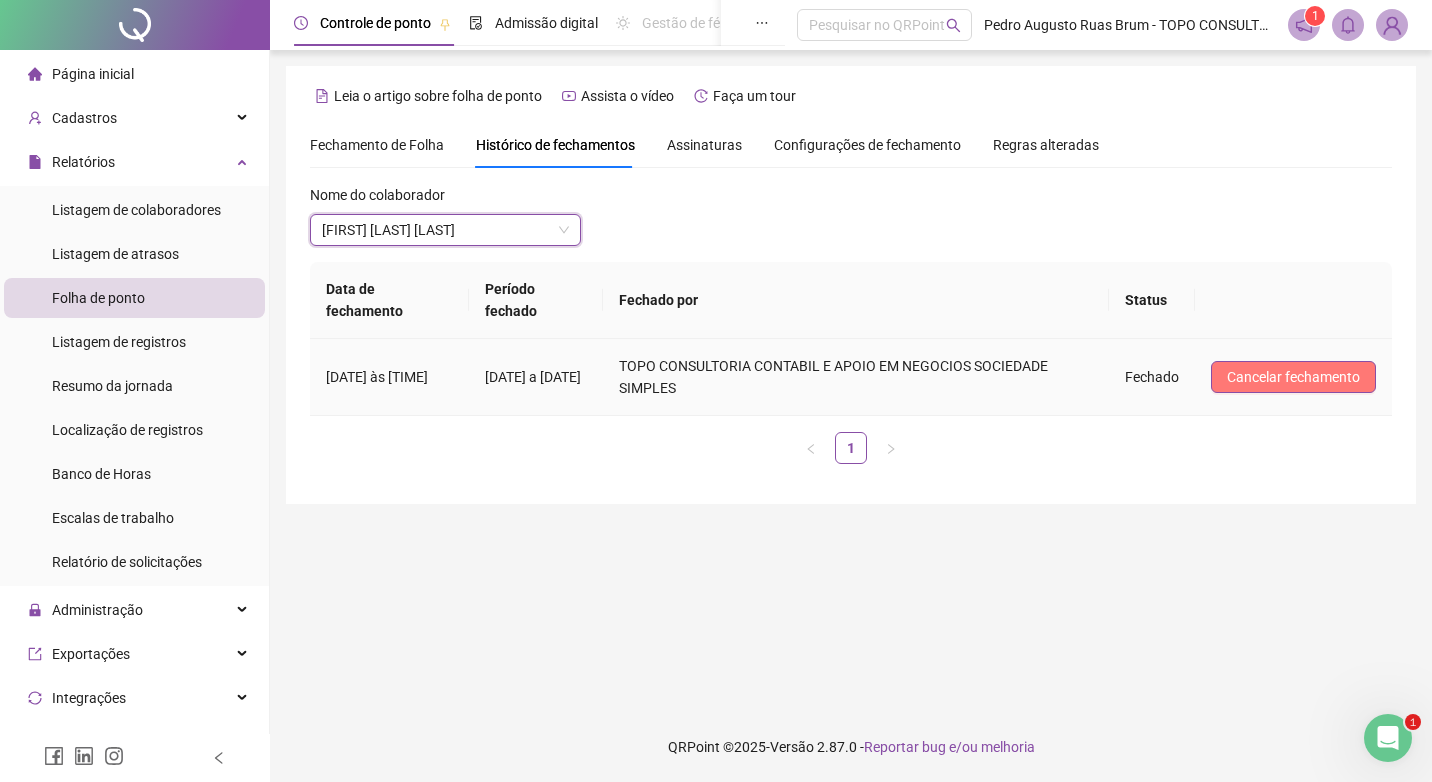 click on "Cancelar fechamento" at bounding box center (1293, 377) 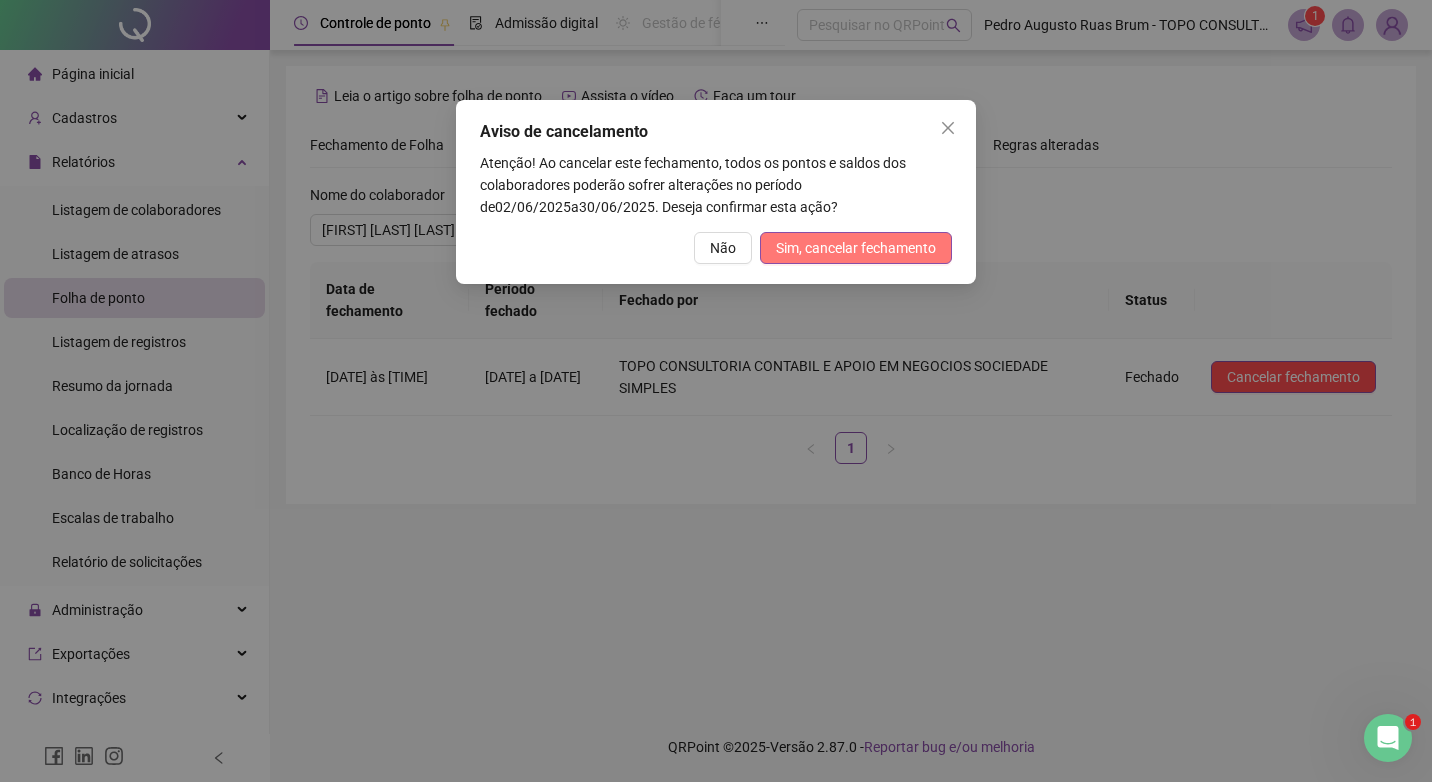 click on "Sim, cancelar fechamento" at bounding box center (856, 248) 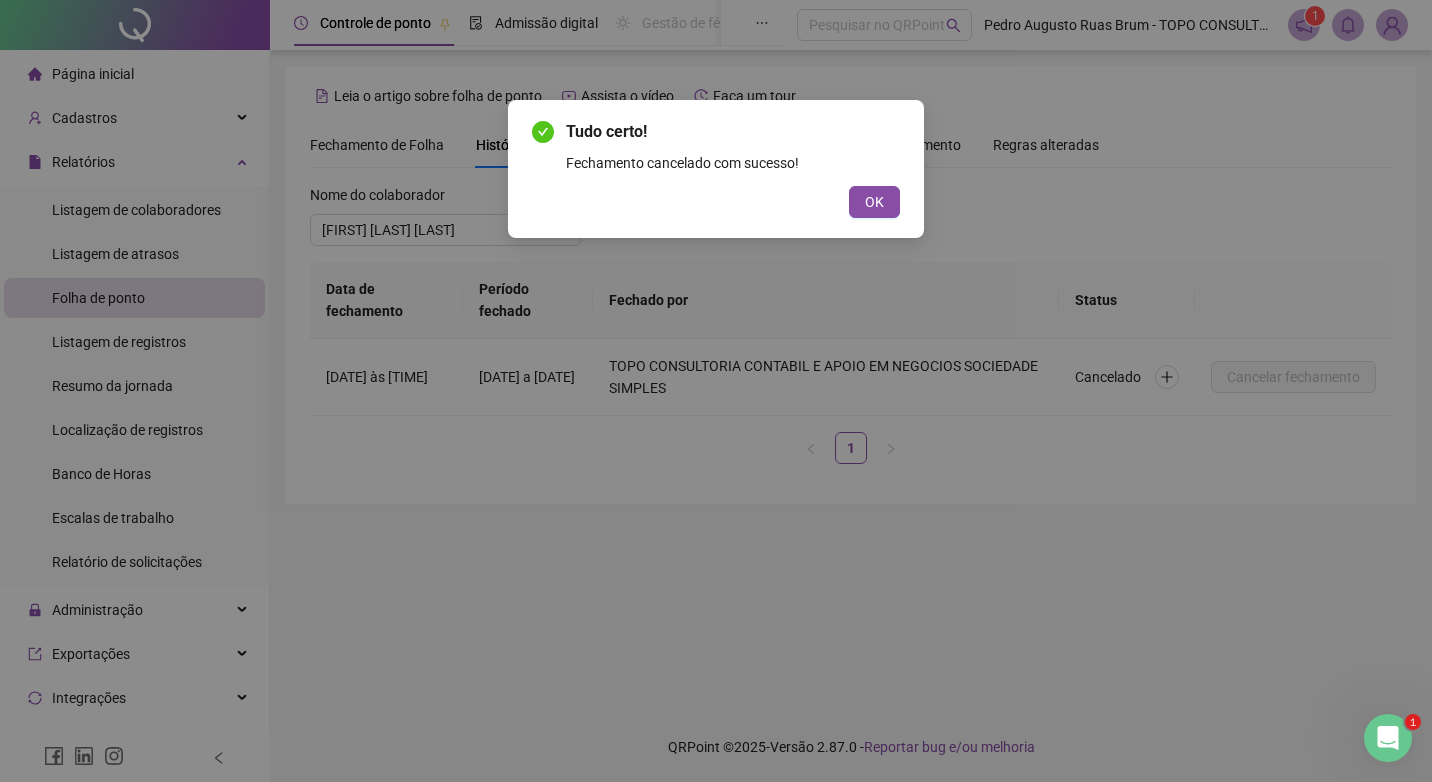 click on "Tudo certo! Fechamento cancelado com sucesso! OK" at bounding box center (716, 169) 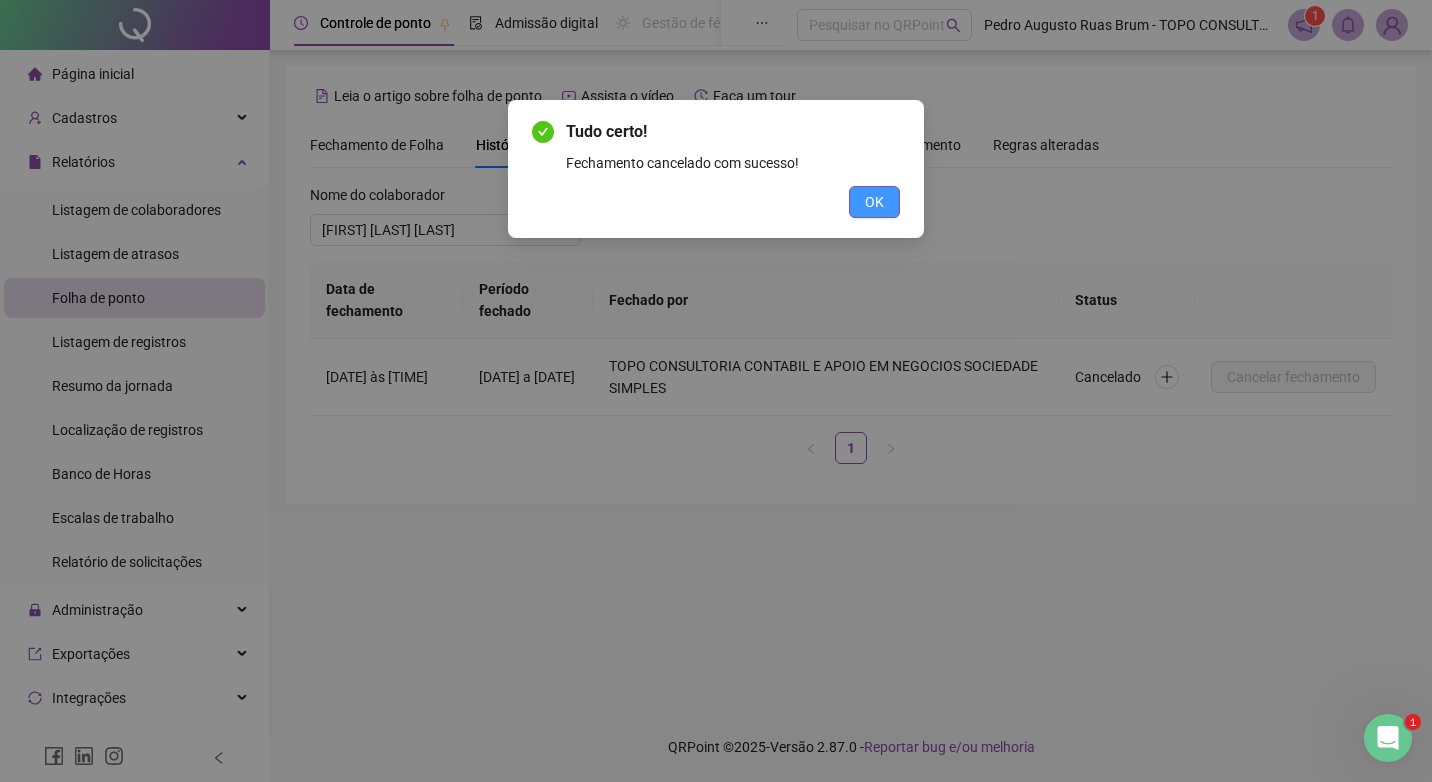 click on "OK" at bounding box center (874, 202) 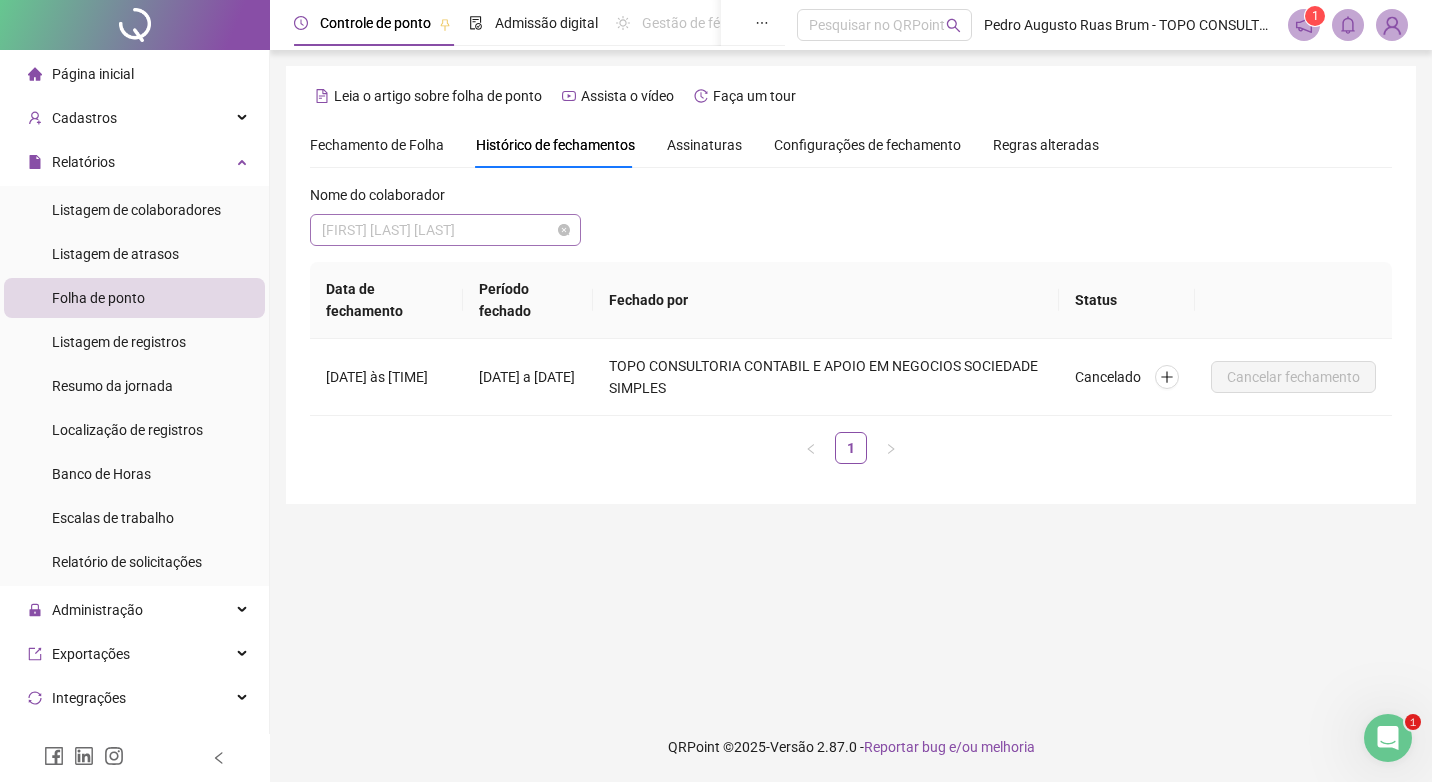 click on "[FIRST] [LAST] [LAST]" at bounding box center [445, 230] 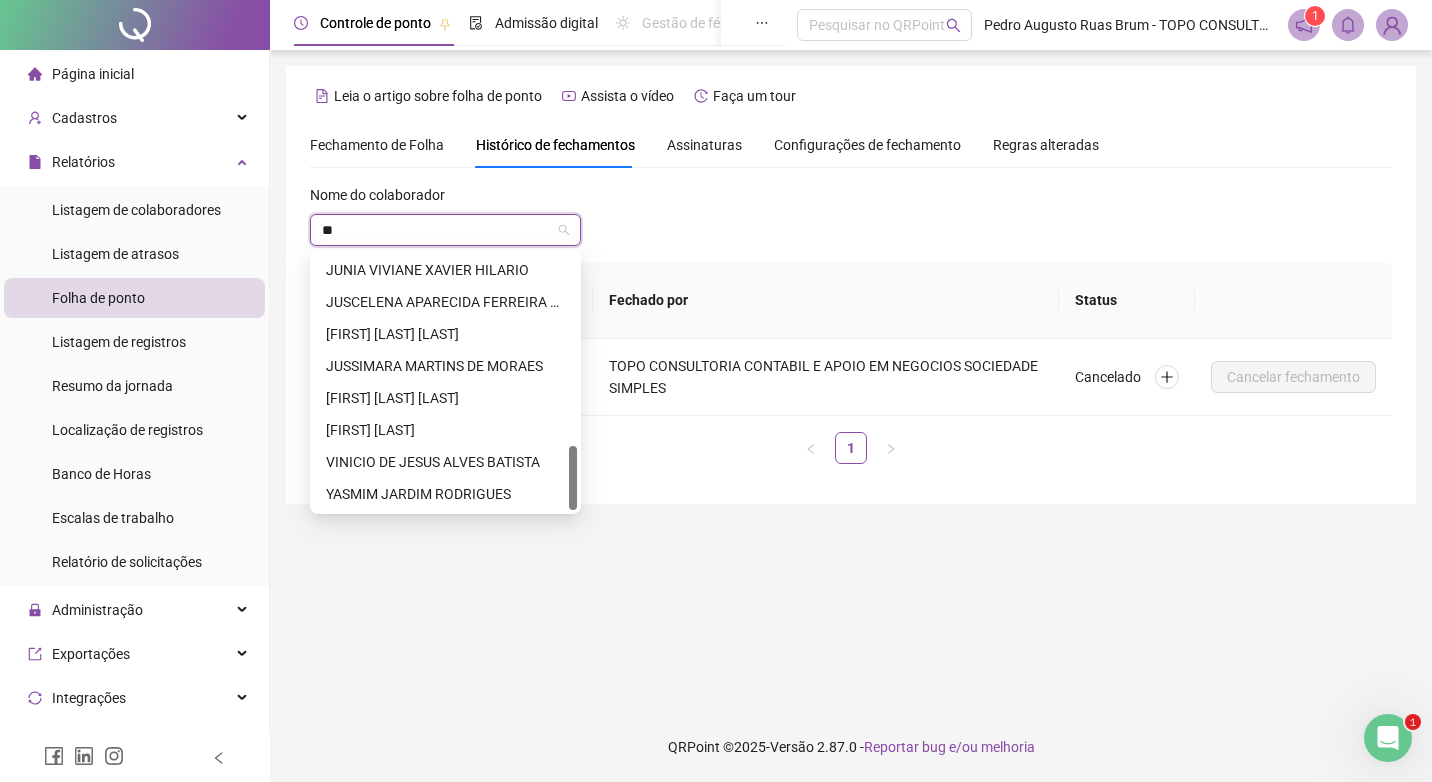 scroll, scrollTop: 0, scrollLeft: 0, axis: both 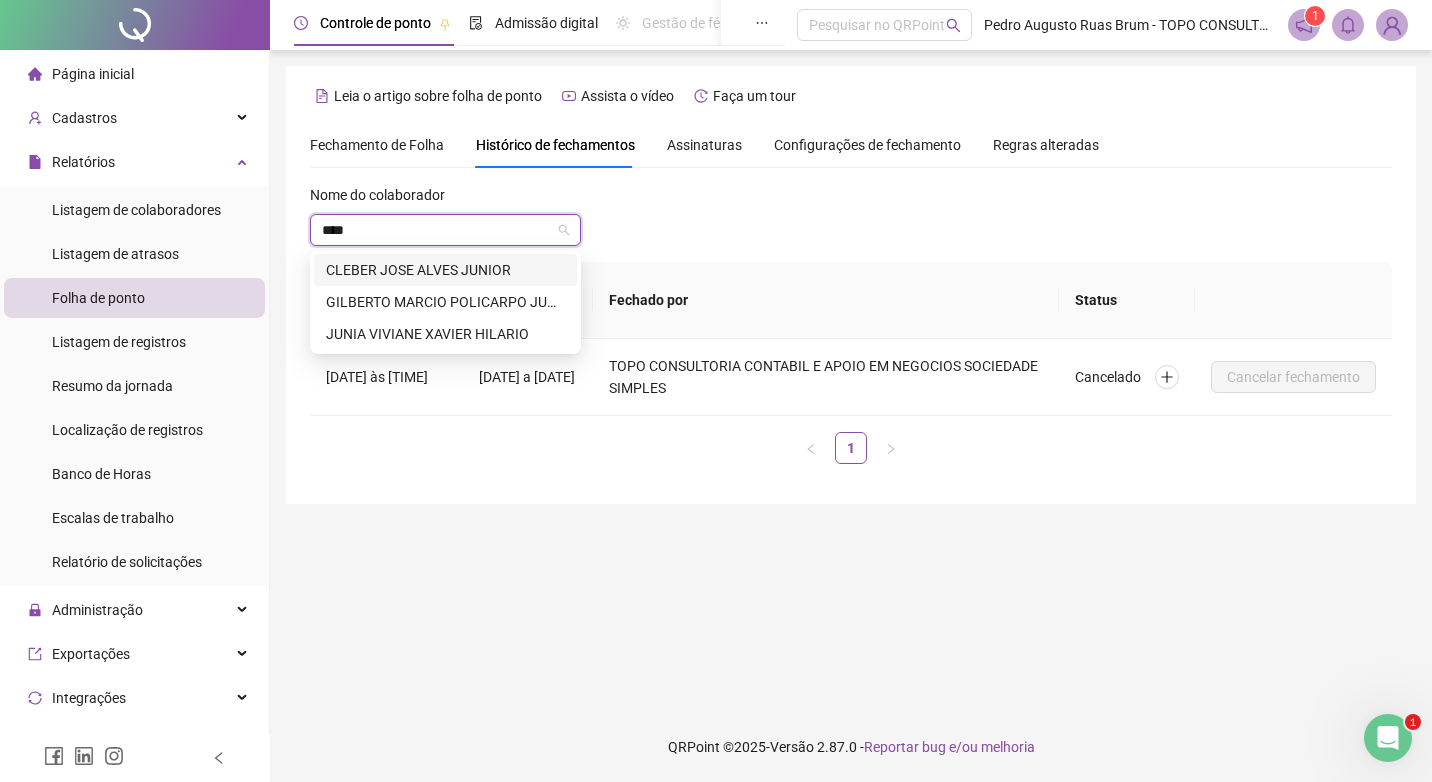 type on "*****" 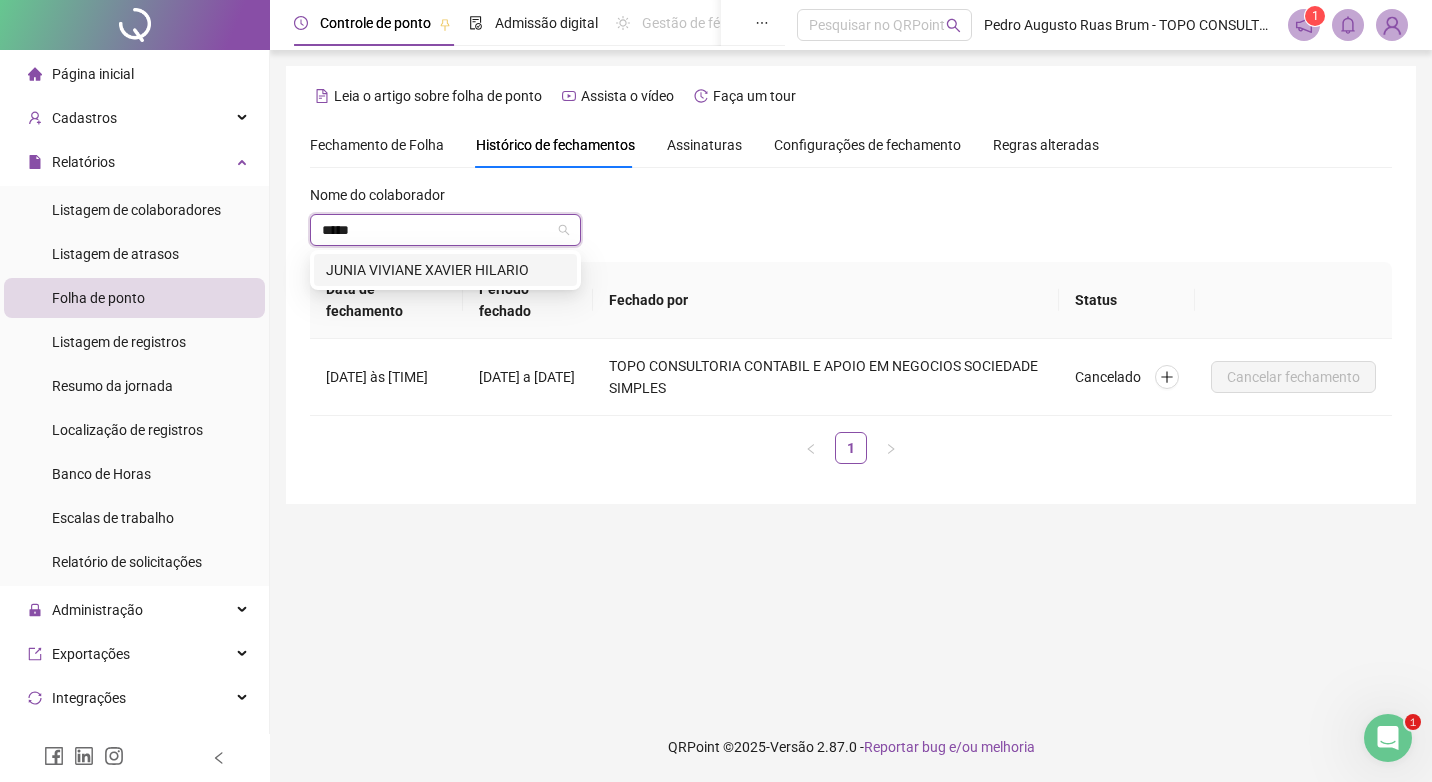 click on "JUNIA VIVIANE XAVIER HILARIO" at bounding box center [445, 270] 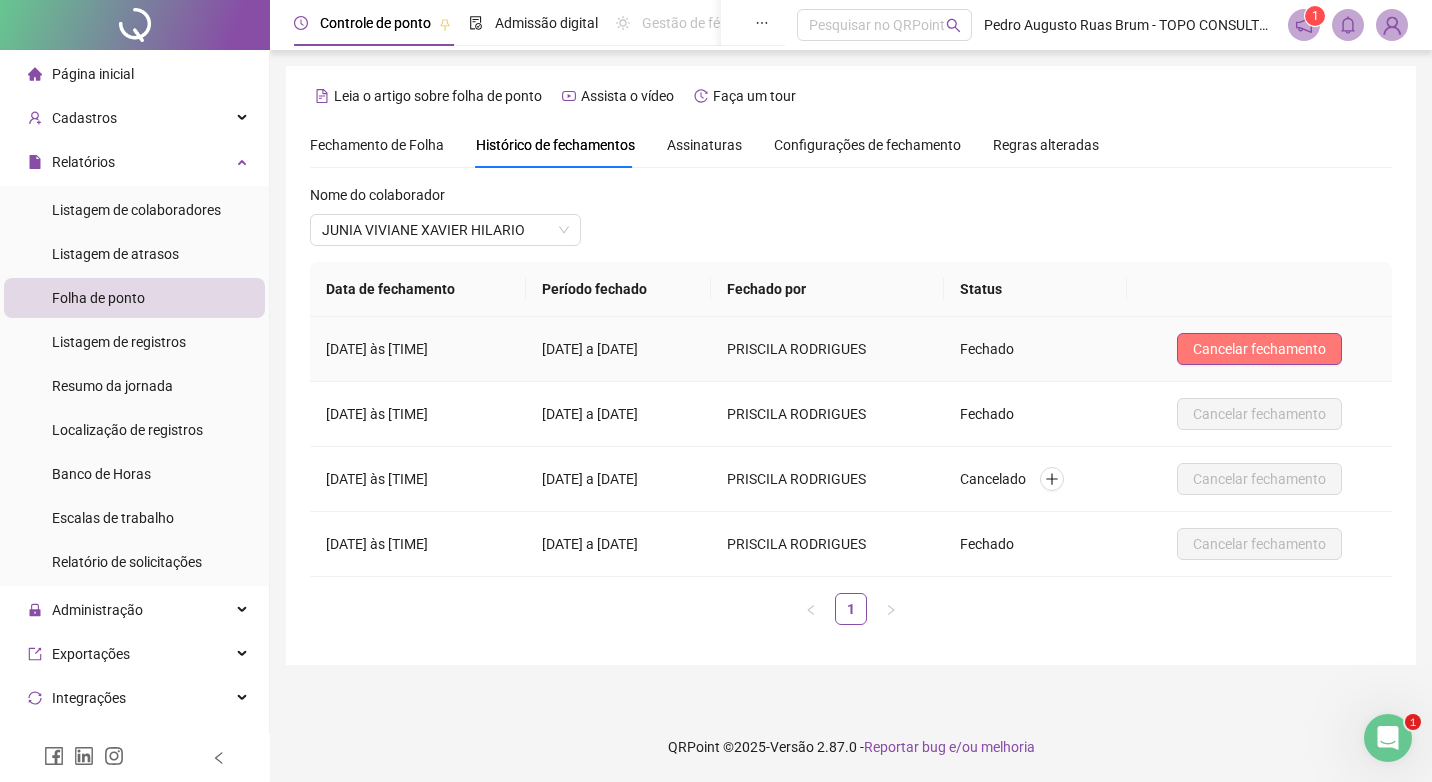 click on "Cancelar fechamento" at bounding box center [1259, 349] 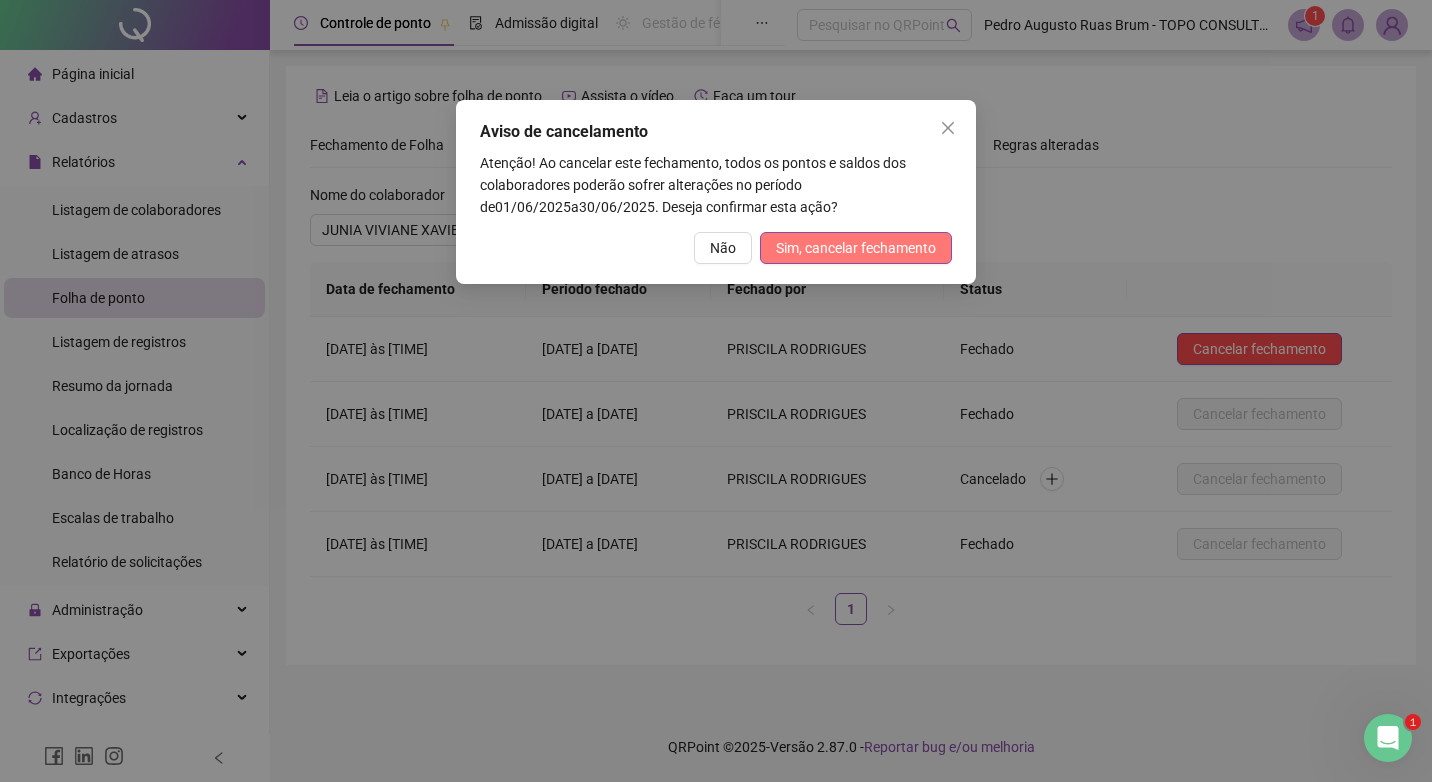 click on "Sim, cancelar fechamento" at bounding box center (856, 248) 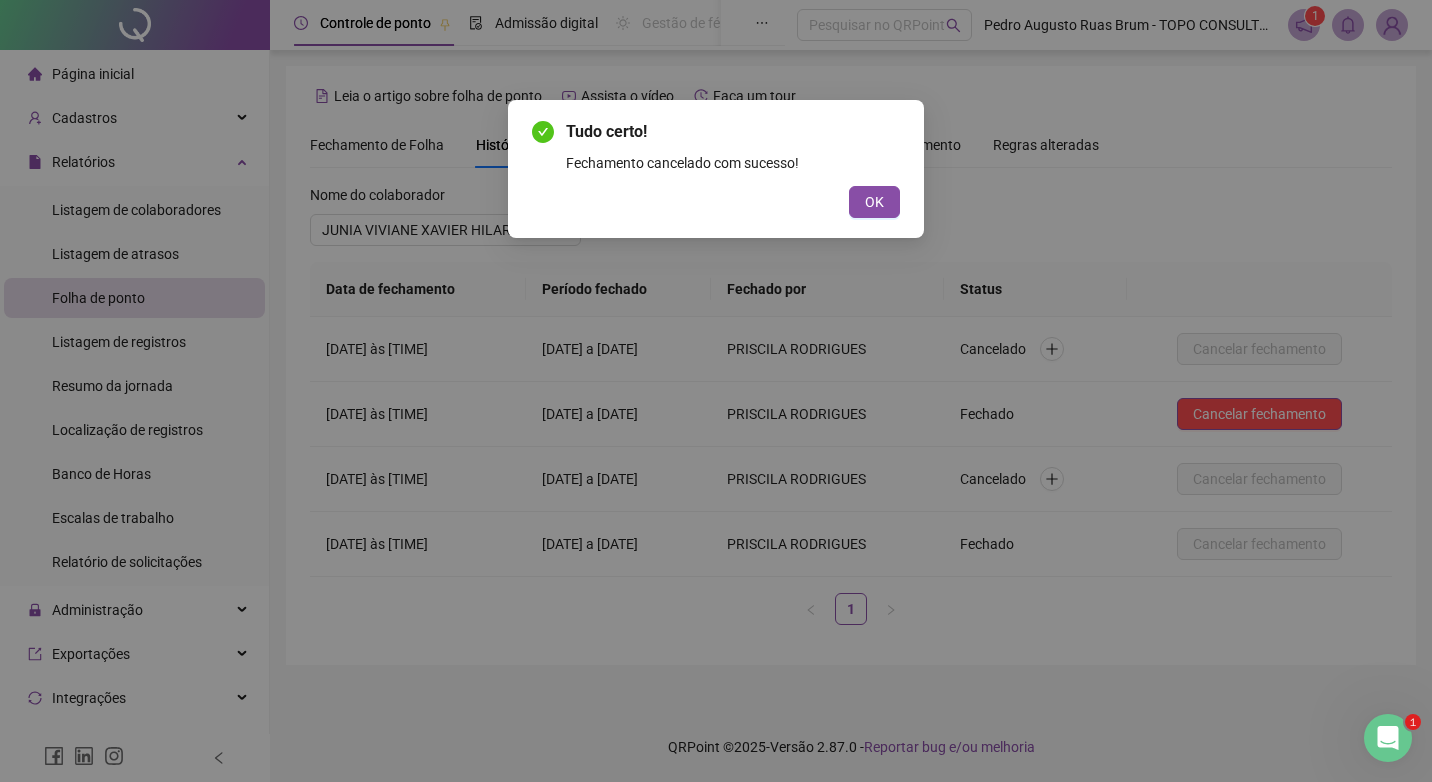click on "Atualizando tabela Atualizando e reorganizando o histórico... OK" at bounding box center (716, 391) 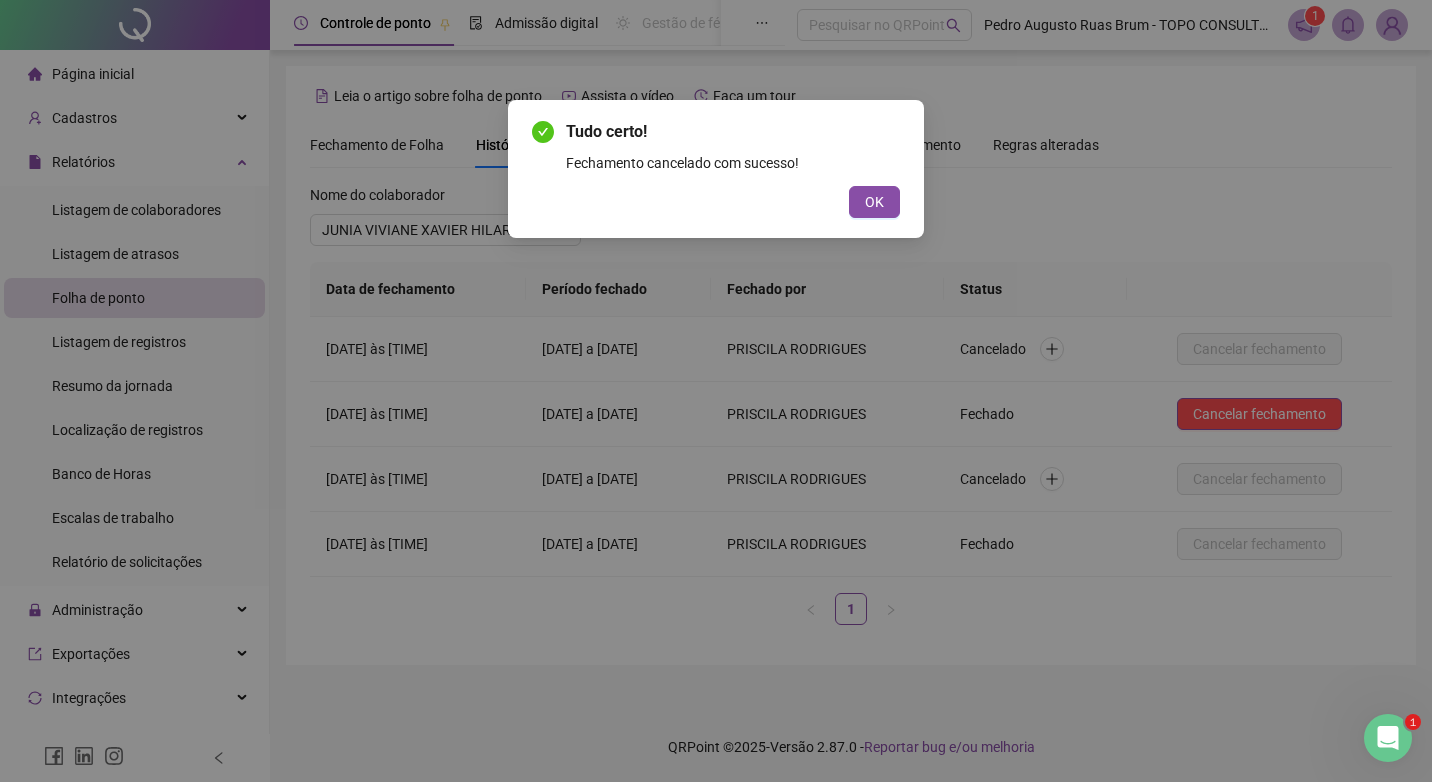 click on "OK" at bounding box center (874, 202) 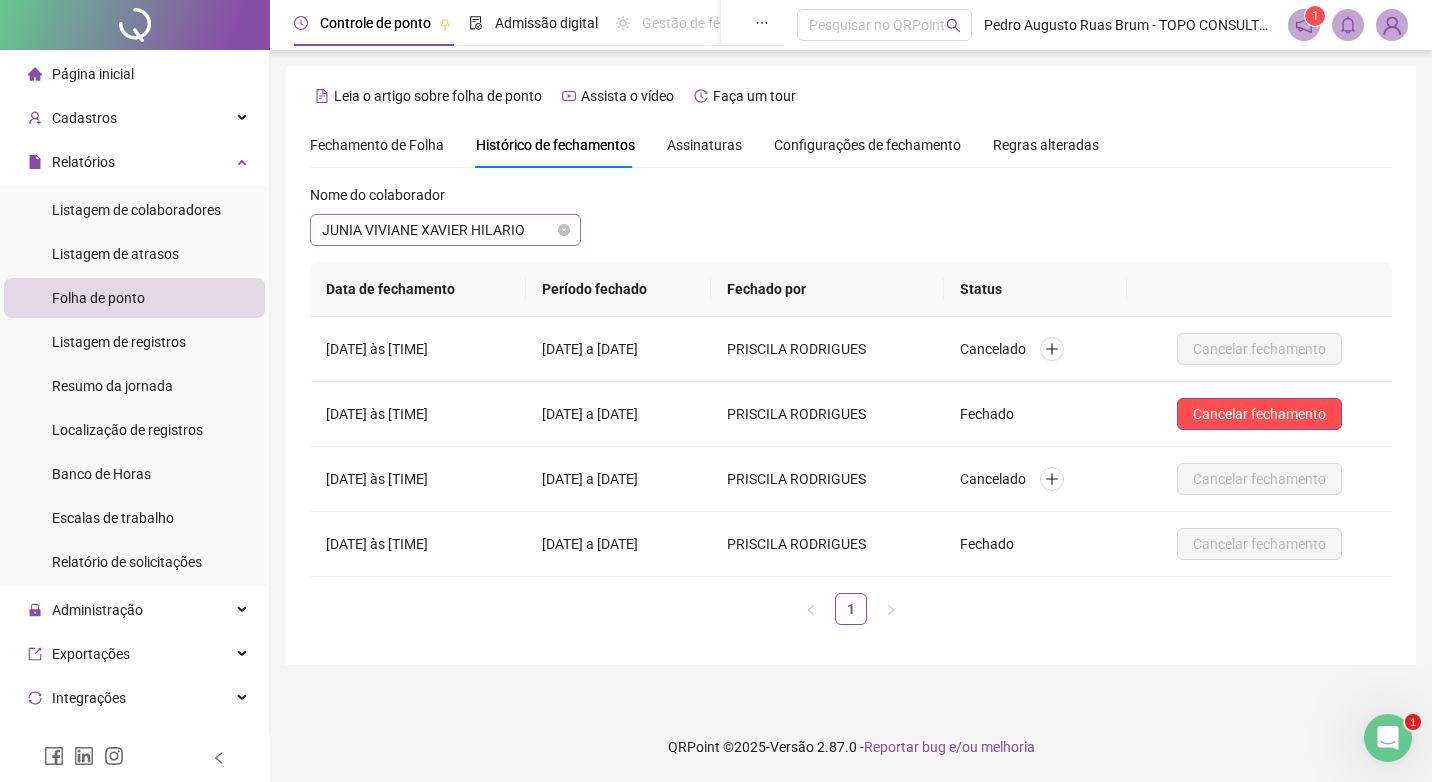 click on "JUNIA VIVIANE XAVIER HILARIO" at bounding box center (445, 230) 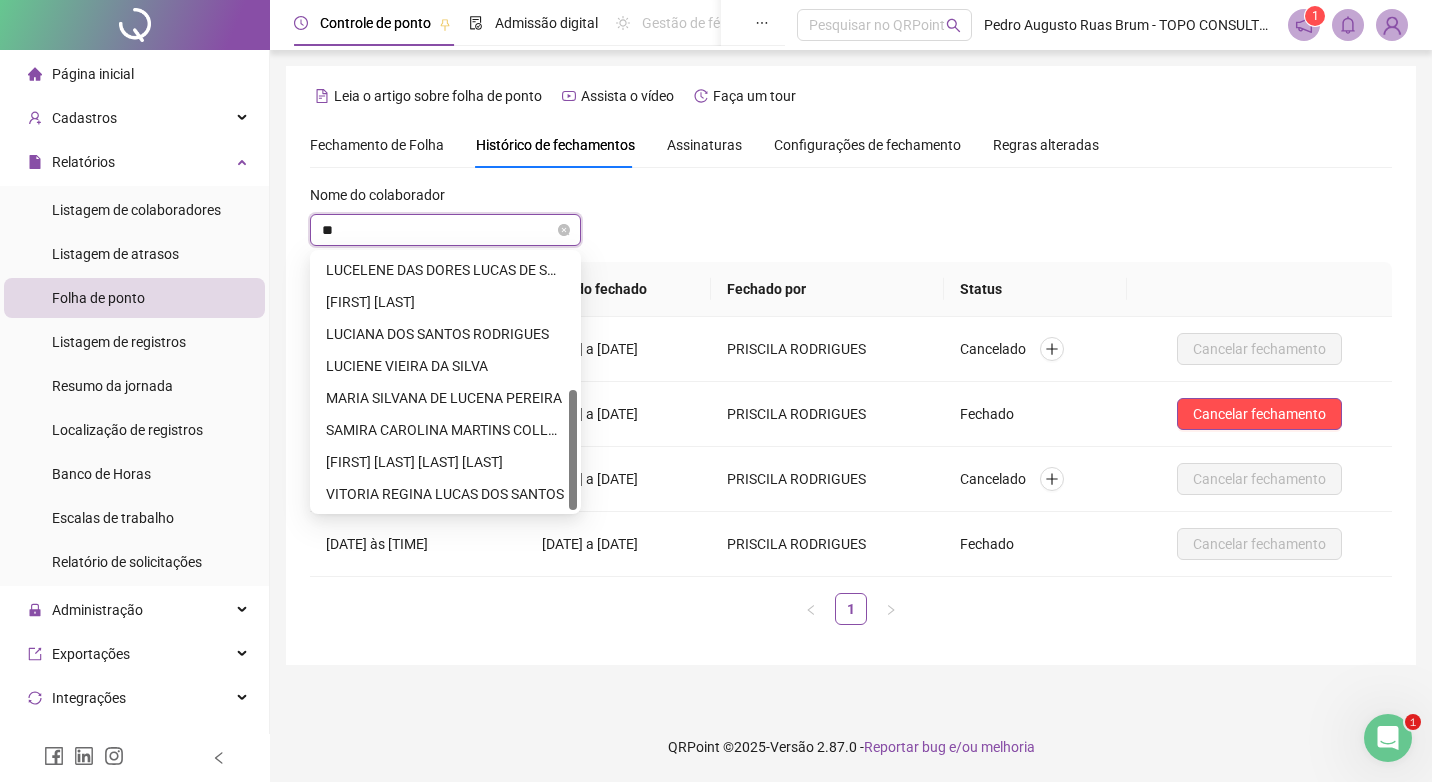 scroll, scrollTop: 0, scrollLeft: 0, axis: both 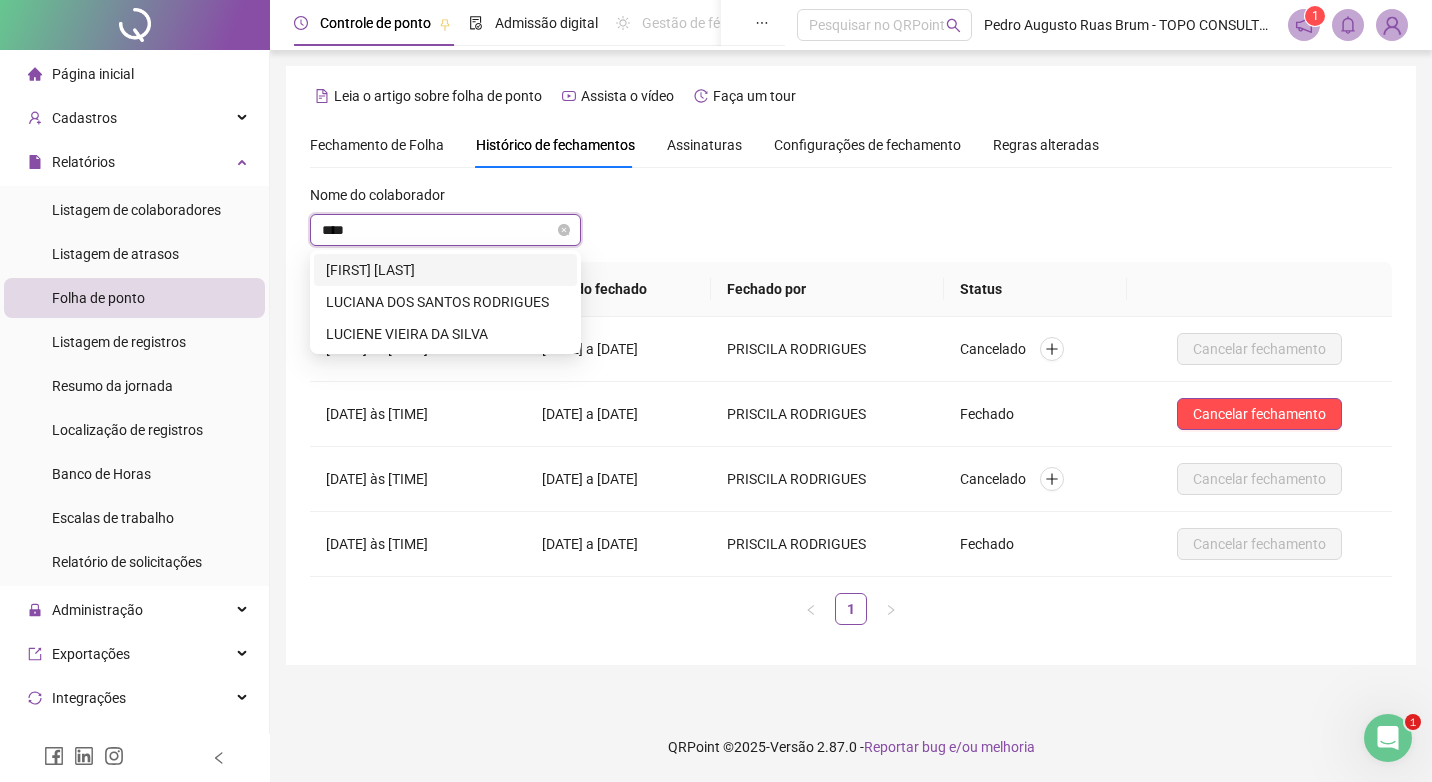 type on "*****" 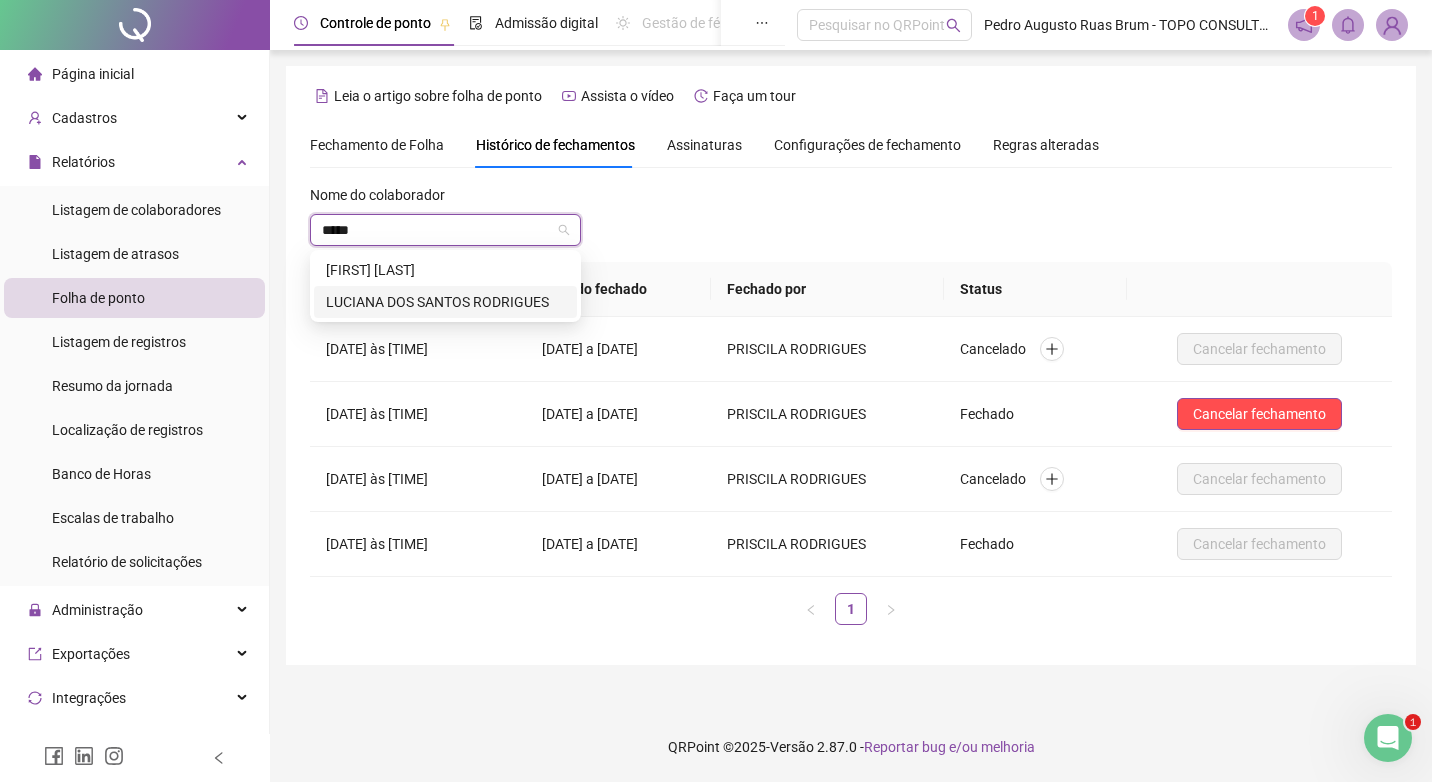 click on "LUCIANA DOS SANTOS RODRIGUES" at bounding box center (445, 302) 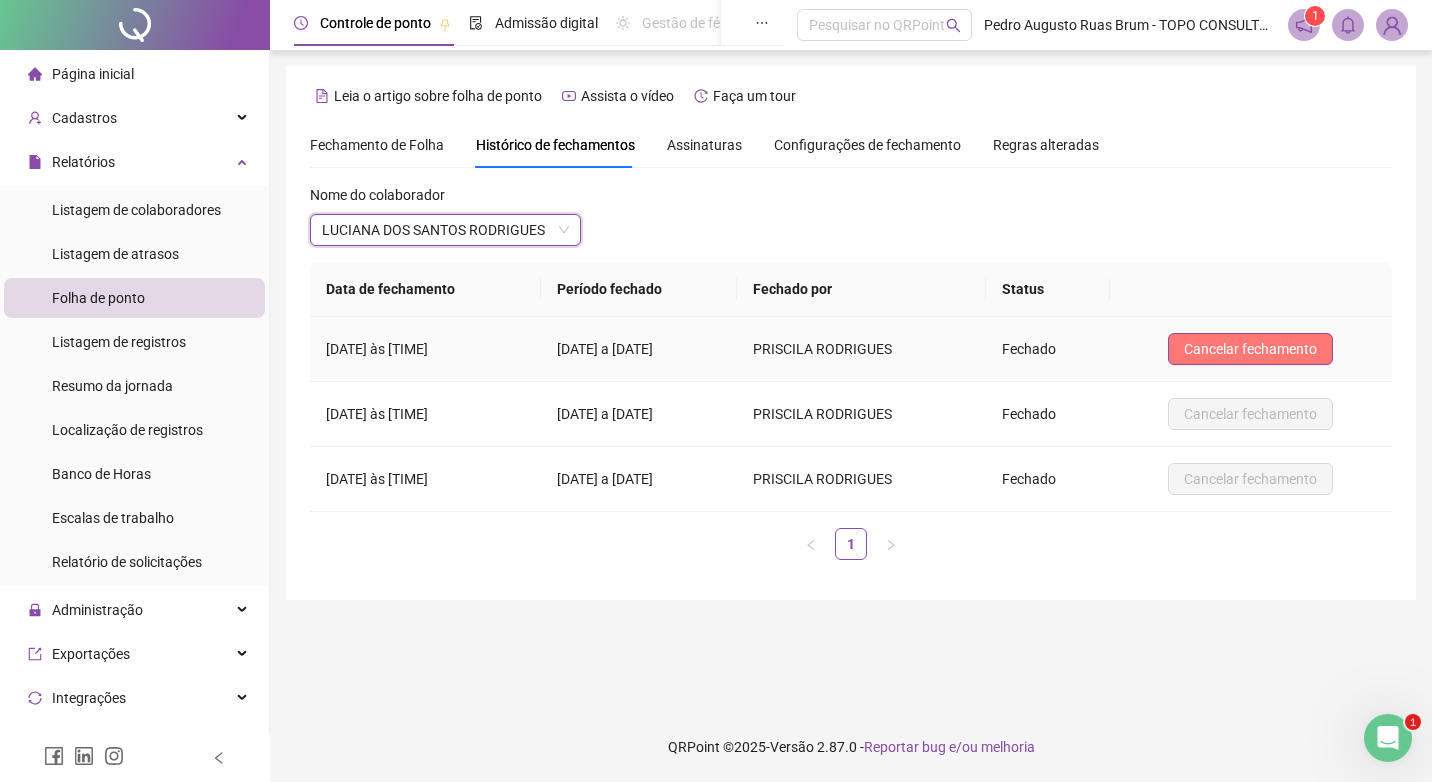 click on "Cancelar fechamento" at bounding box center (1250, 349) 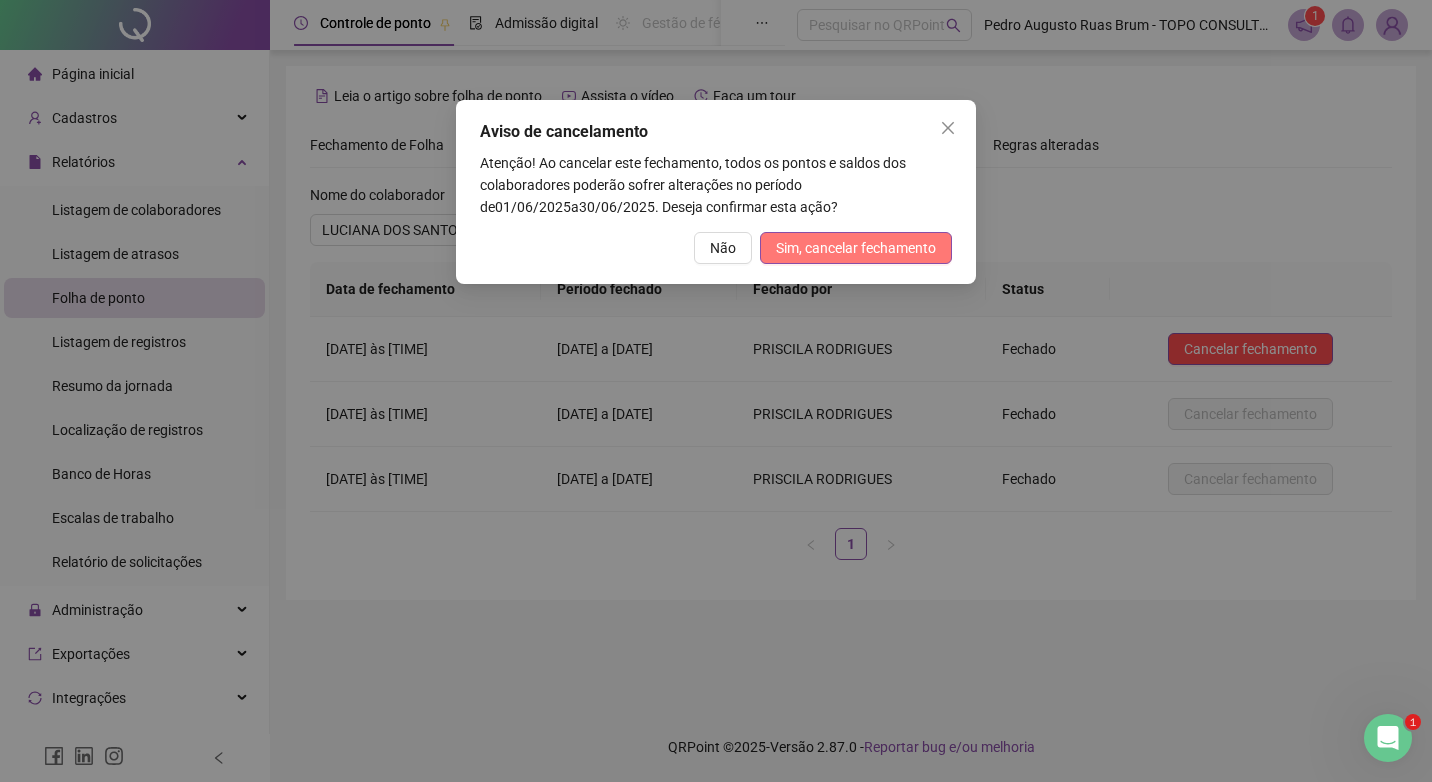 click on "Sim, cancelar fechamento" at bounding box center [856, 248] 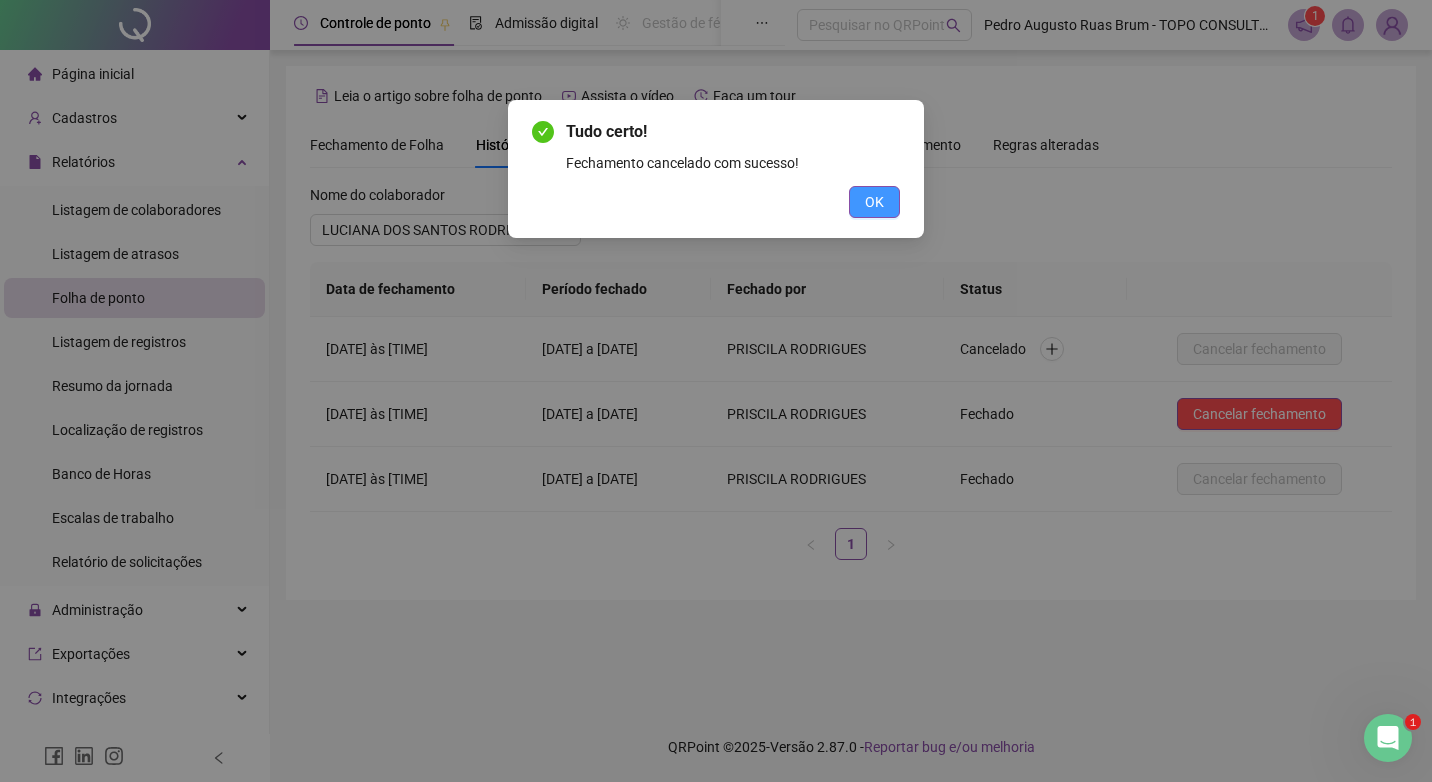 click on "OK" at bounding box center (874, 202) 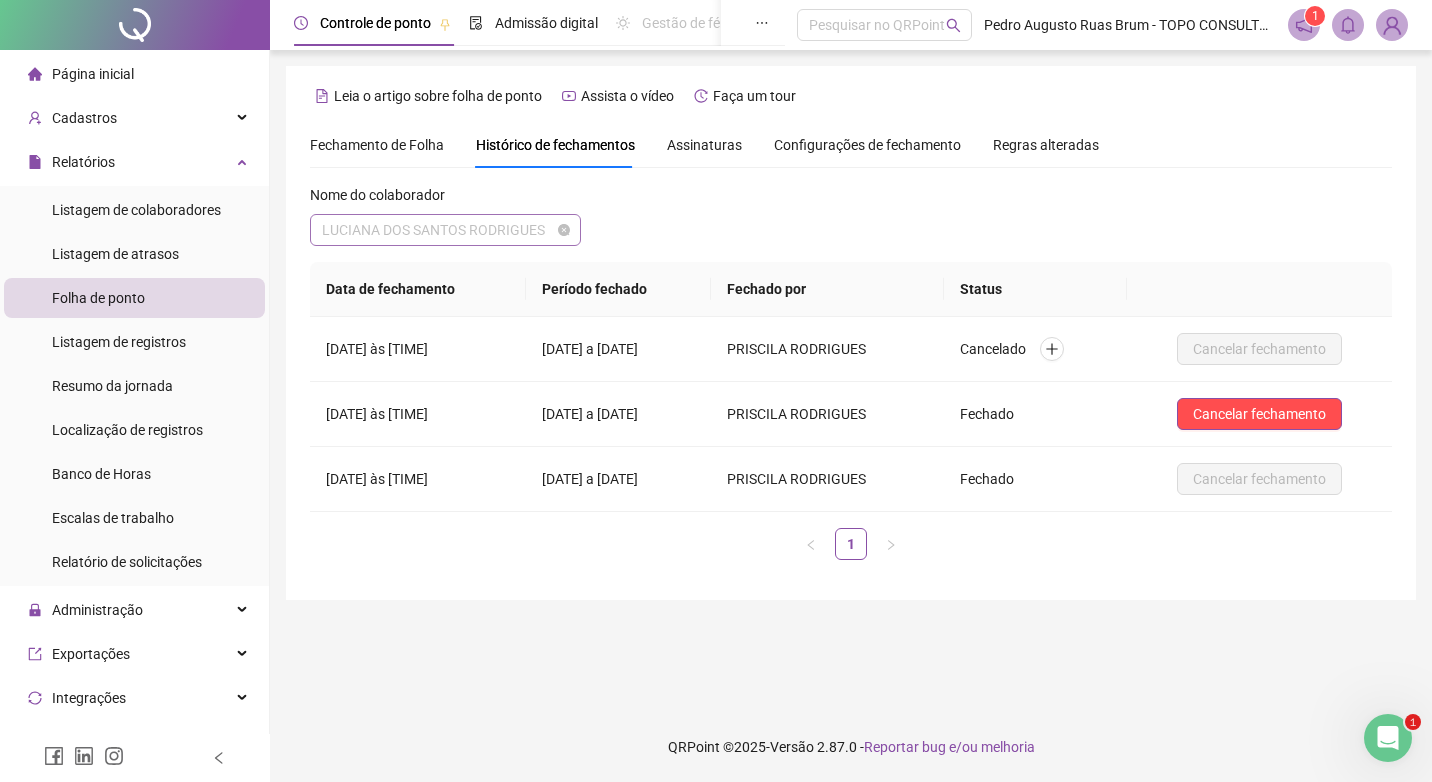 click on "LUCIANA DOS SANTOS RODRIGUES" at bounding box center (445, 230) 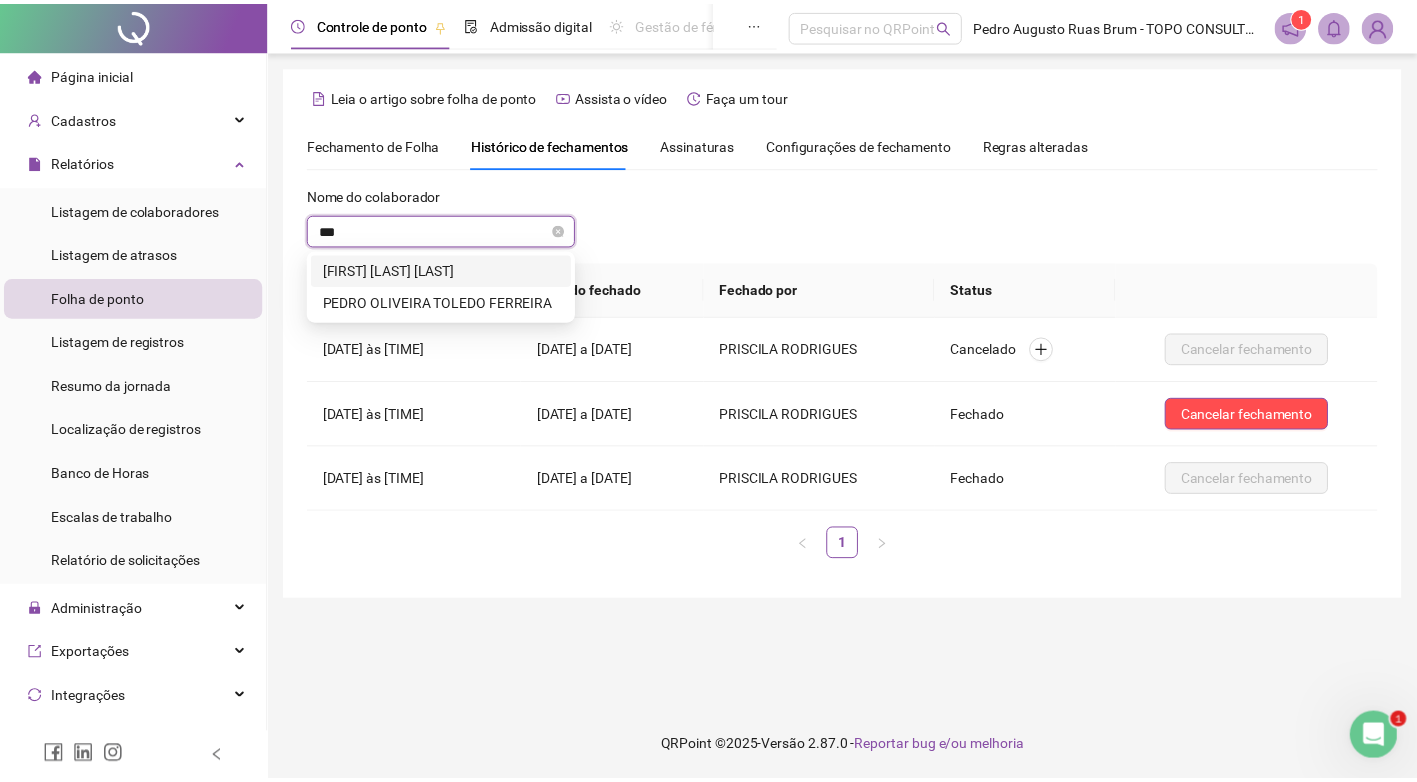 scroll, scrollTop: 0, scrollLeft: 0, axis: both 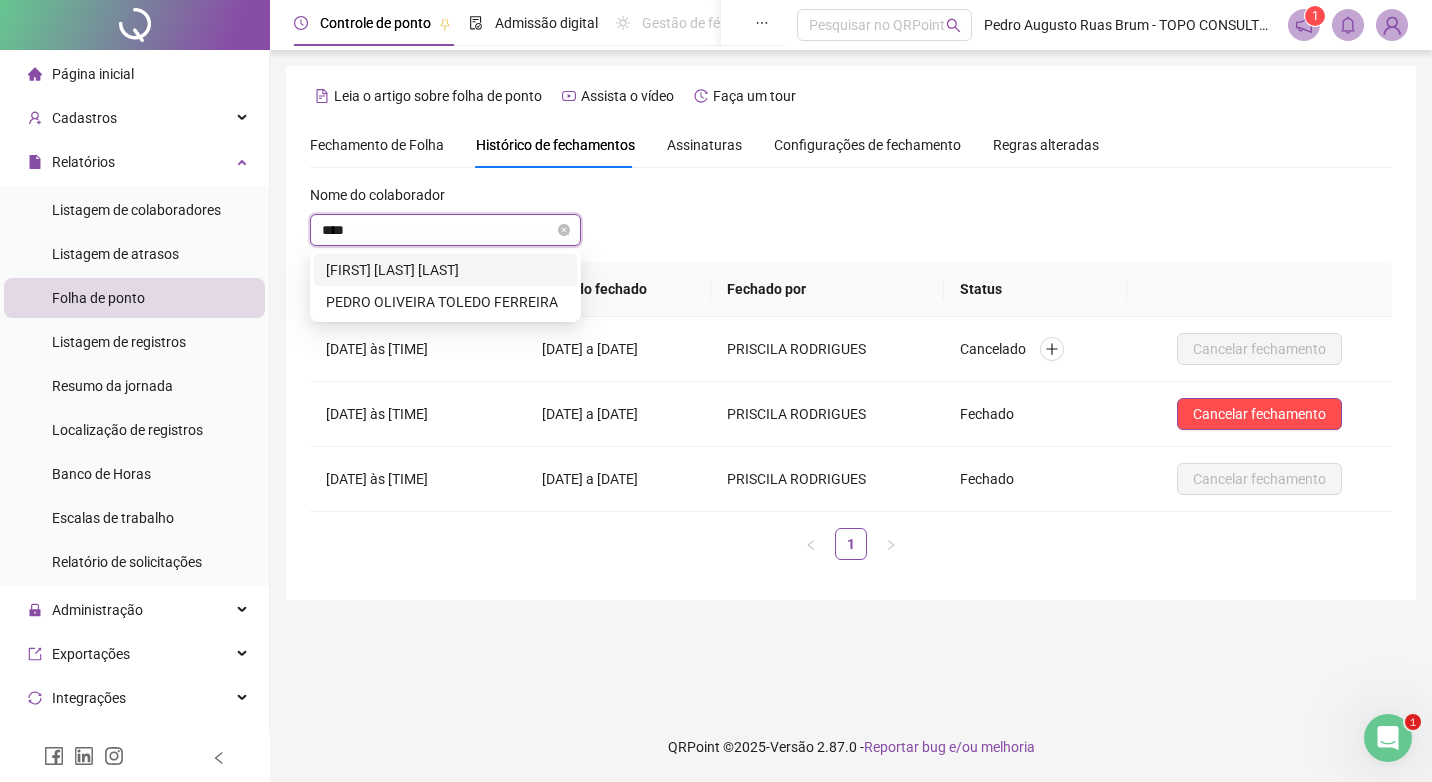 type on "*****" 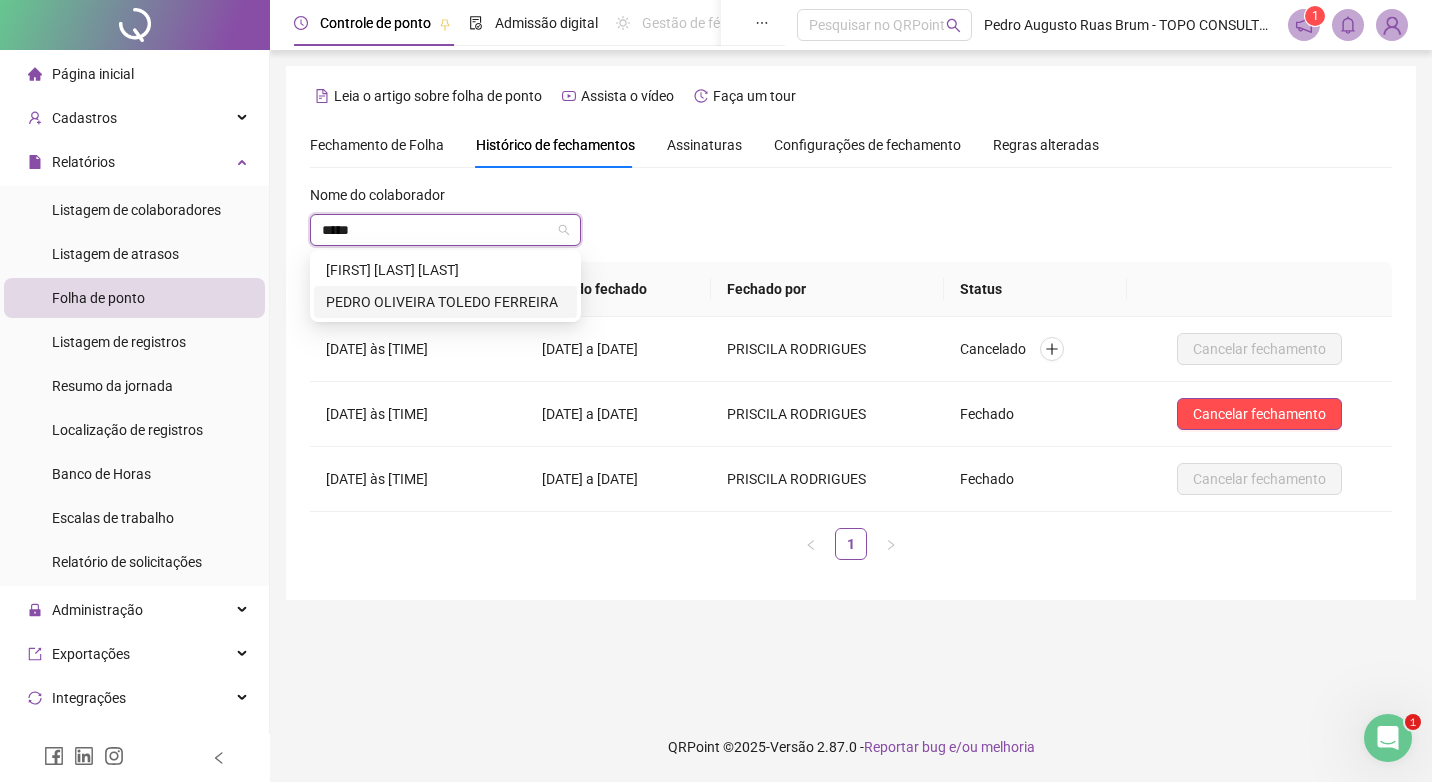 click on "PEDRO OLIVEIRA TOLEDO FERREIRA" at bounding box center (445, 302) 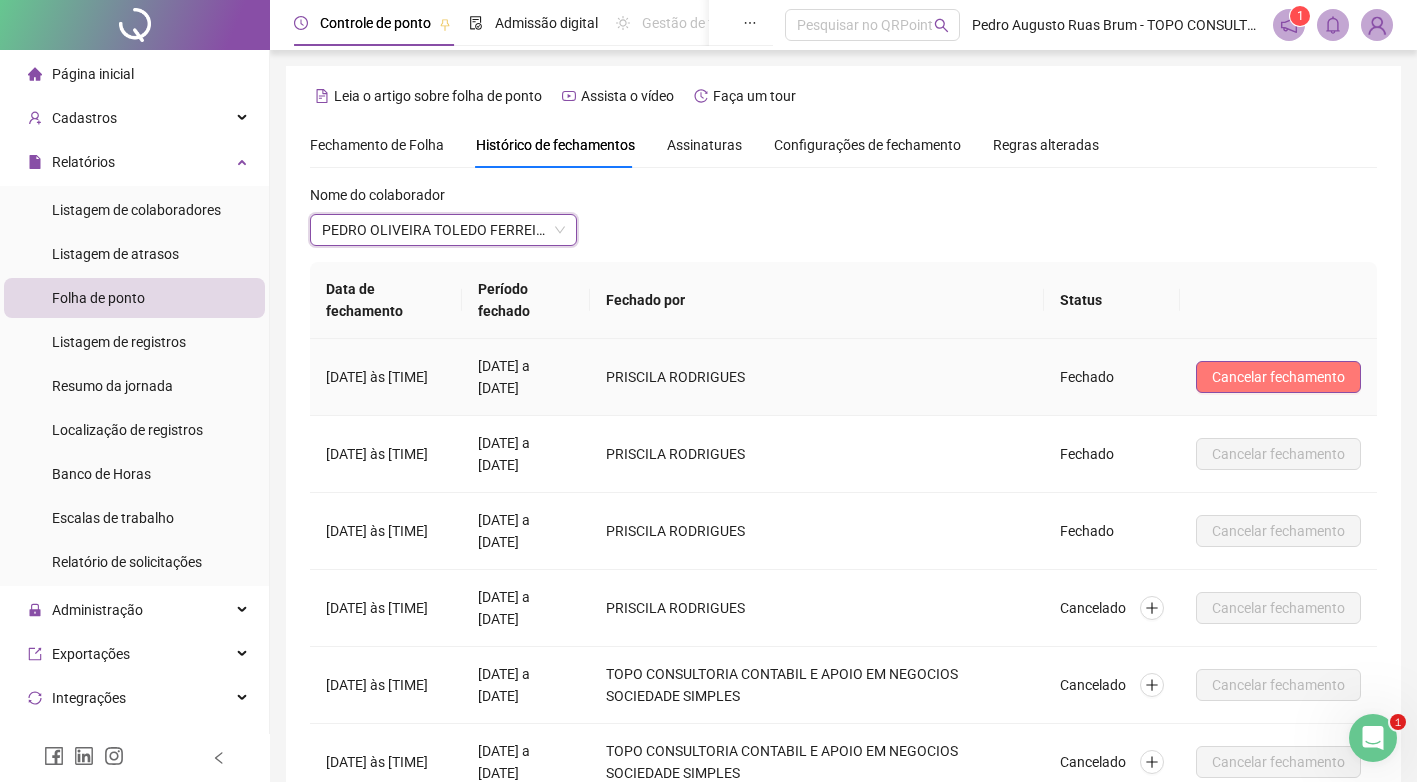 click on "Cancelar fechamento" at bounding box center [1278, 377] 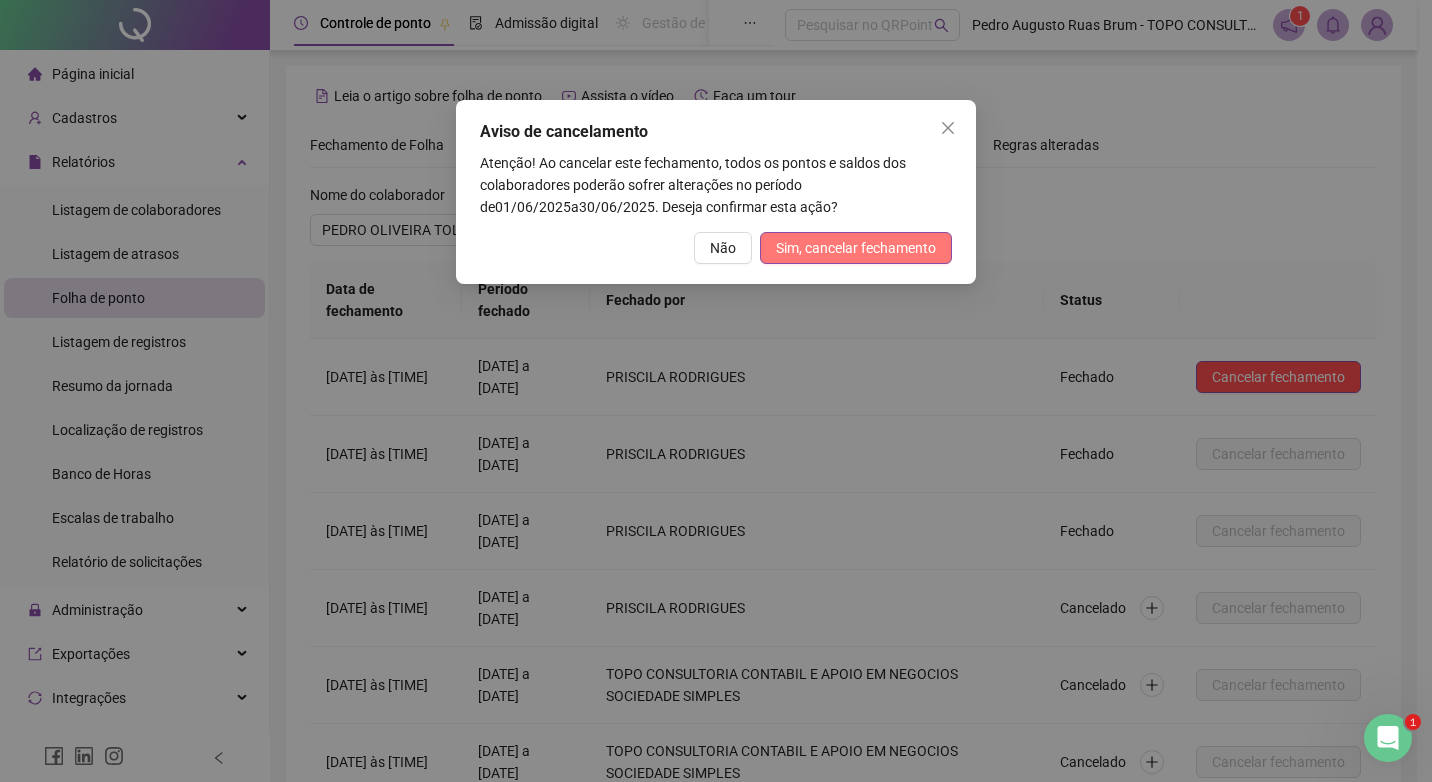 click on "Sim, cancelar fechamento" at bounding box center [856, 248] 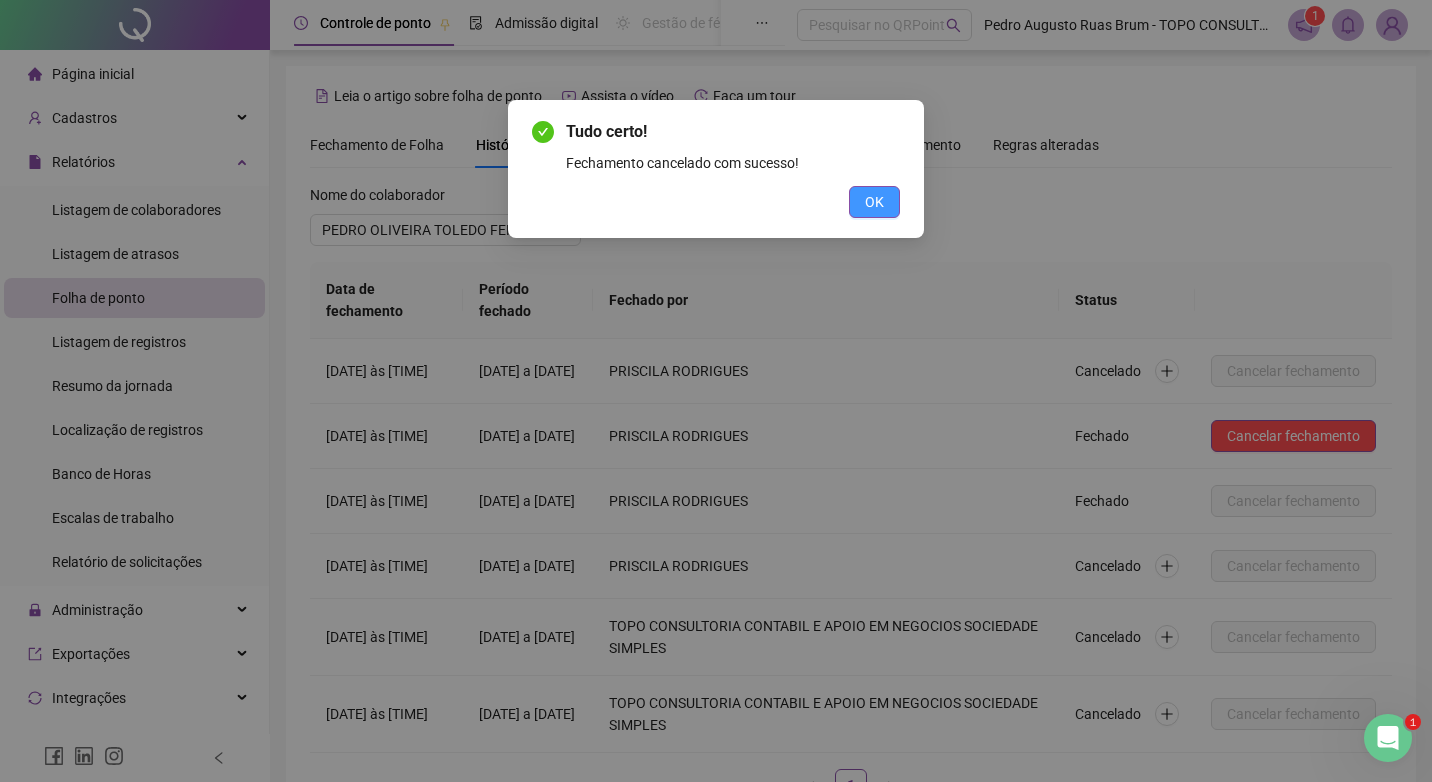 click on "OK" at bounding box center (716, 202) 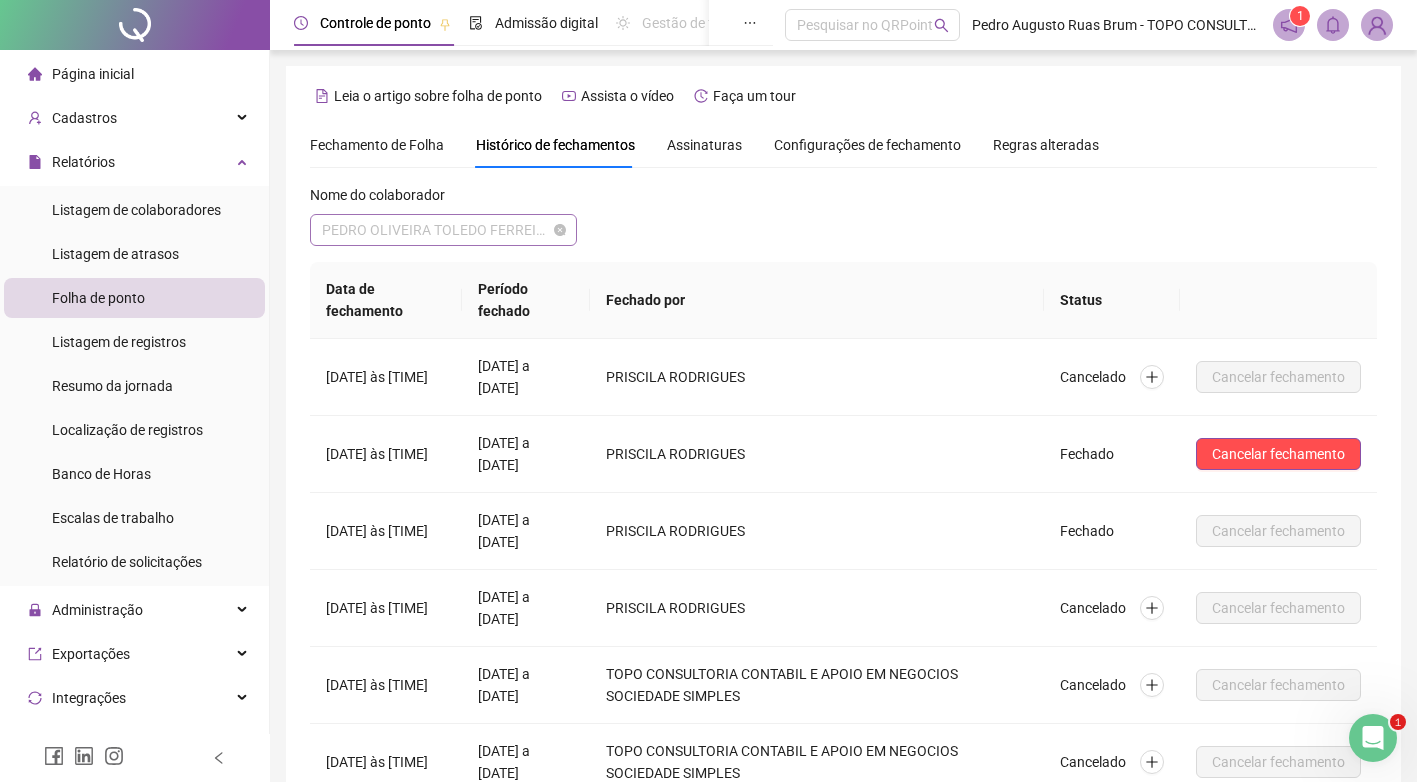 click on "PEDRO OLIVEIRA TOLEDO FERREIRA" at bounding box center (443, 230) 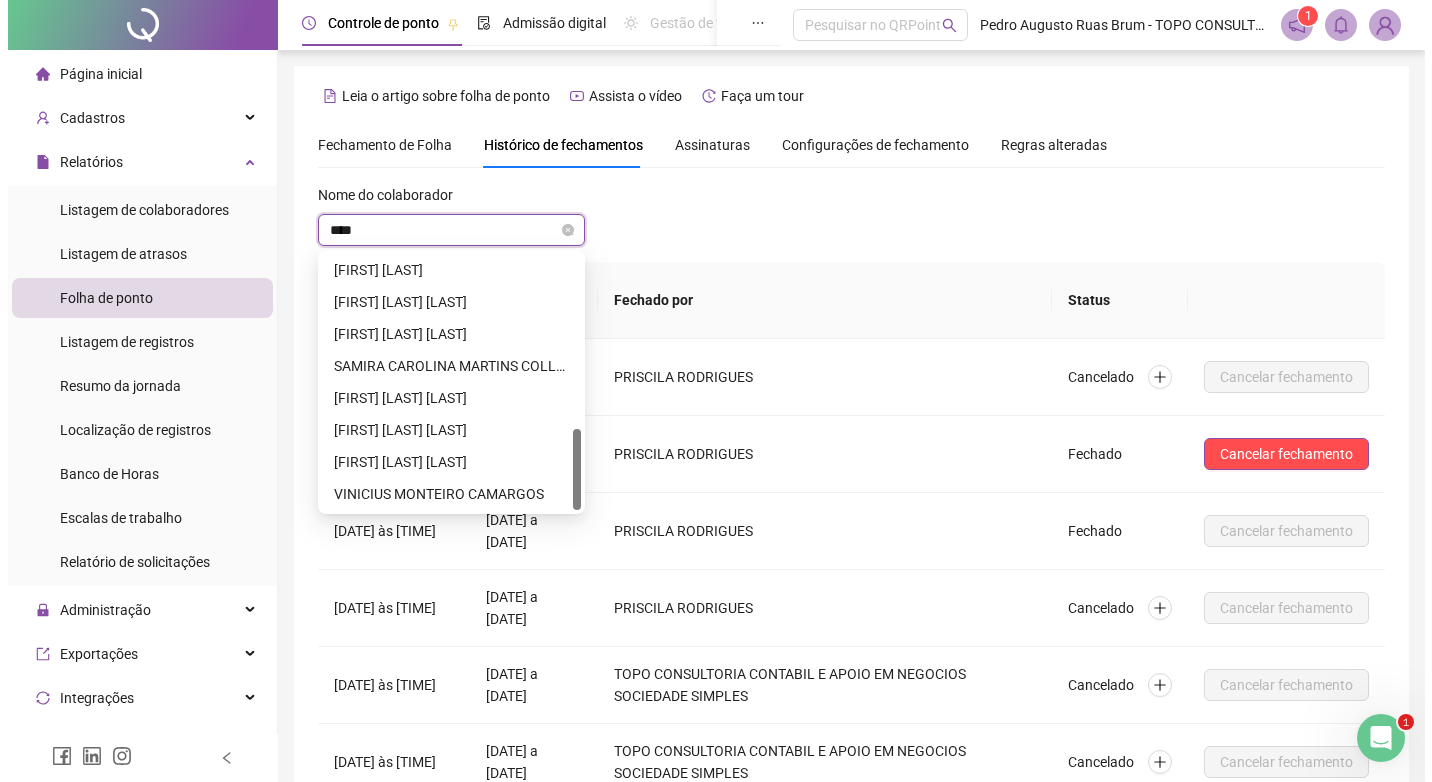 scroll, scrollTop: 0, scrollLeft: 0, axis: both 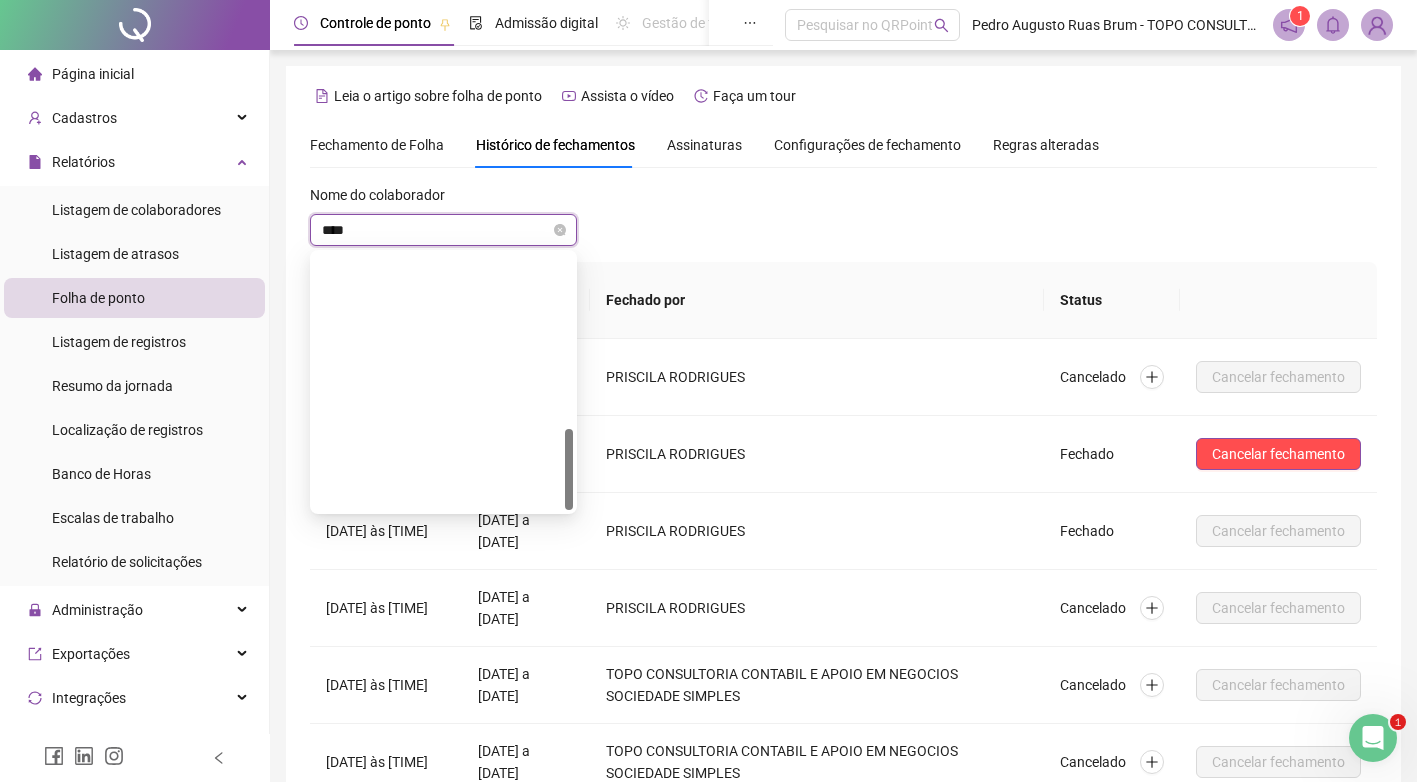 type on "*****" 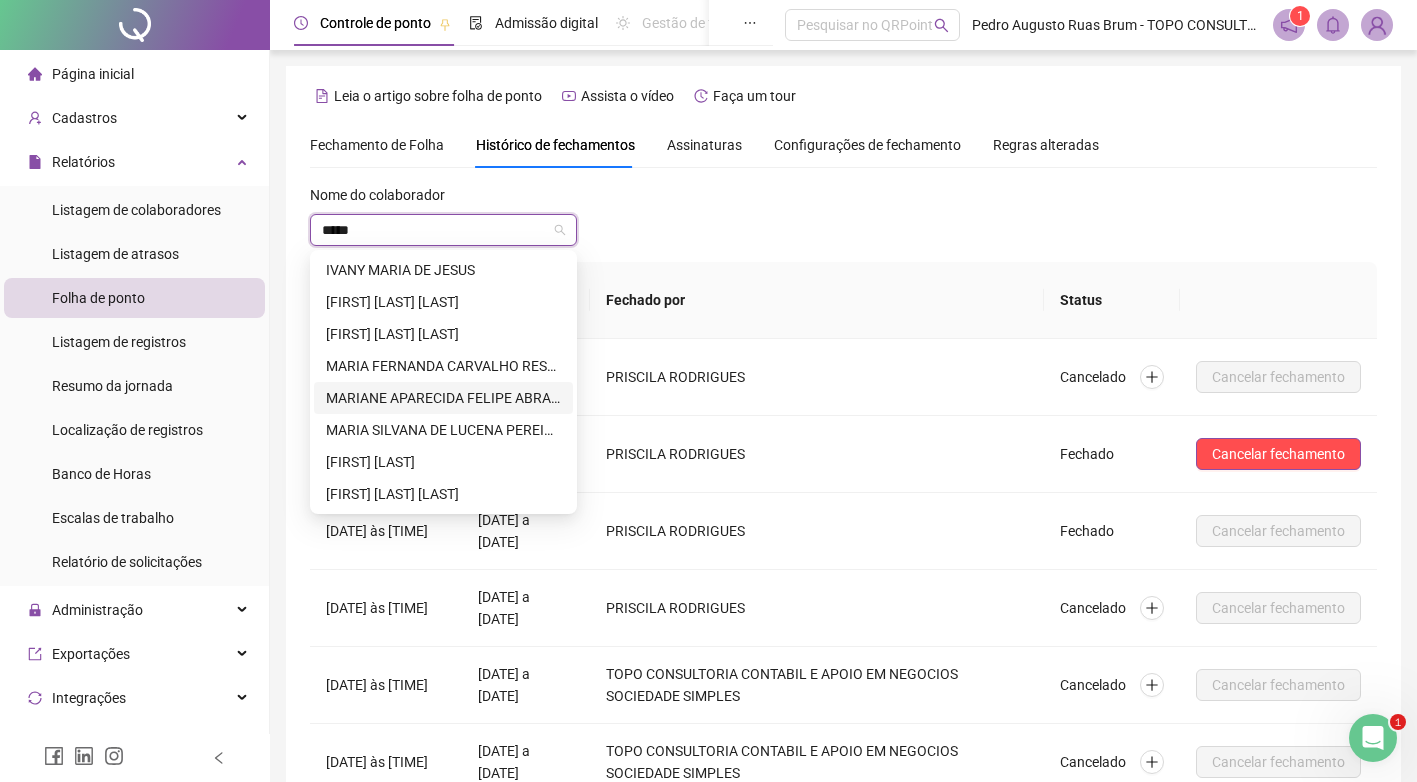 click on "MARIANE APARECIDA FELIPE ABRANTES" at bounding box center (443, 398) 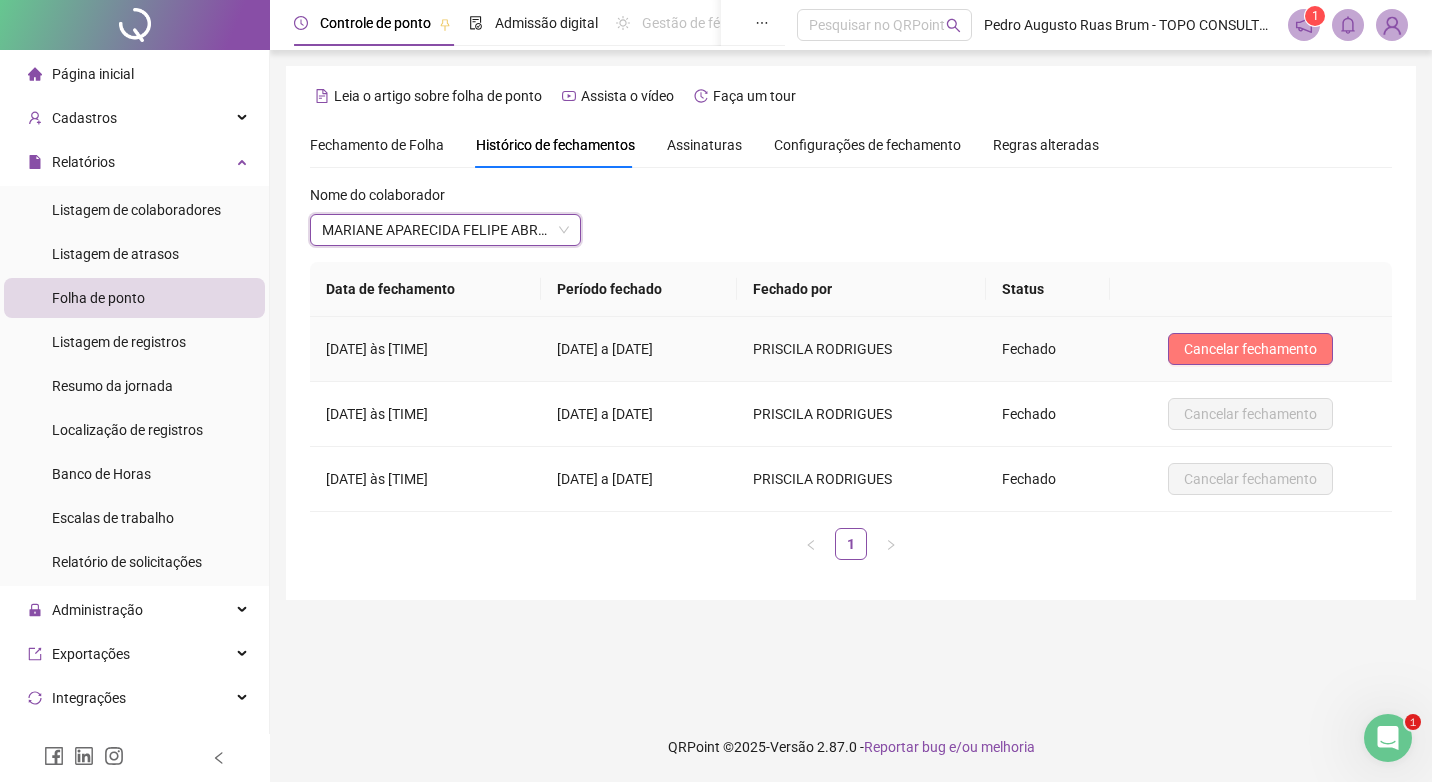 click on "Cancelar fechamento" at bounding box center (1251, 349) 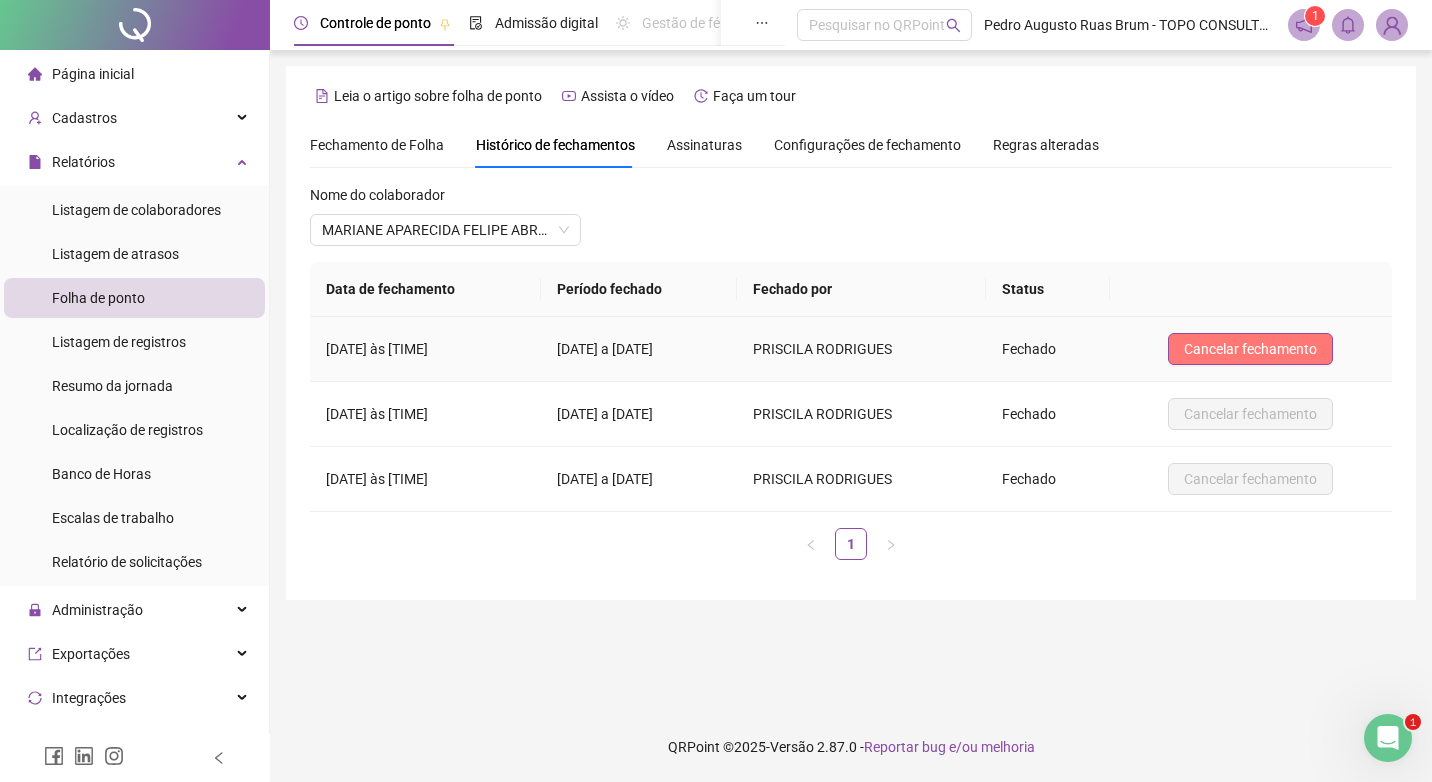 click on "Cancelar fechamento" at bounding box center [1250, 349] 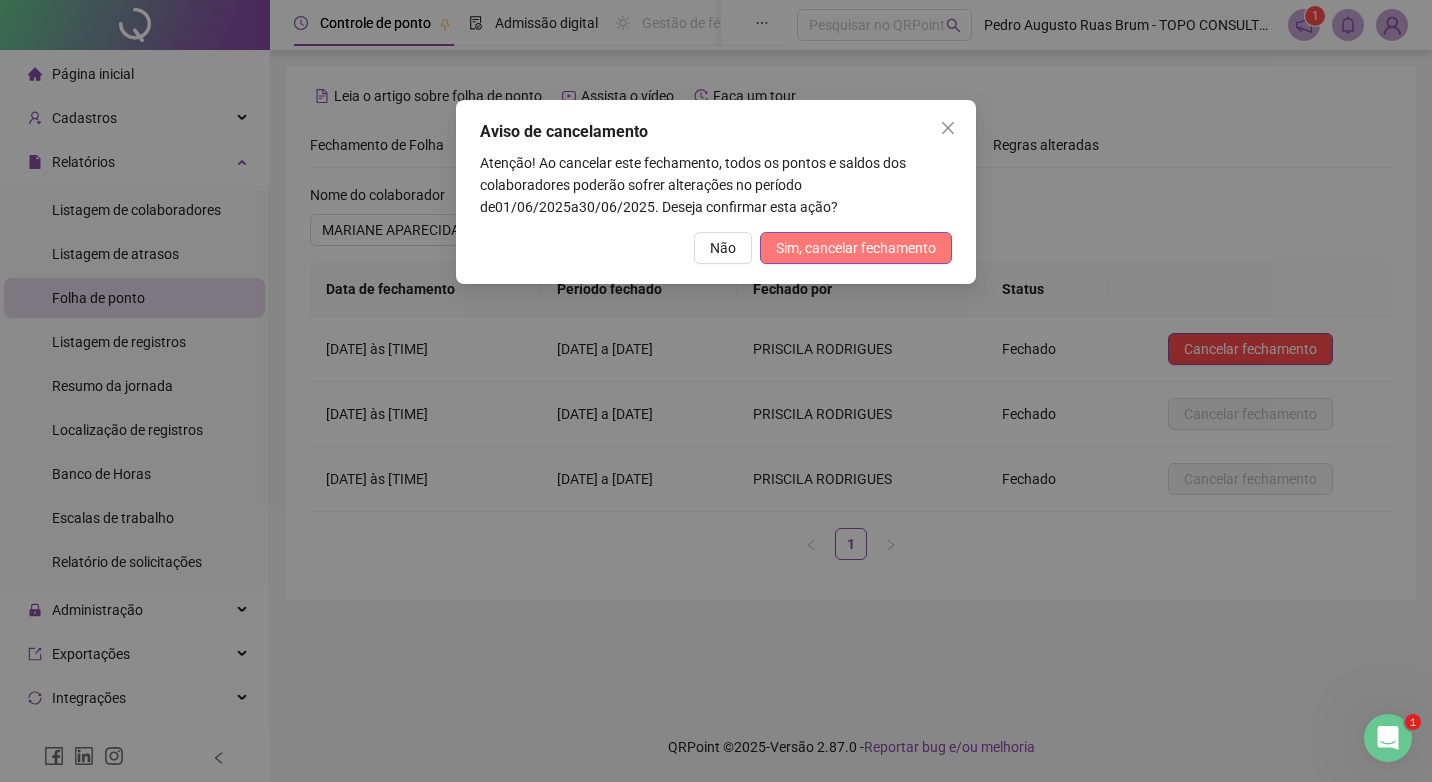 click on "Sim, cancelar fechamento" at bounding box center [856, 248] 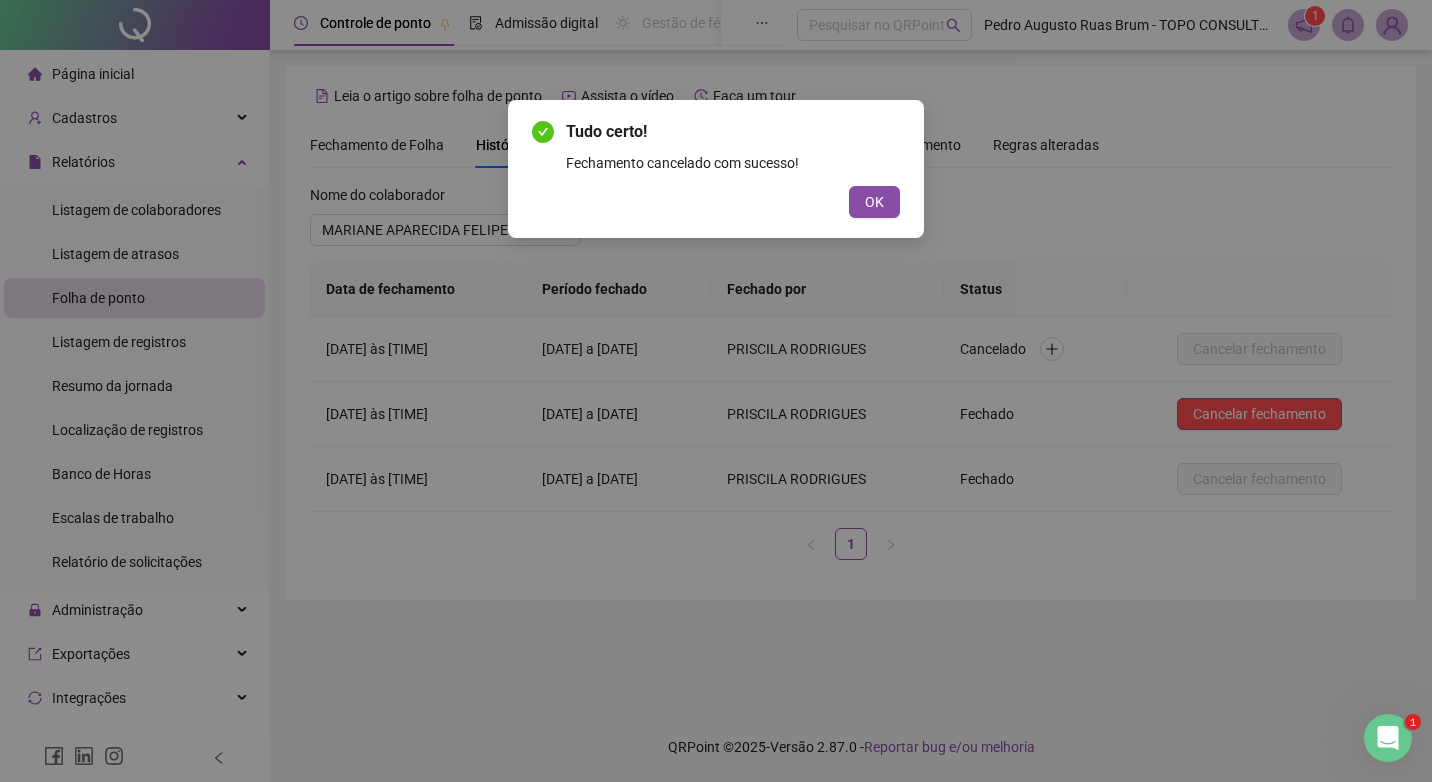drag, startPoint x: 866, startPoint y: 197, endPoint x: 877, endPoint y: 196, distance: 11.045361 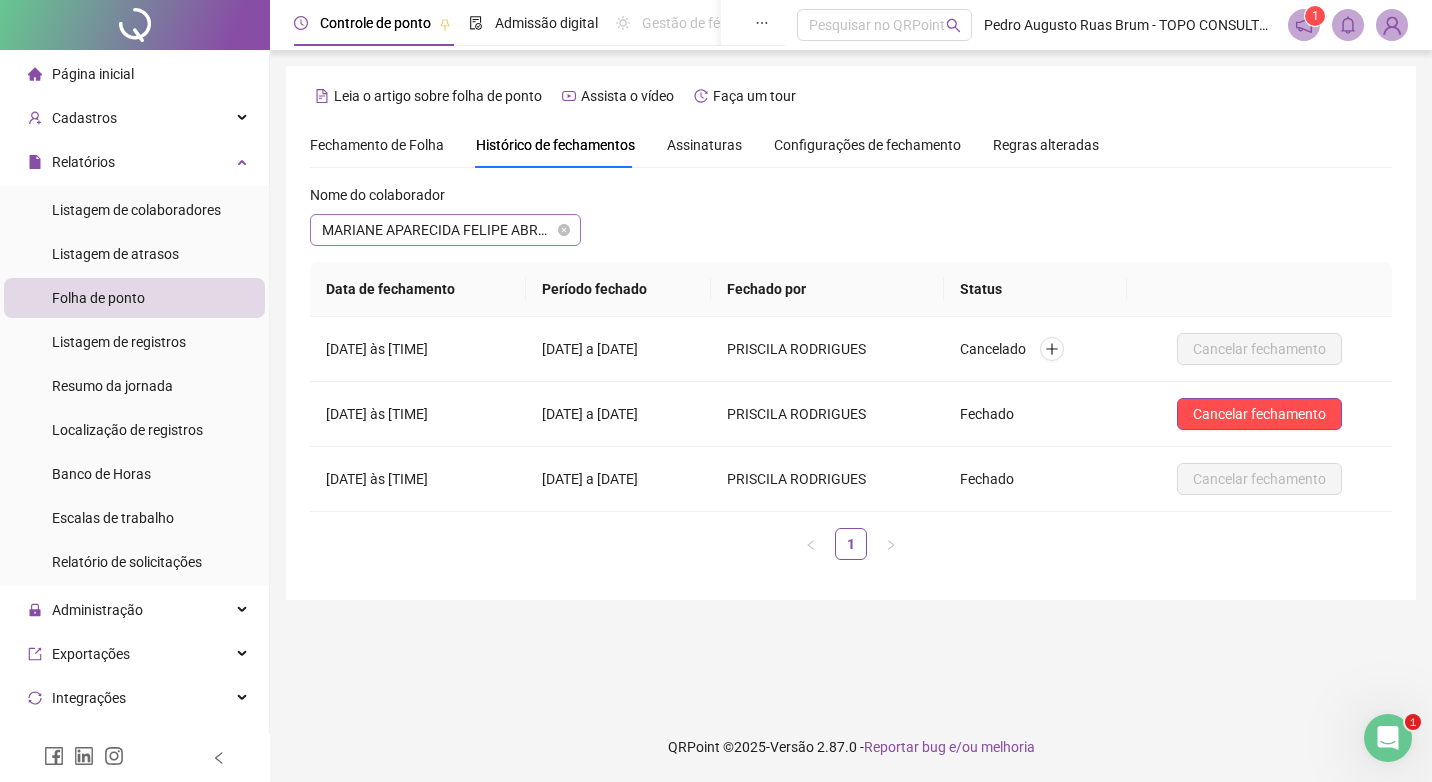 click on "MARIANE APARECIDA FELIPE ABRANTES" at bounding box center (445, 230) 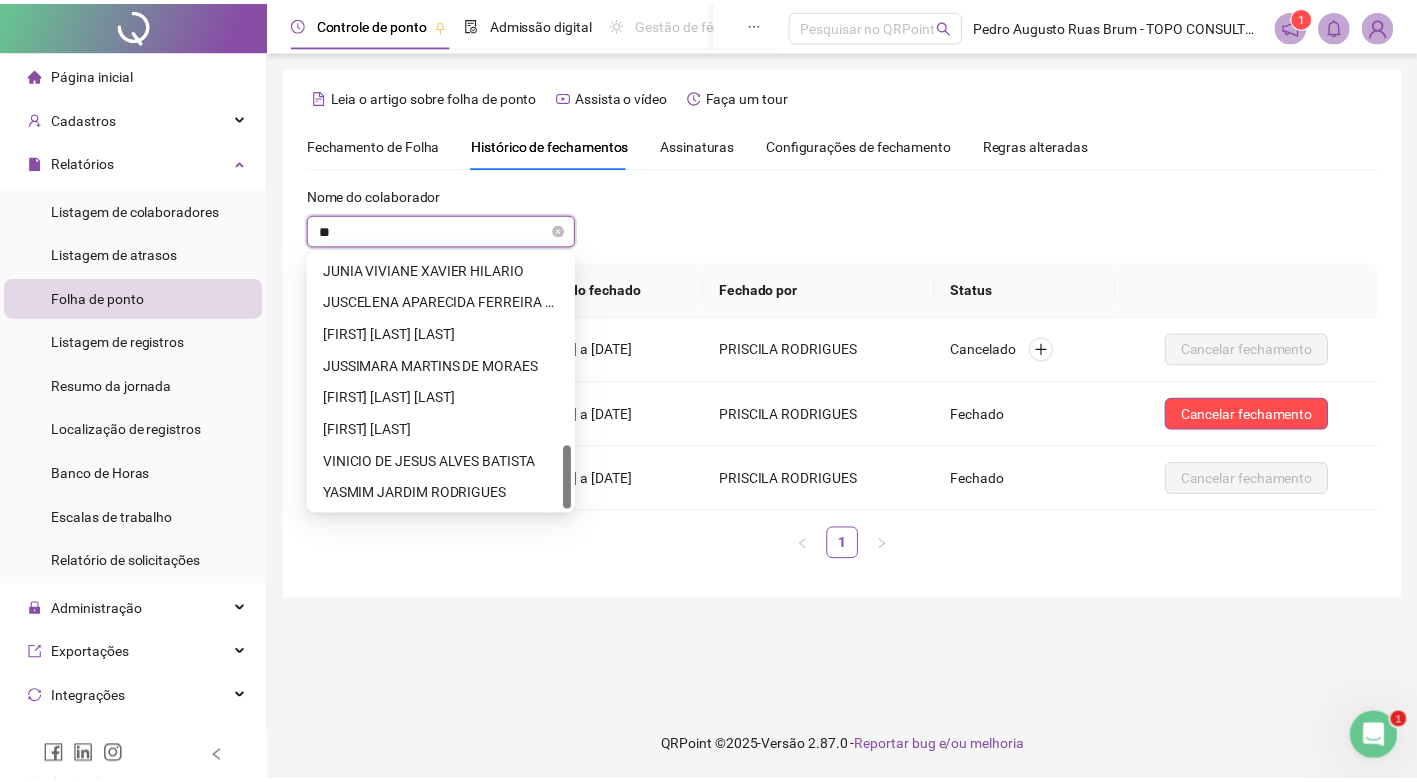 scroll, scrollTop: 0, scrollLeft: 0, axis: both 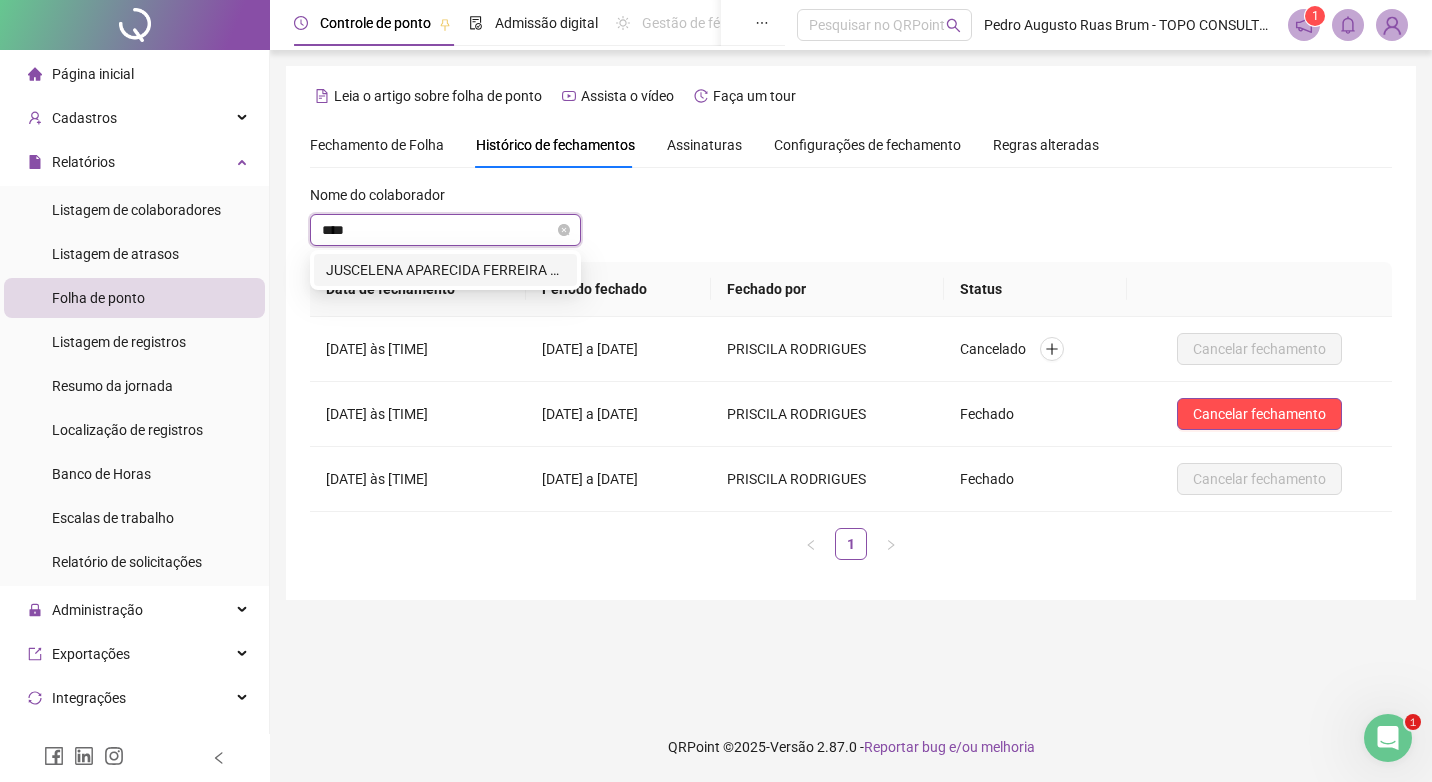 type on "*****" 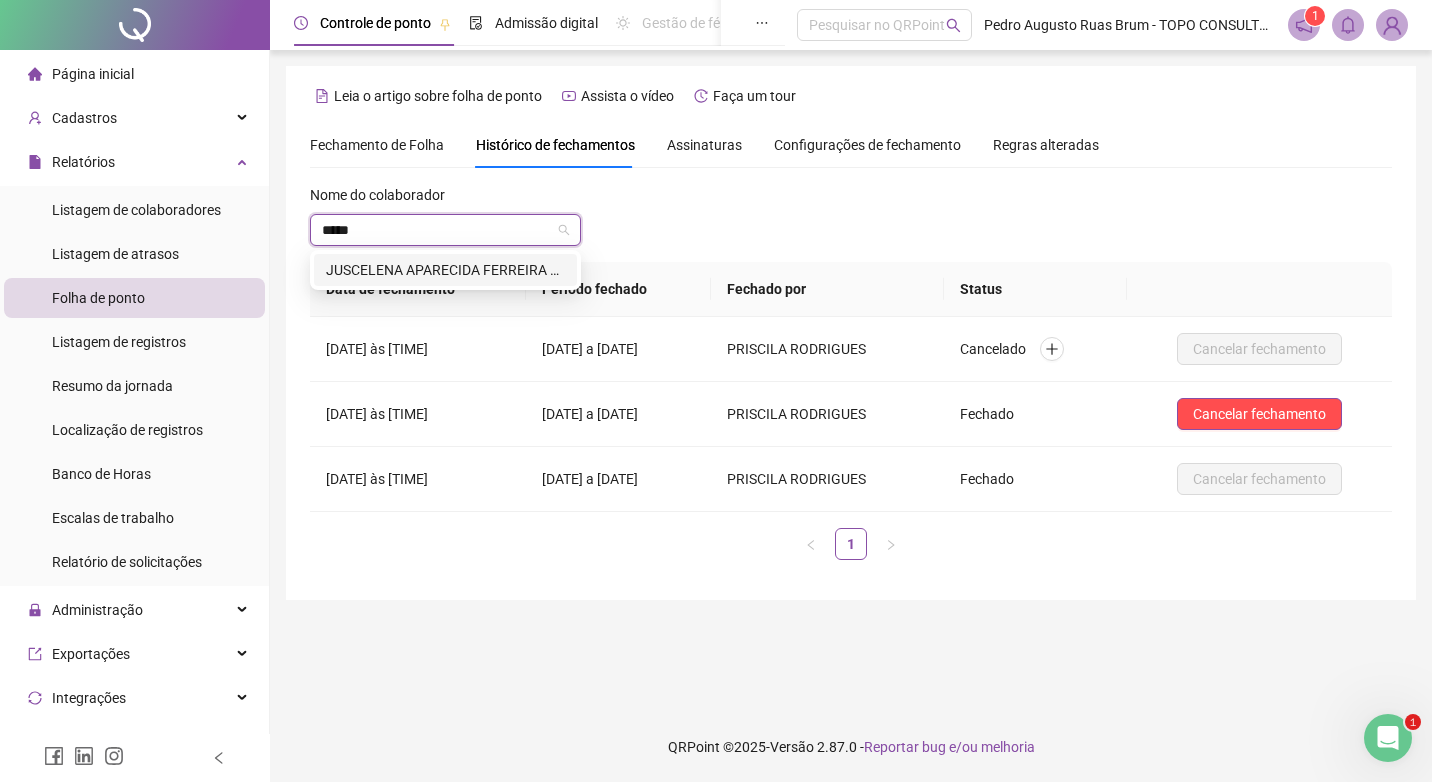 click on "JUSCELENA APARECIDA FERREIRA DA SILVA" at bounding box center (445, 270) 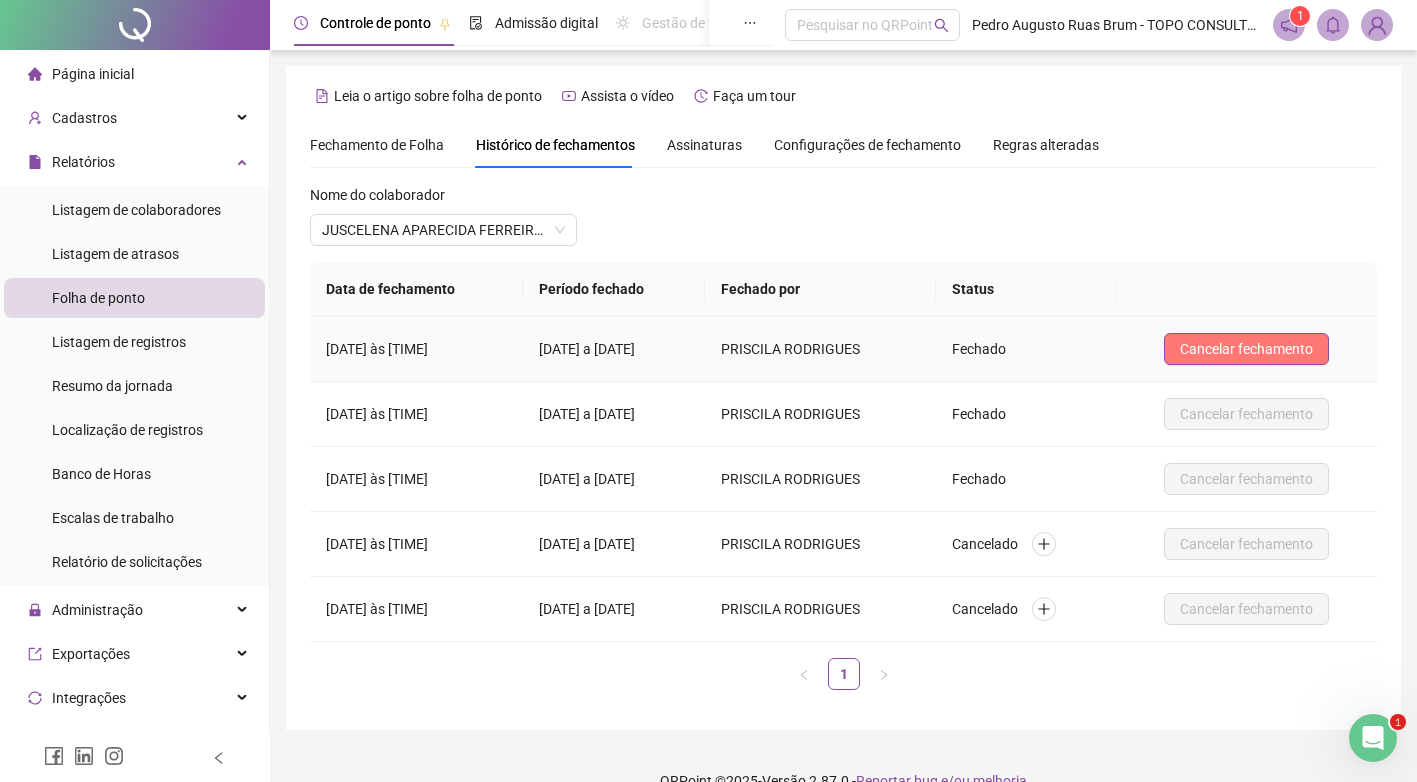 click on "Cancelar fechamento" at bounding box center [1246, 349] 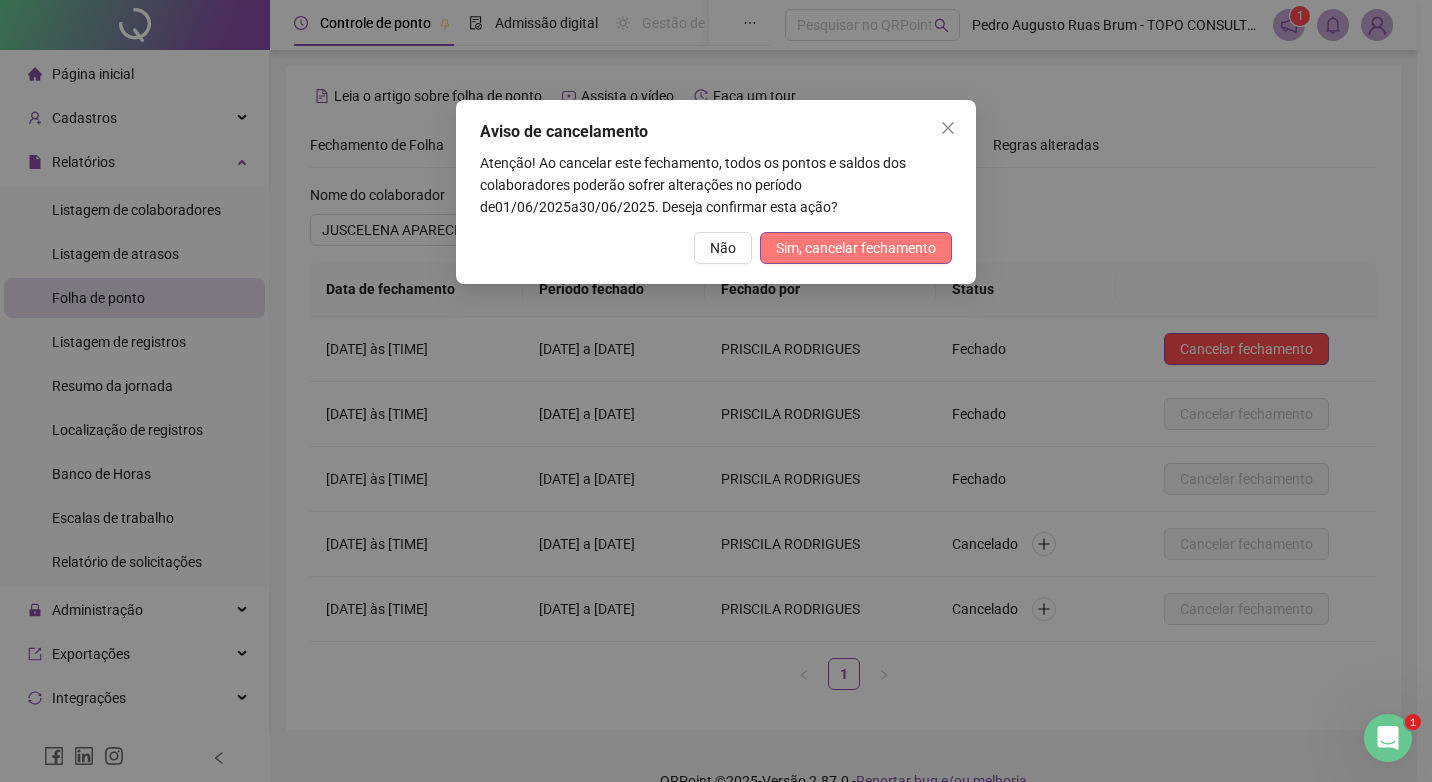 click on "Sim, cancelar fechamento" at bounding box center (856, 248) 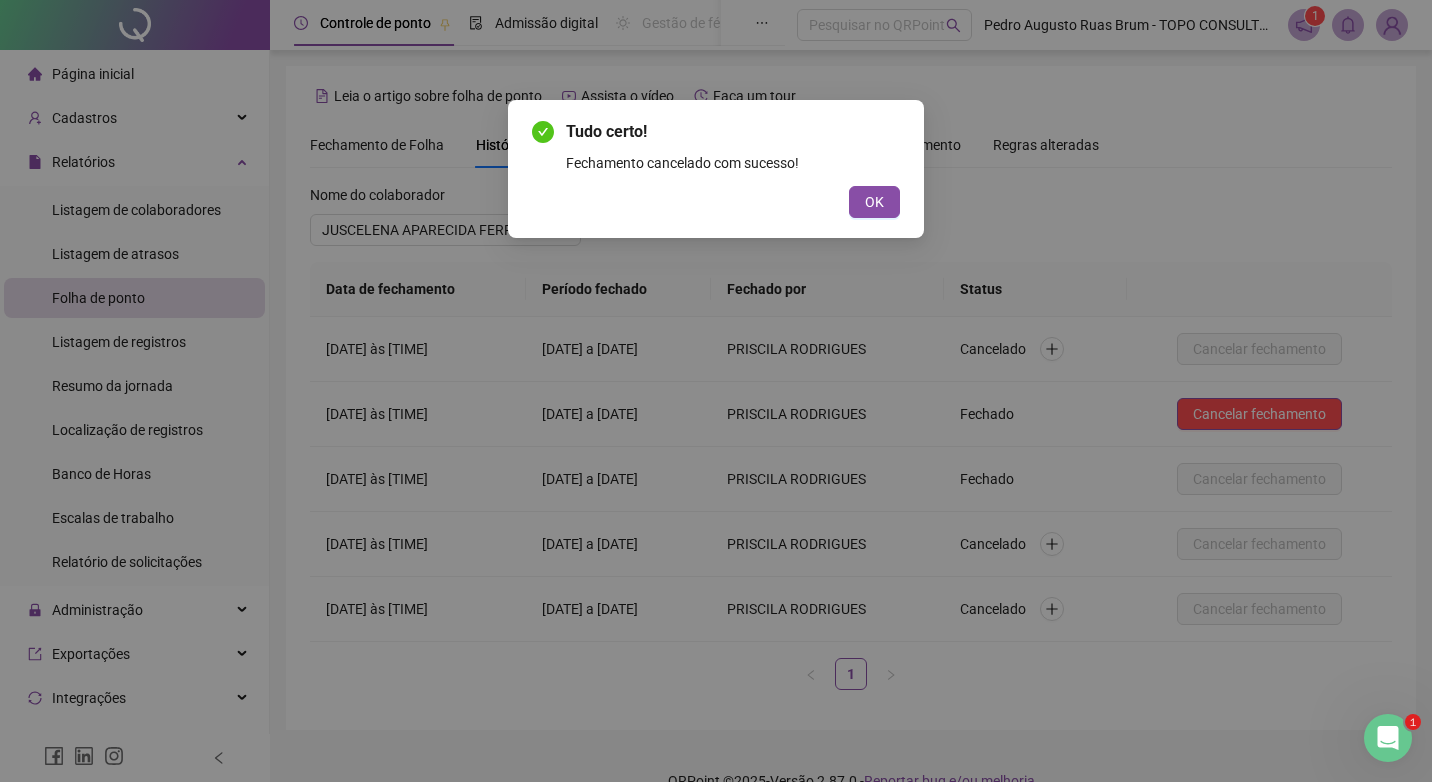 click on "Tudo certo! Fechamento cancelado com sucesso! OK" at bounding box center (716, 391) 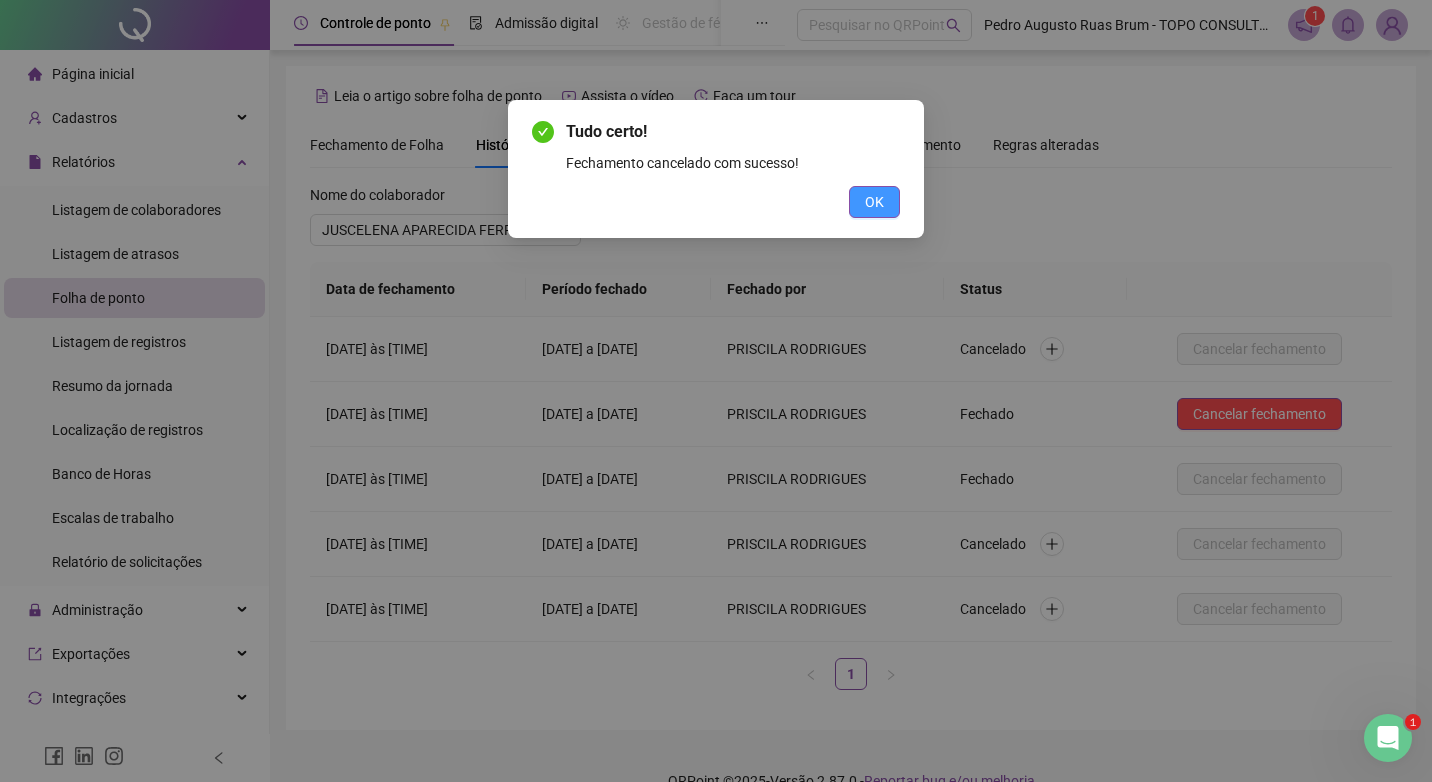 click on "OK" at bounding box center (874, 202) 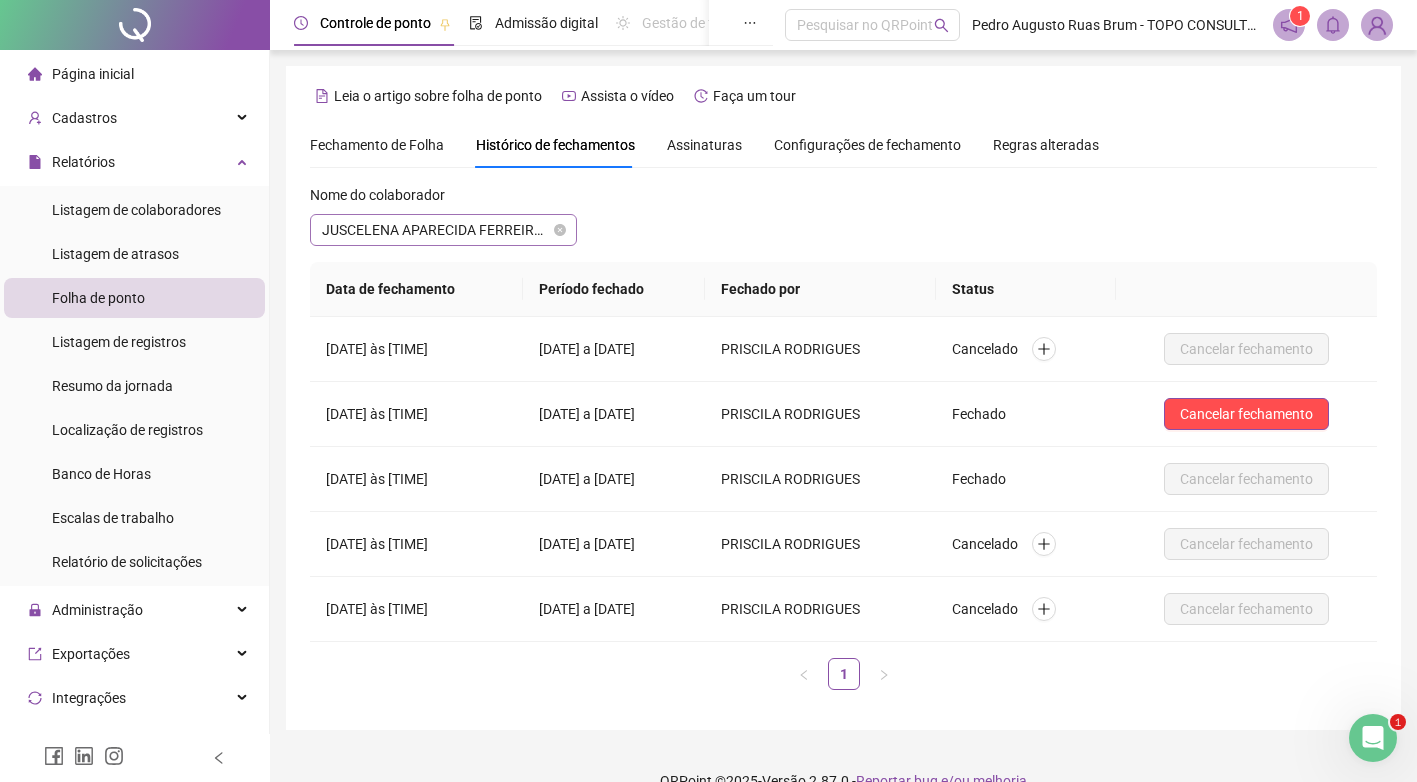 click on "JUSCELENA APARECIDA FERREIRA DA SILVA" at bounding box center (443, 230) 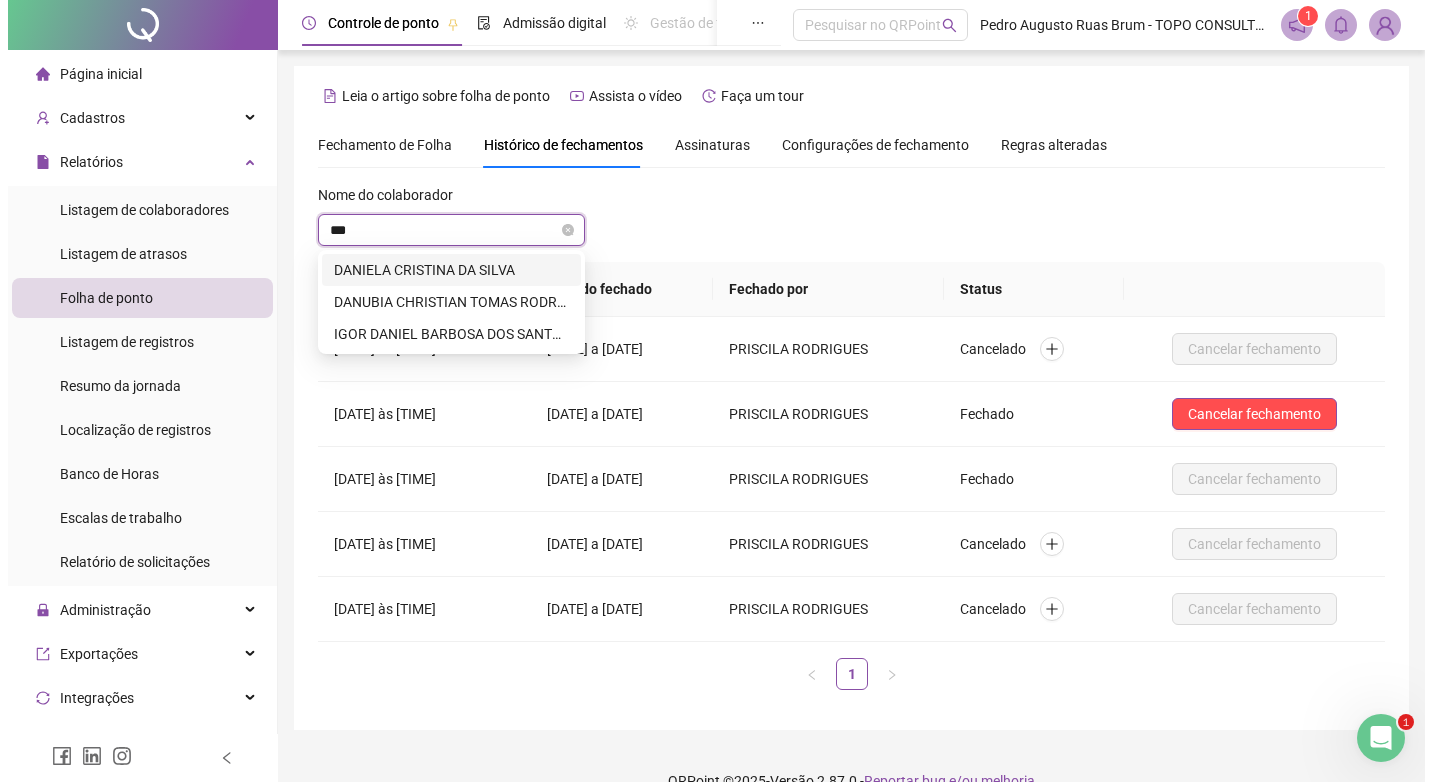 scroll, scrollTop: 0, scrollLeft: 0, axis: both 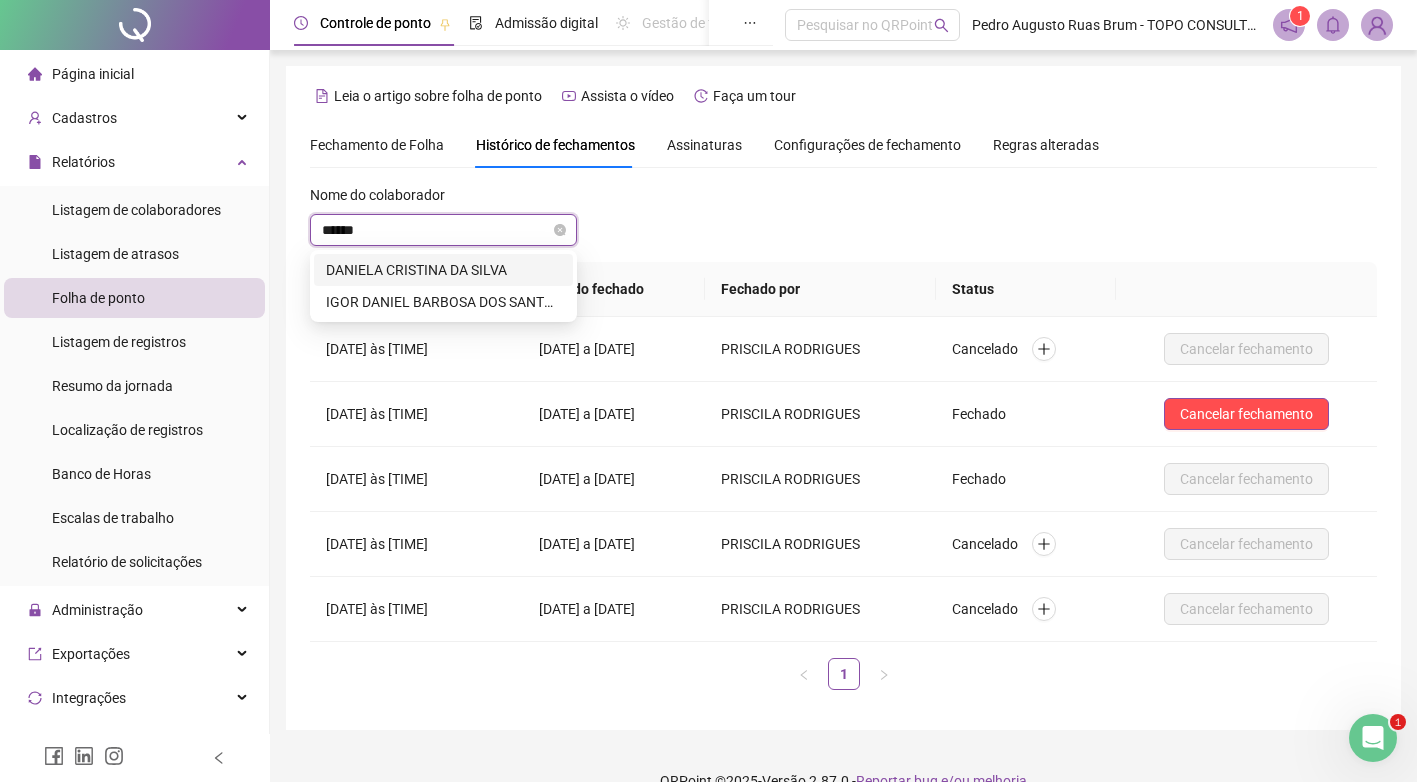 type on "*******" 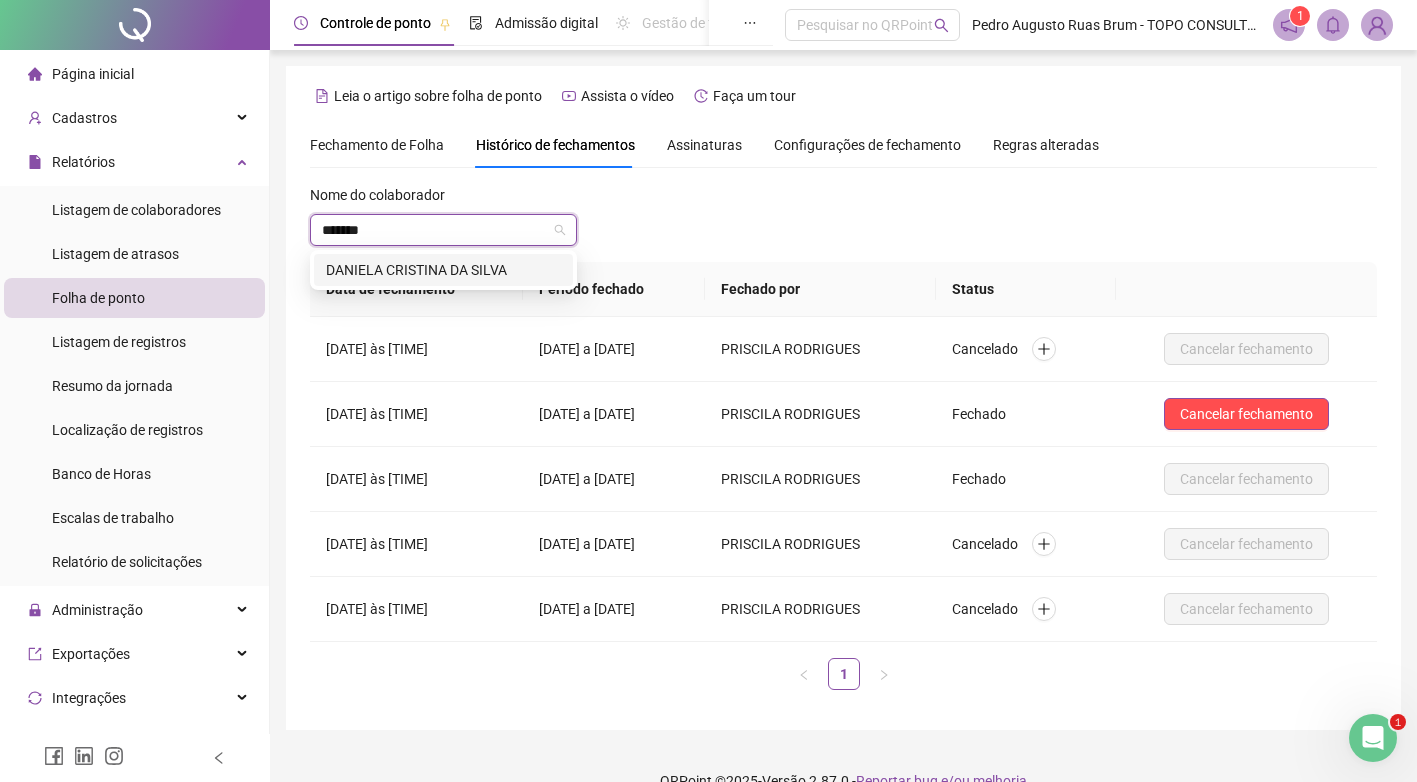 click on "DANIELA CRISTINA DA SILVA" at bounding box center (443, 270) 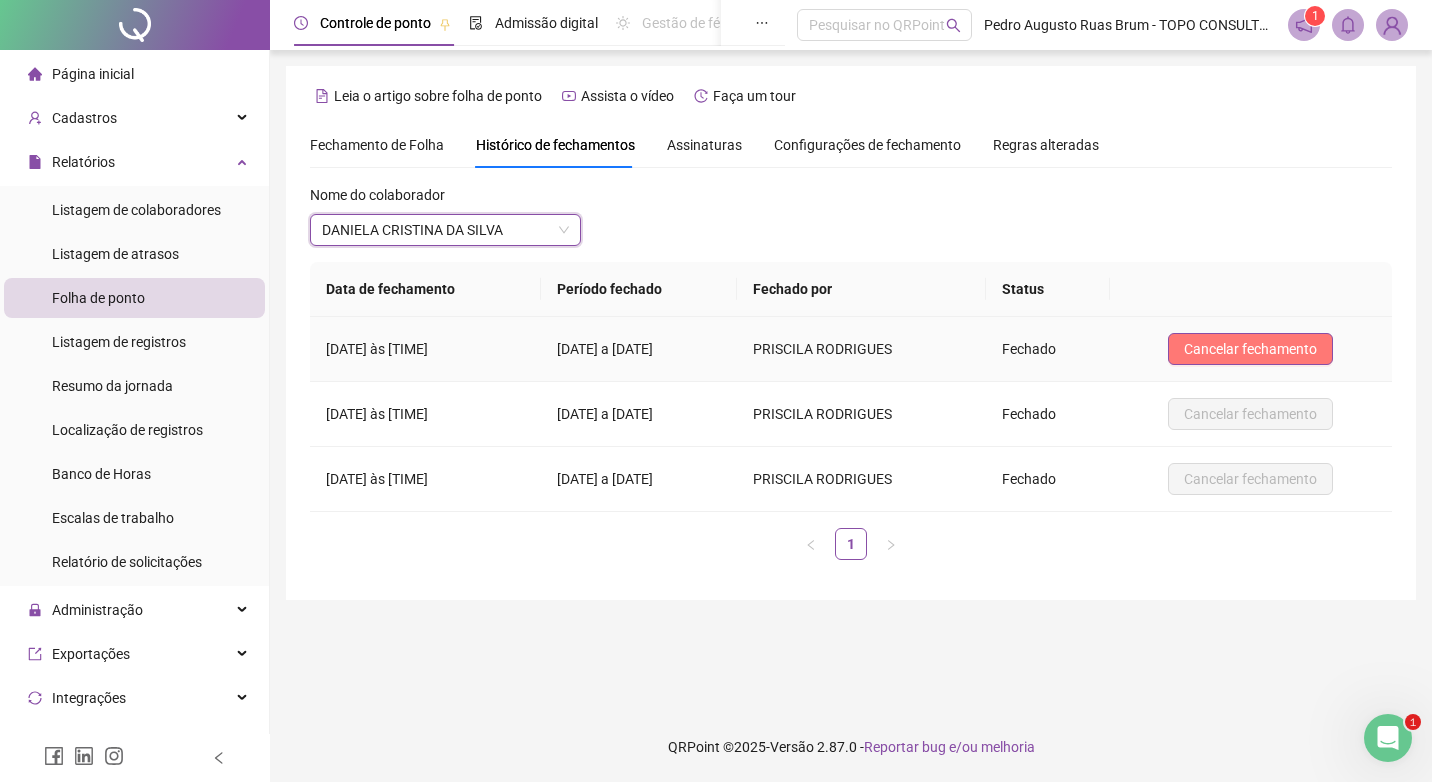 click on "Cancelar fechamento" at bounding box center [1250, 349] 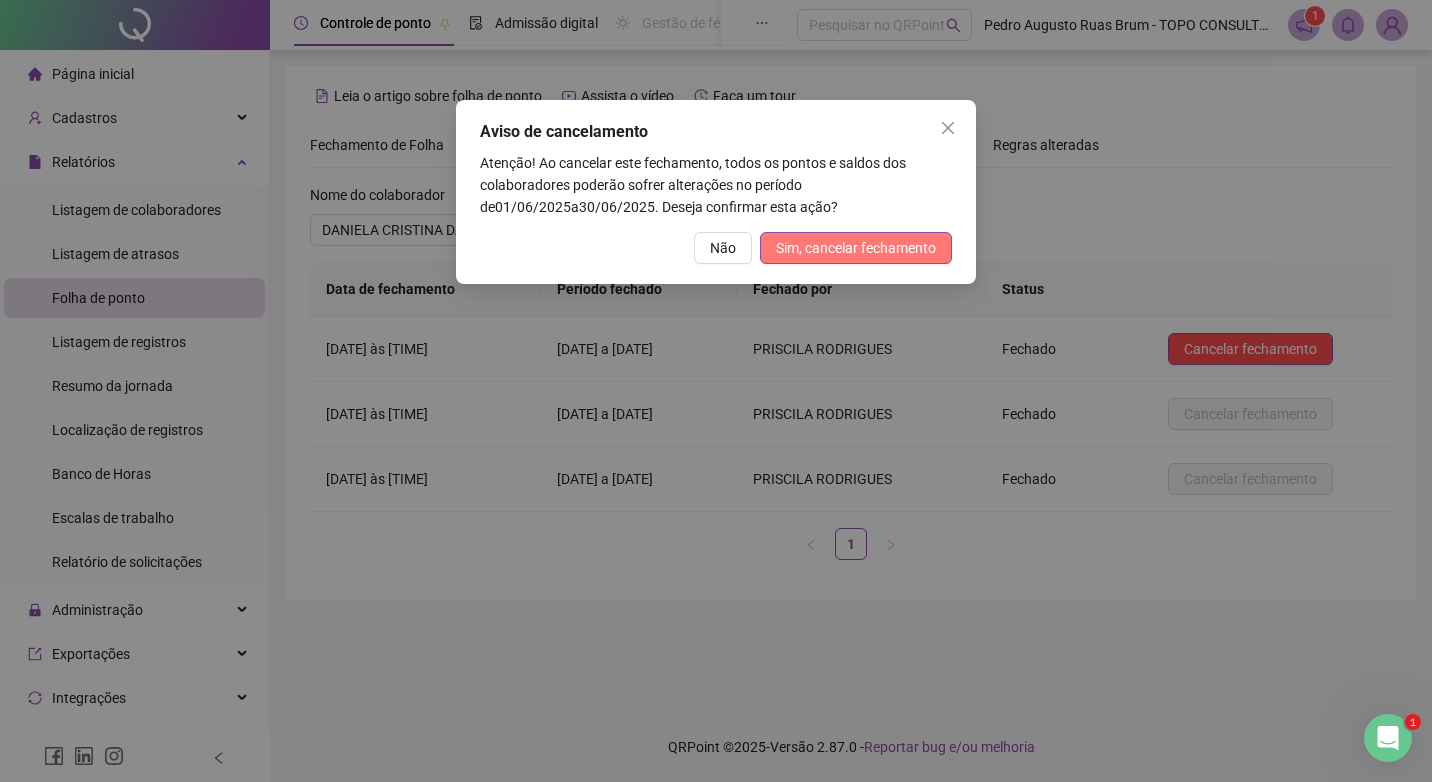 click on "Sim, cancelar fechamento" at bounding box center [856, 248] 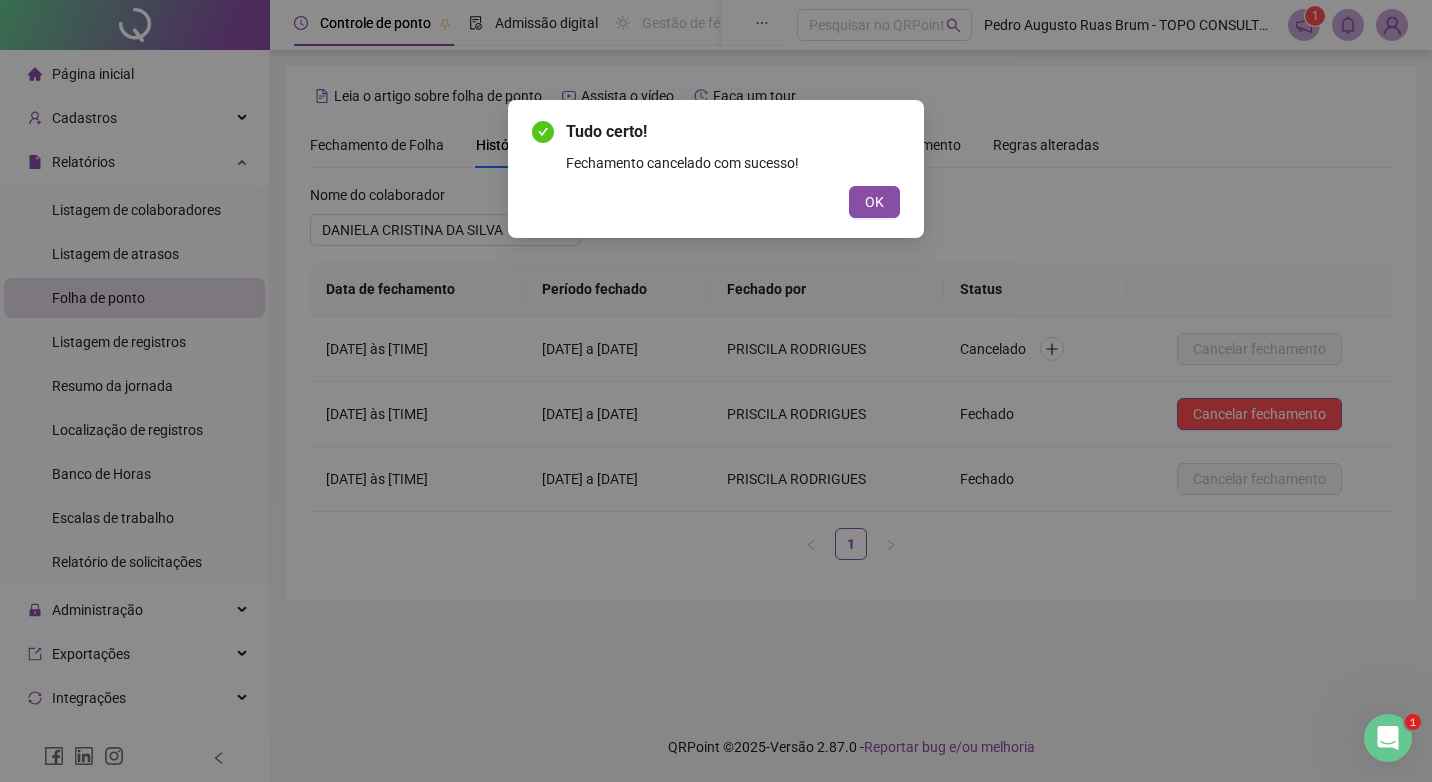 click on "OK" at bounding box center (874, 202) 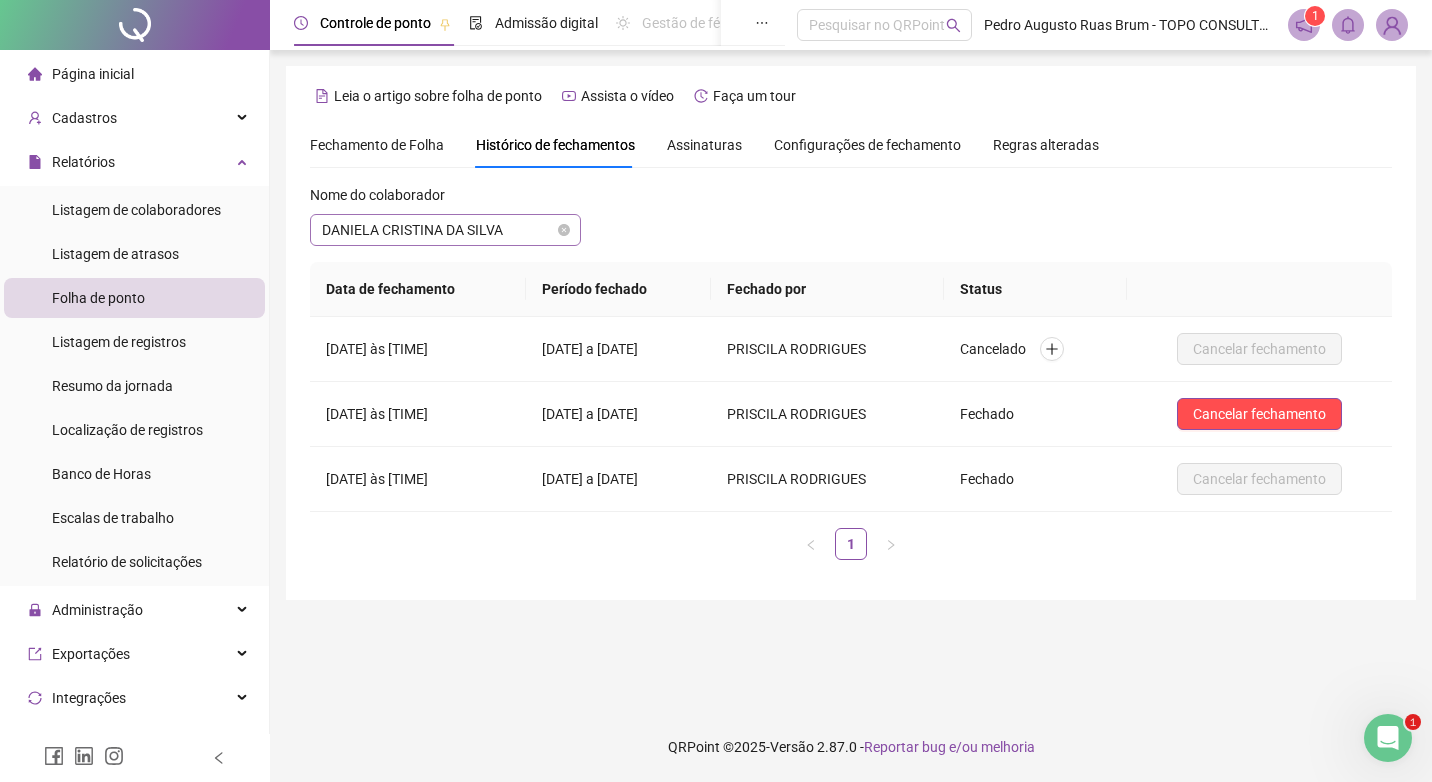 click on "DANIELA CRISTINA DA SILVA" at bounding box center (445, 230) 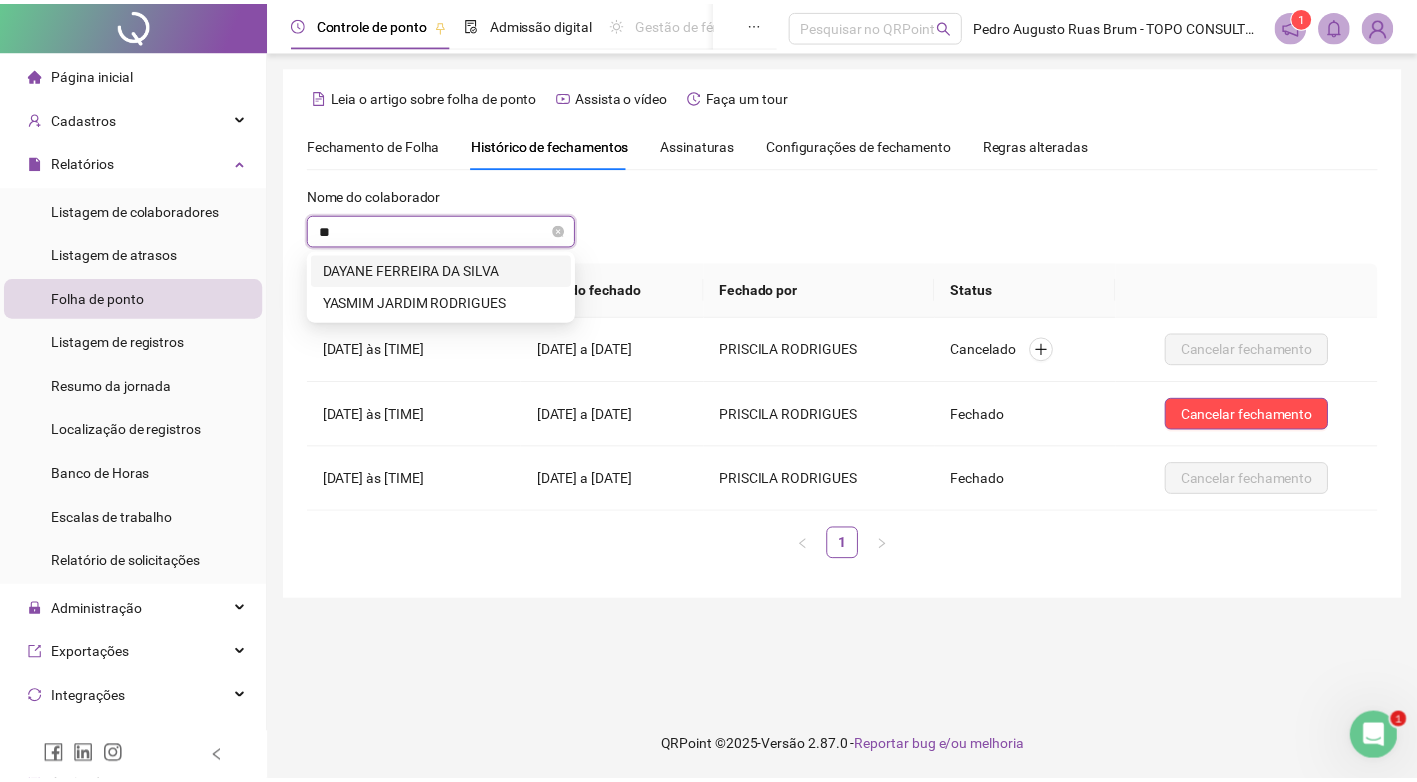 scroll, scrollTop: 0, scrollLeft: 0, axis: both 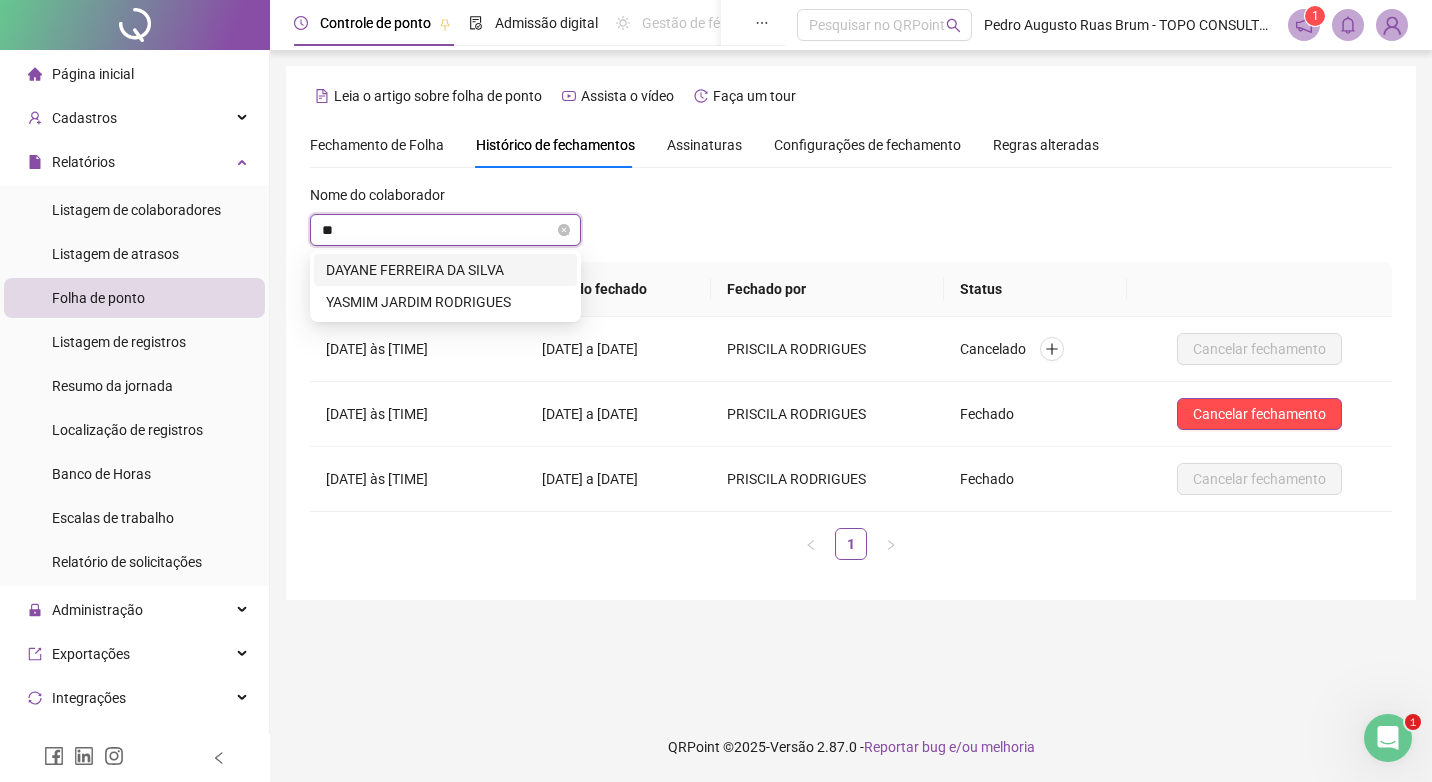 type on "***" 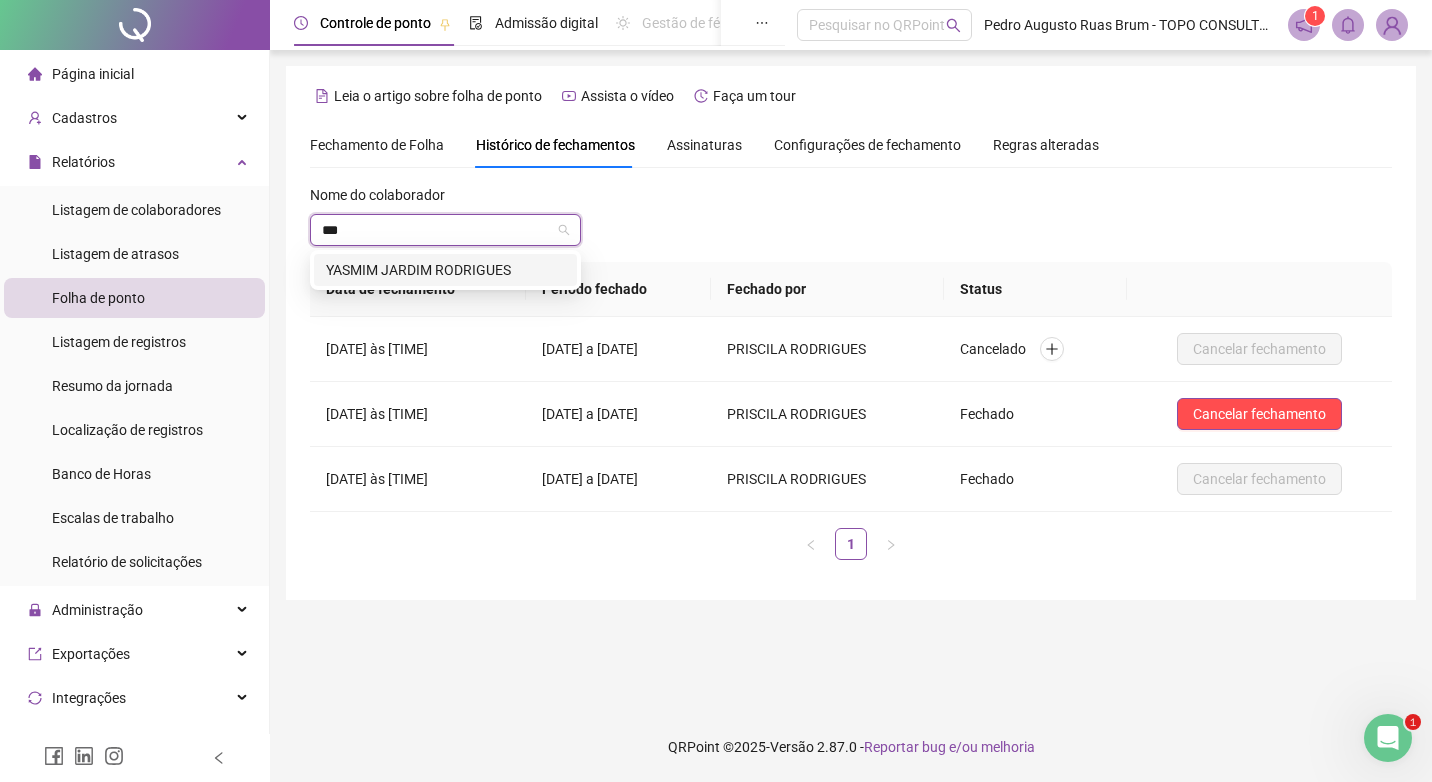 click on "YASMIM JARDIM RODRIGUES" at bounding box center [445, 270] 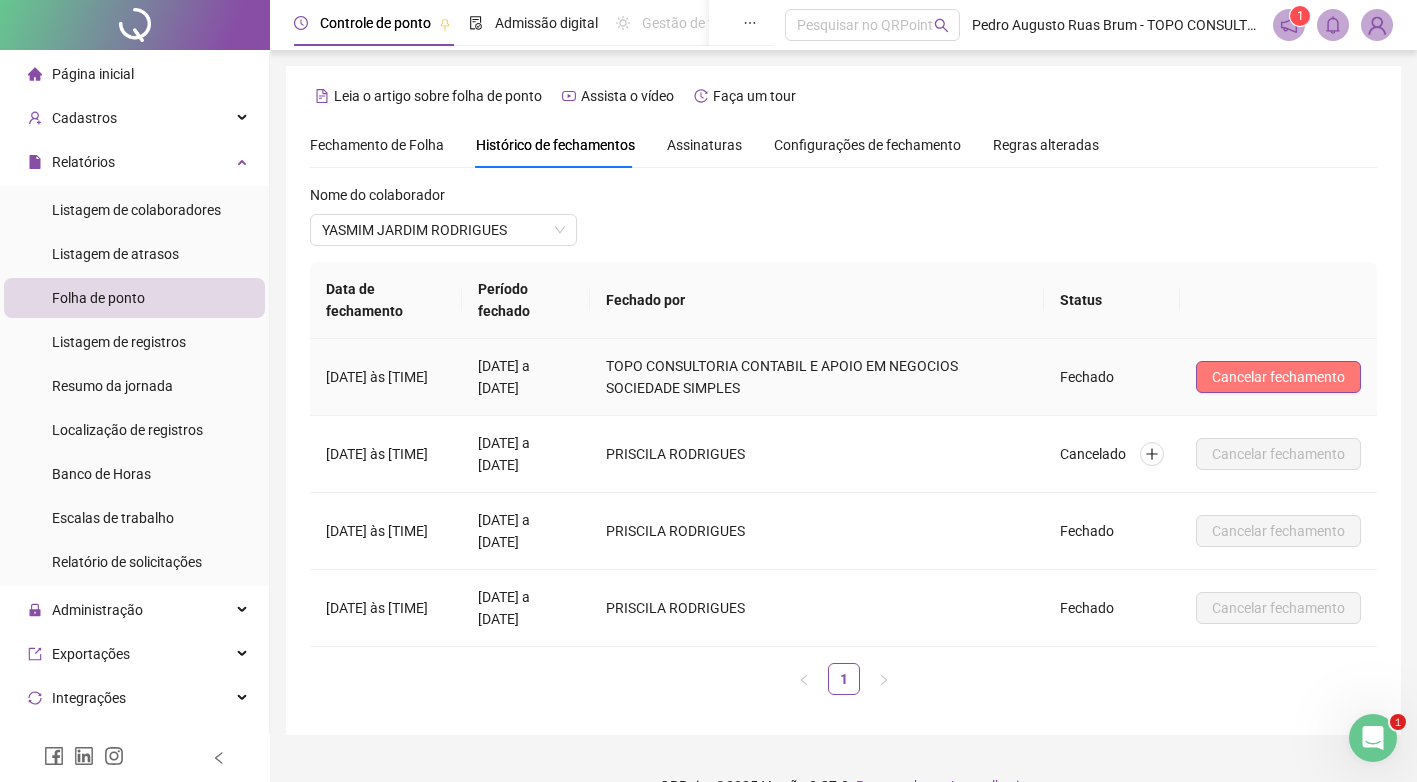 click on "Cancelar fechamento" at bounding box center [1278, 377] 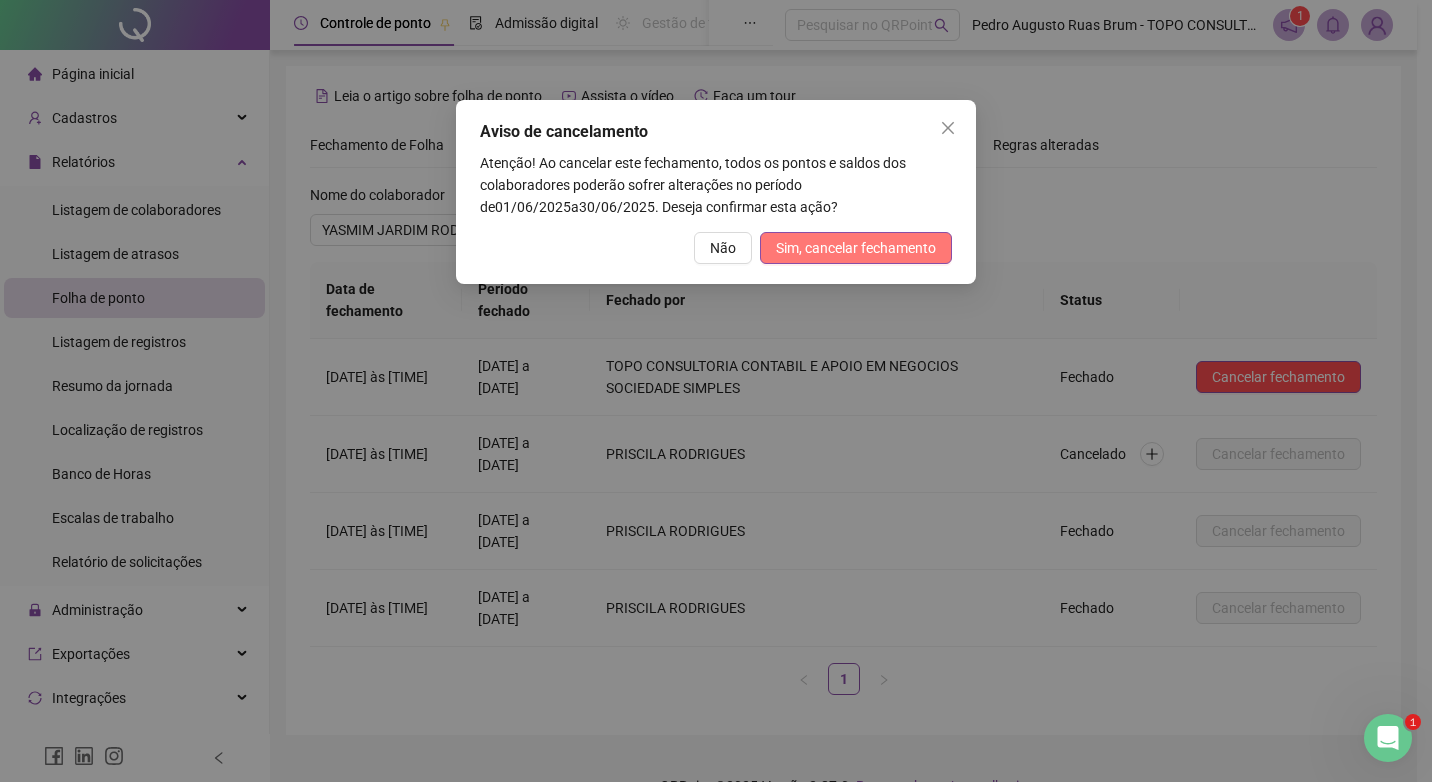 click on "Sim, cancelar fechamento" at bounding box center [856, 248] 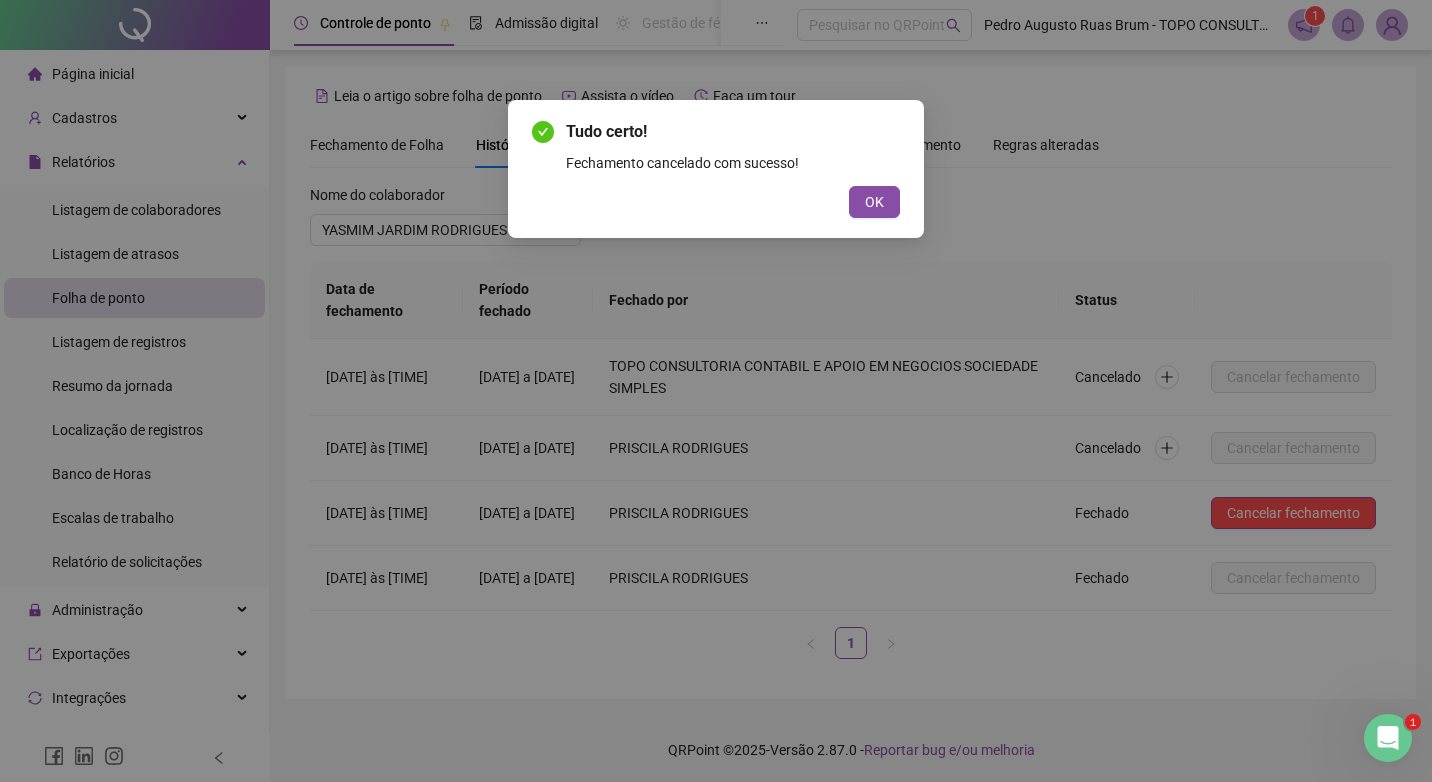 click on "Tudo certo! Fechamento cancelado com sucesso! OK" at bounding box center (716, 391) 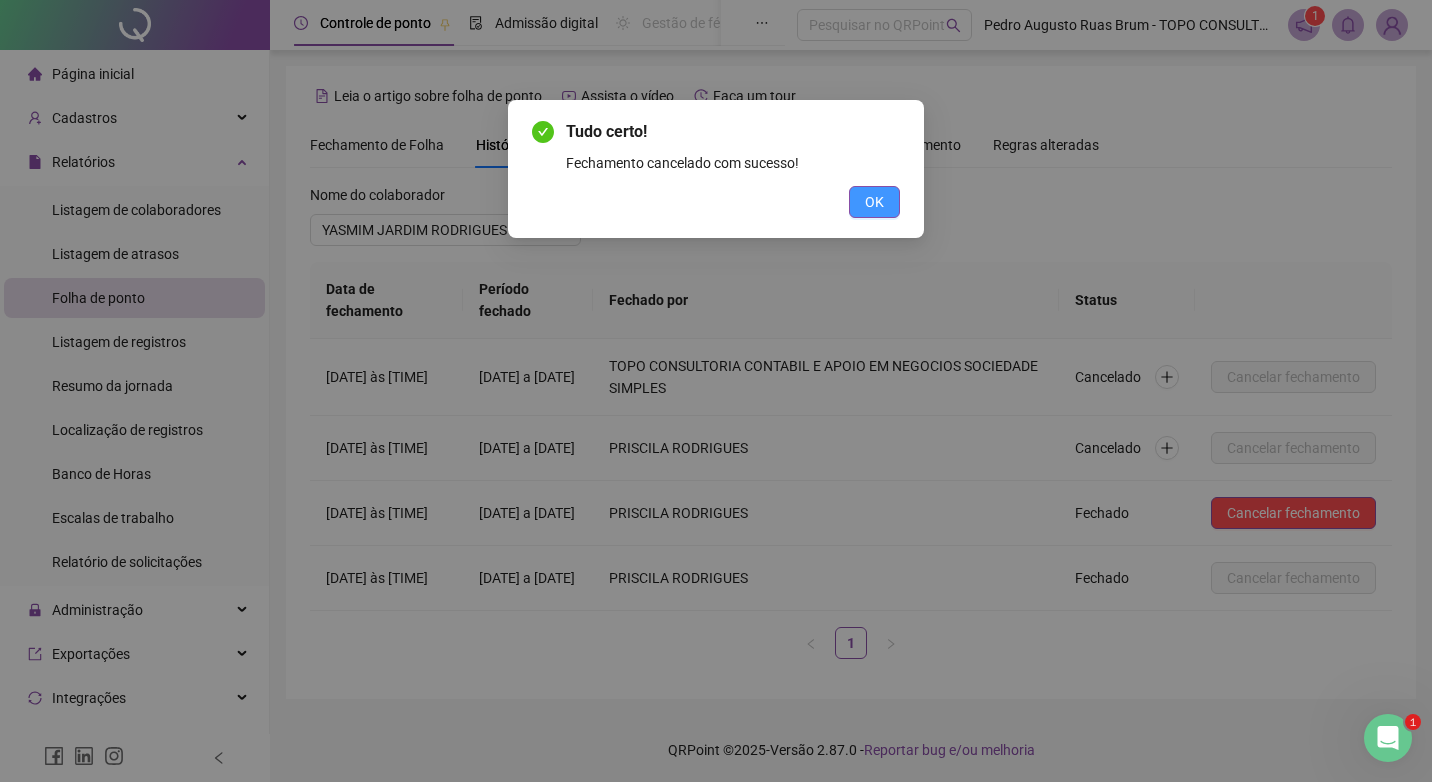 click on "OK" at bounding box center (874, 202) 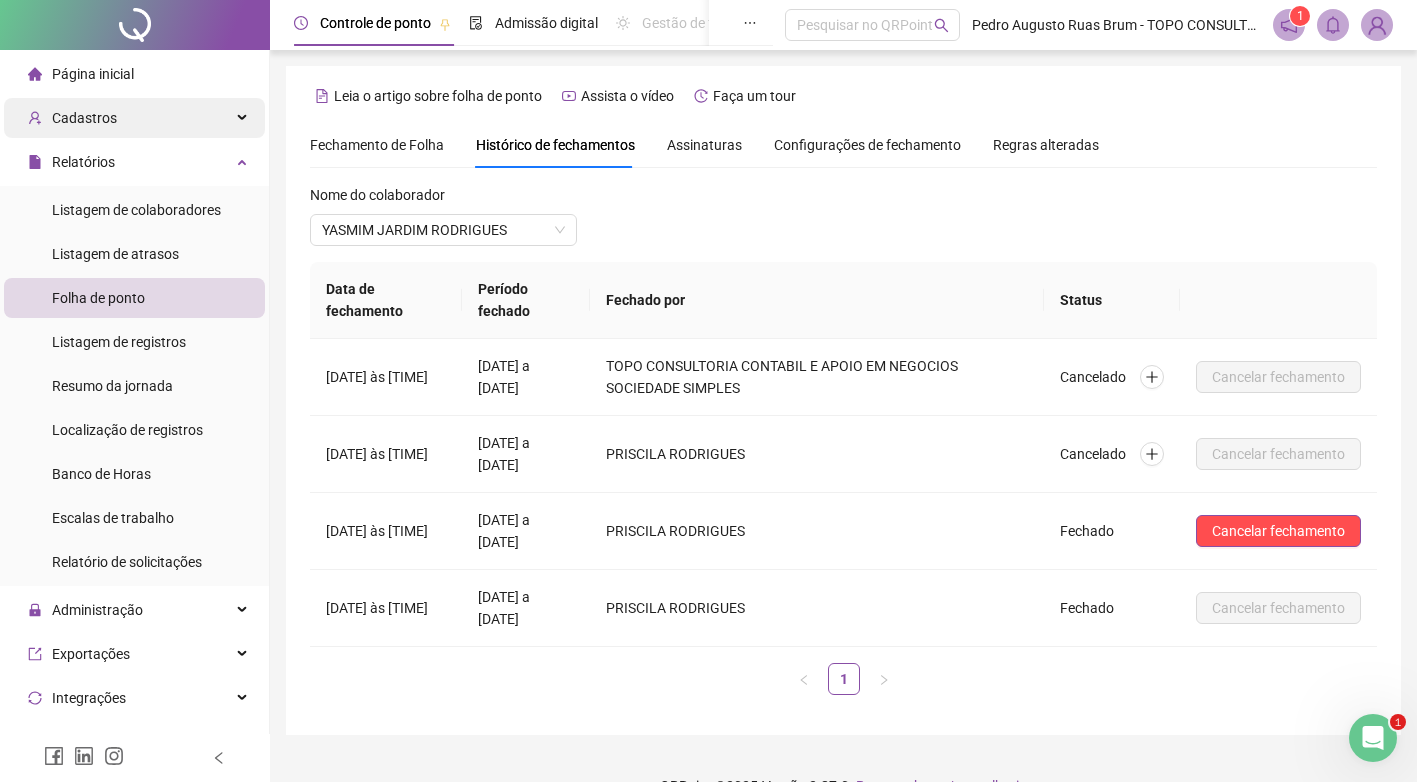 click on "Cadastros" at bounding box center (134, 118) 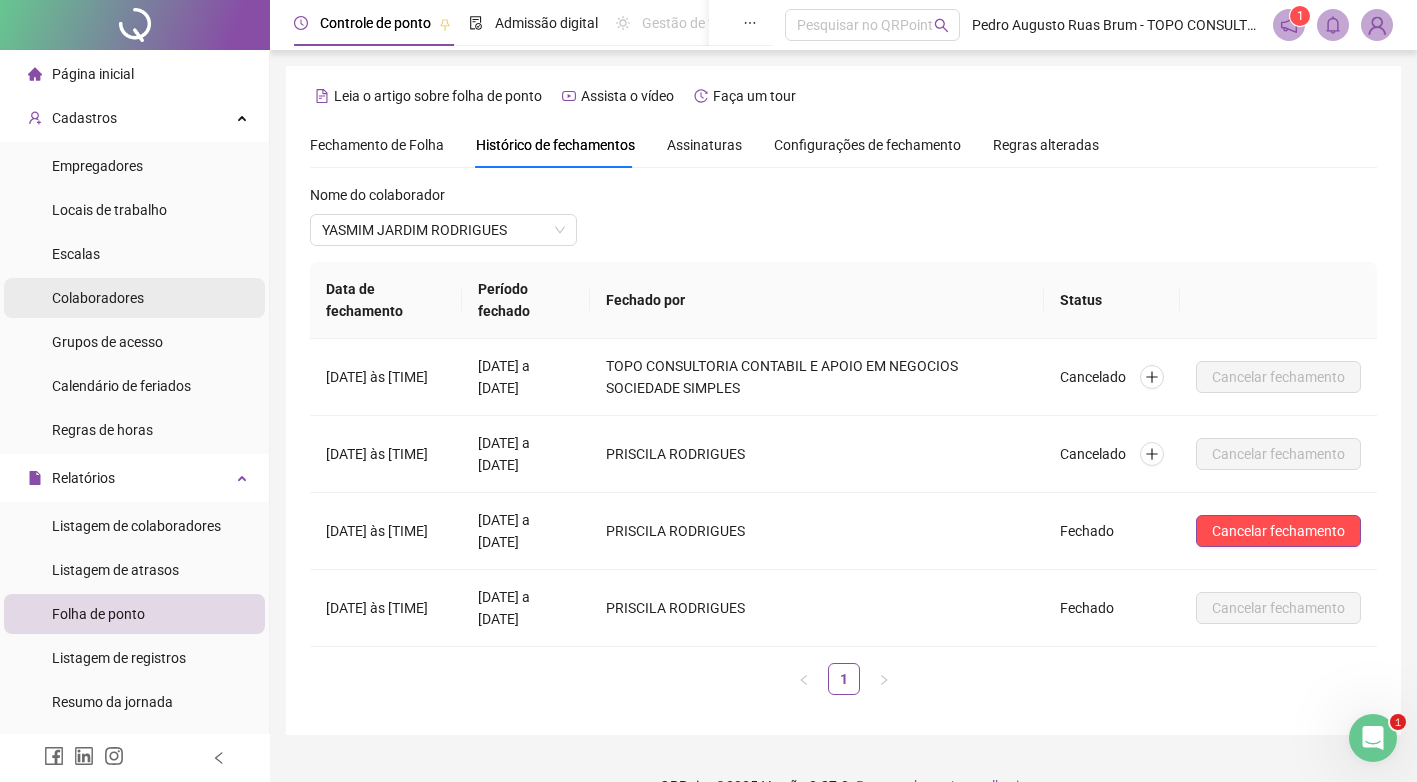 click on "Colaboradores" at bounding box center (134, 298) 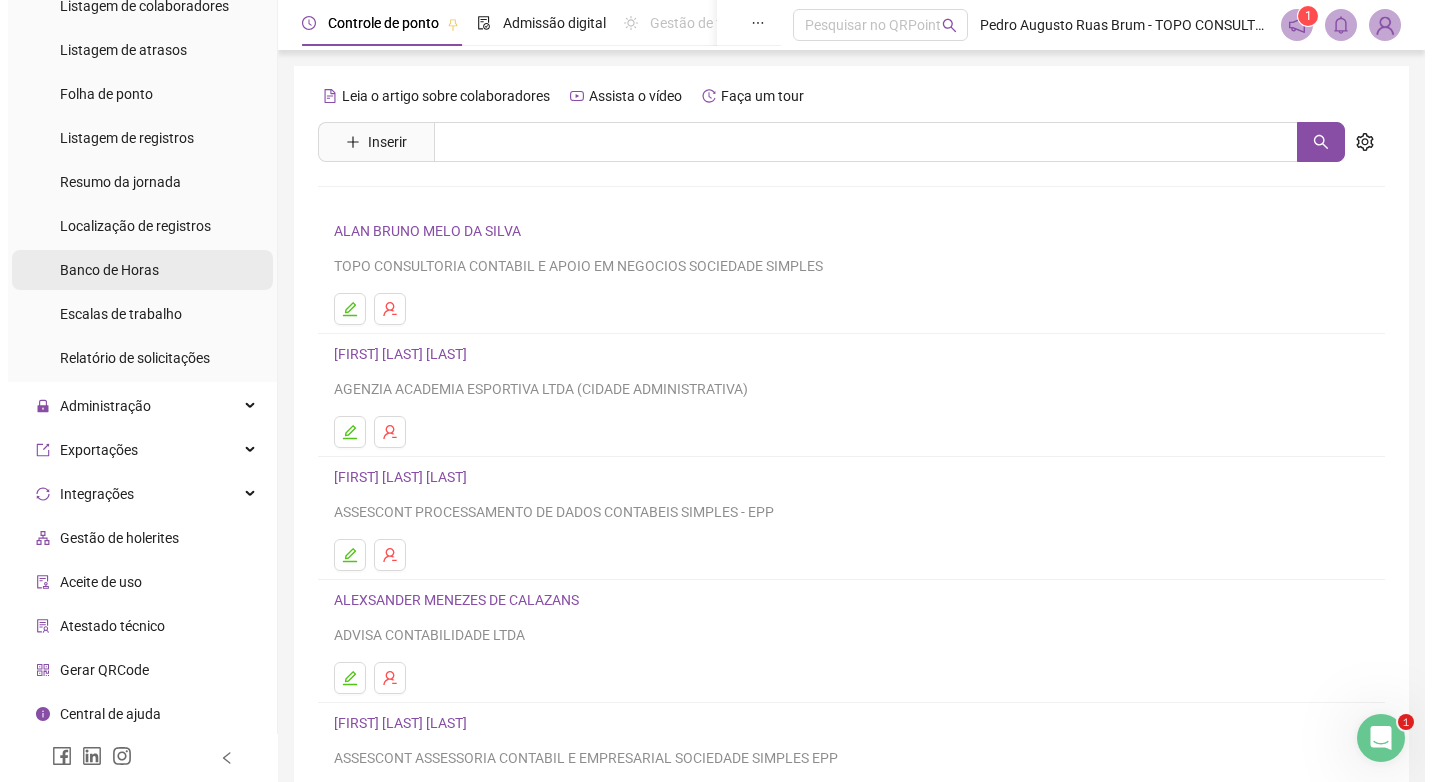scroll, scrollTop: 420, scrollLeft: 0, axis: vertical 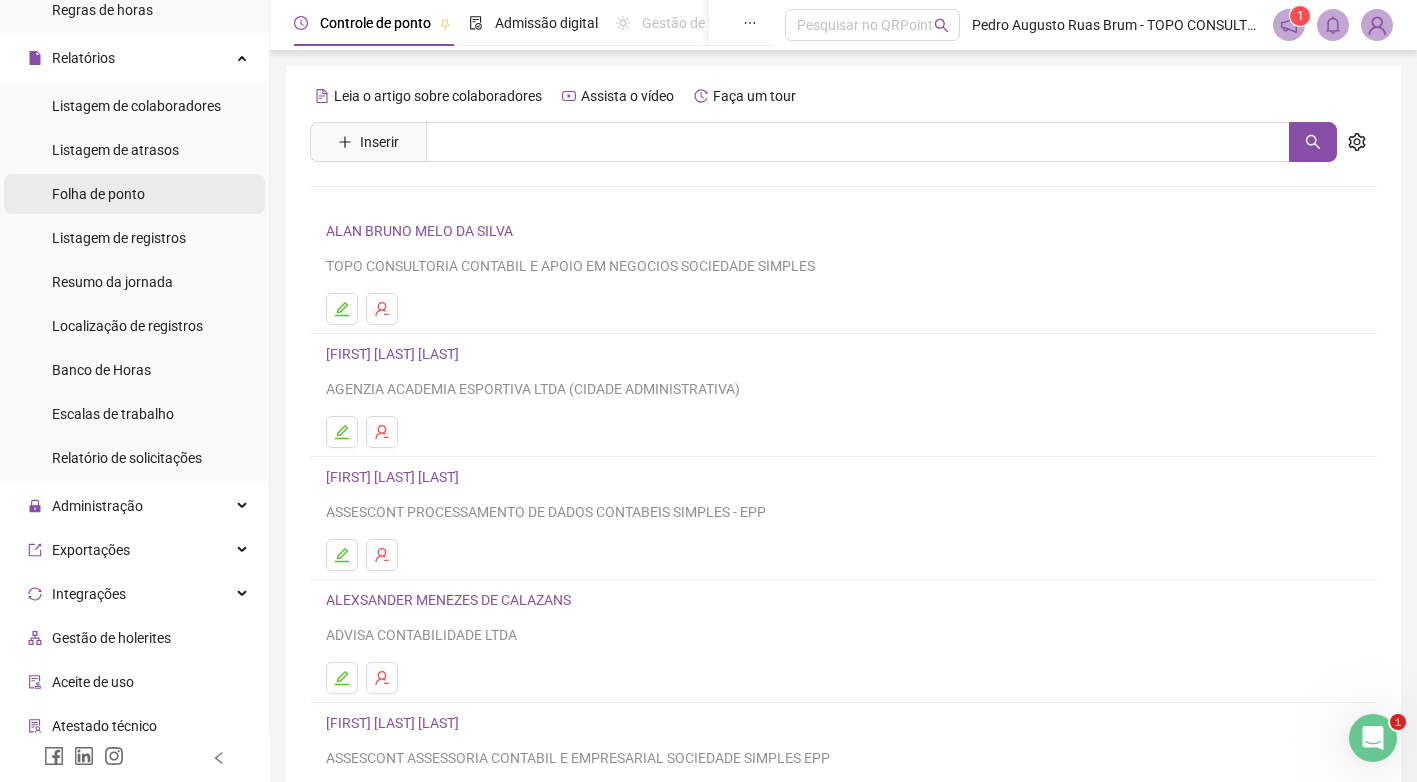 click on "Folha de ponto" at bounding box center [98, 194] 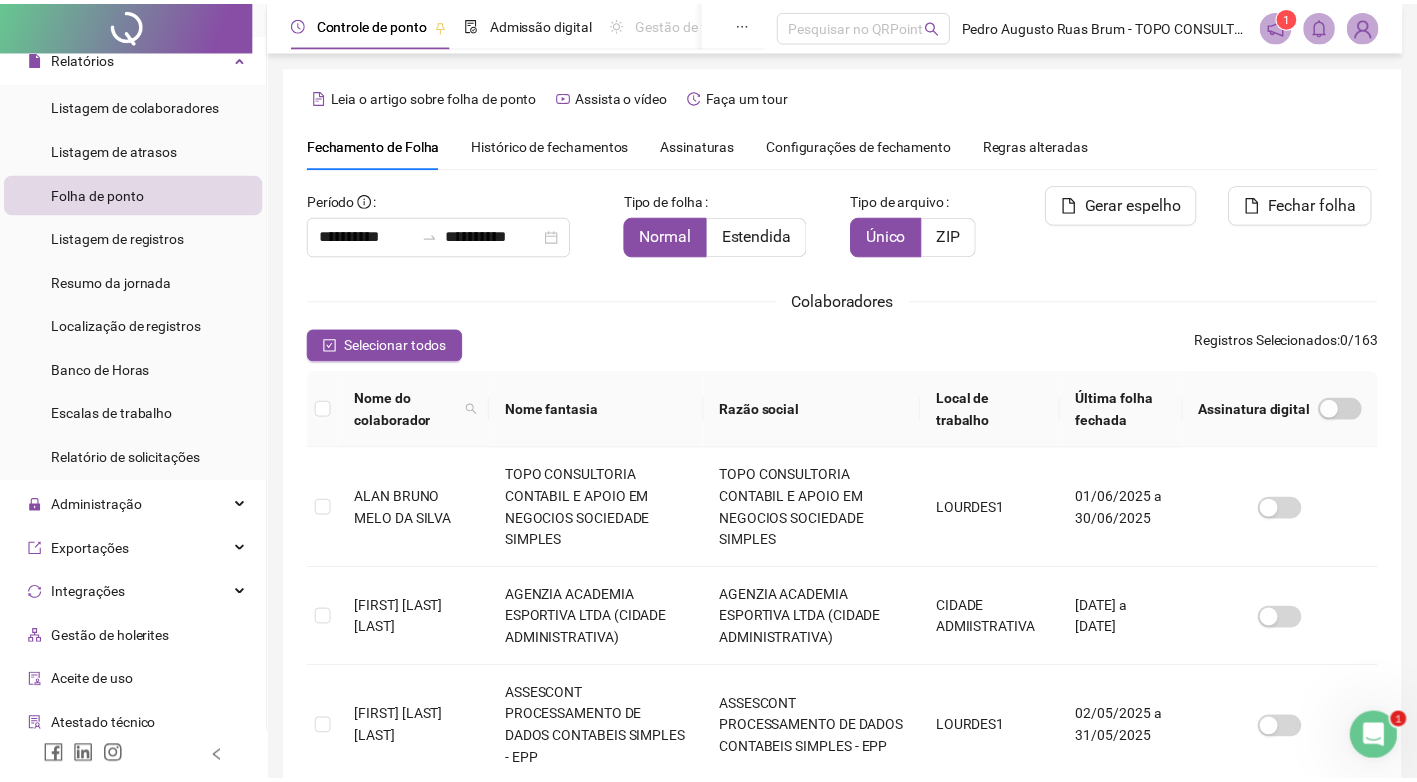 scroll, scrollTop: 19, scrollLeft: 0, axis: vertical 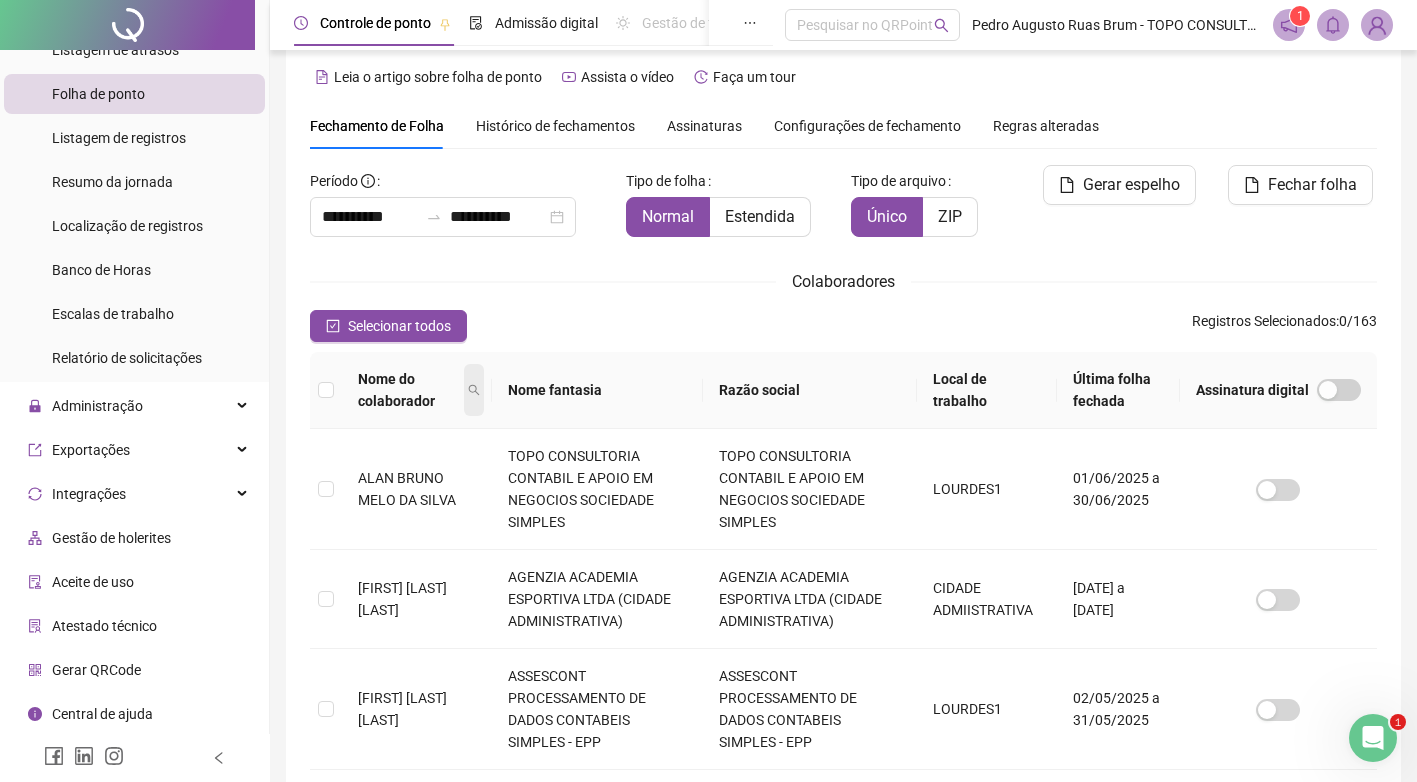 click 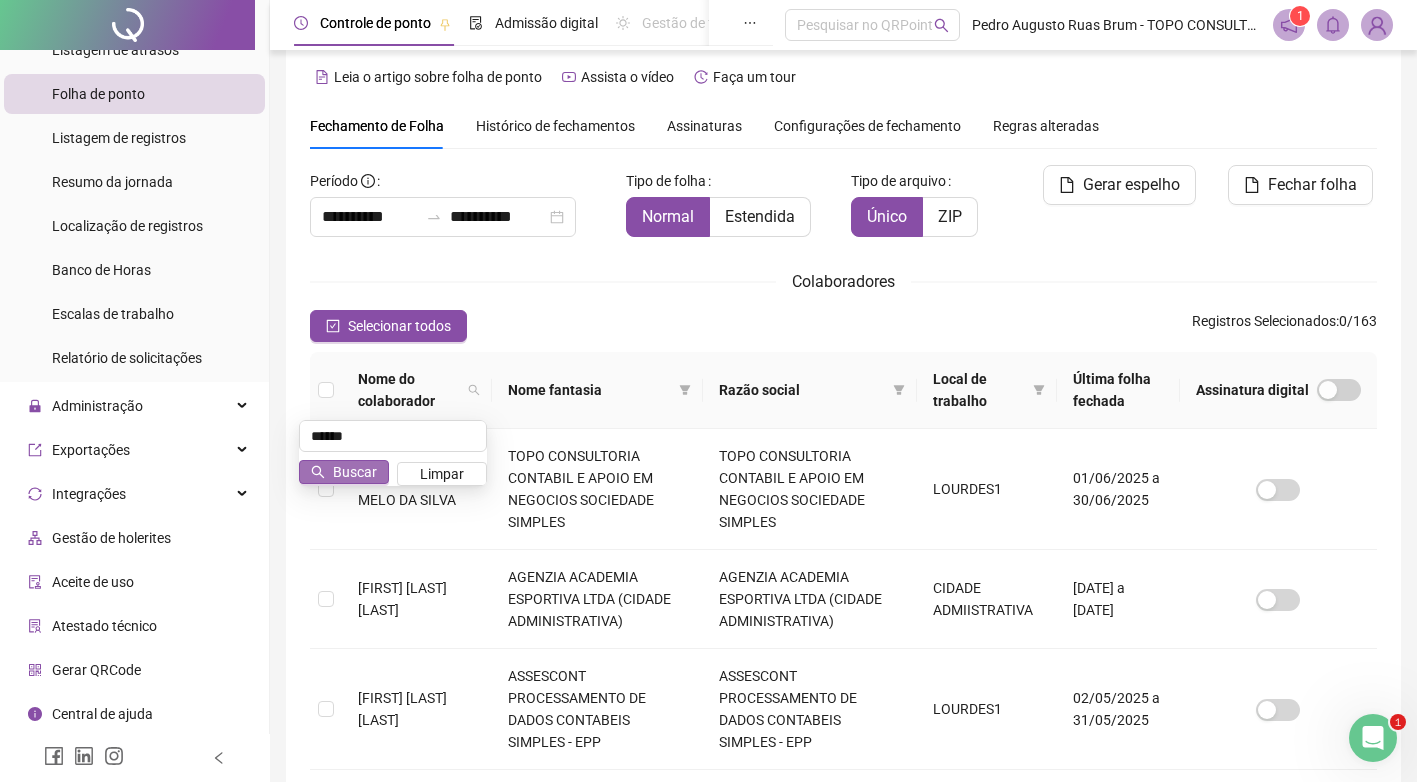 click on "Buscar" at bounding box center (355, 472) 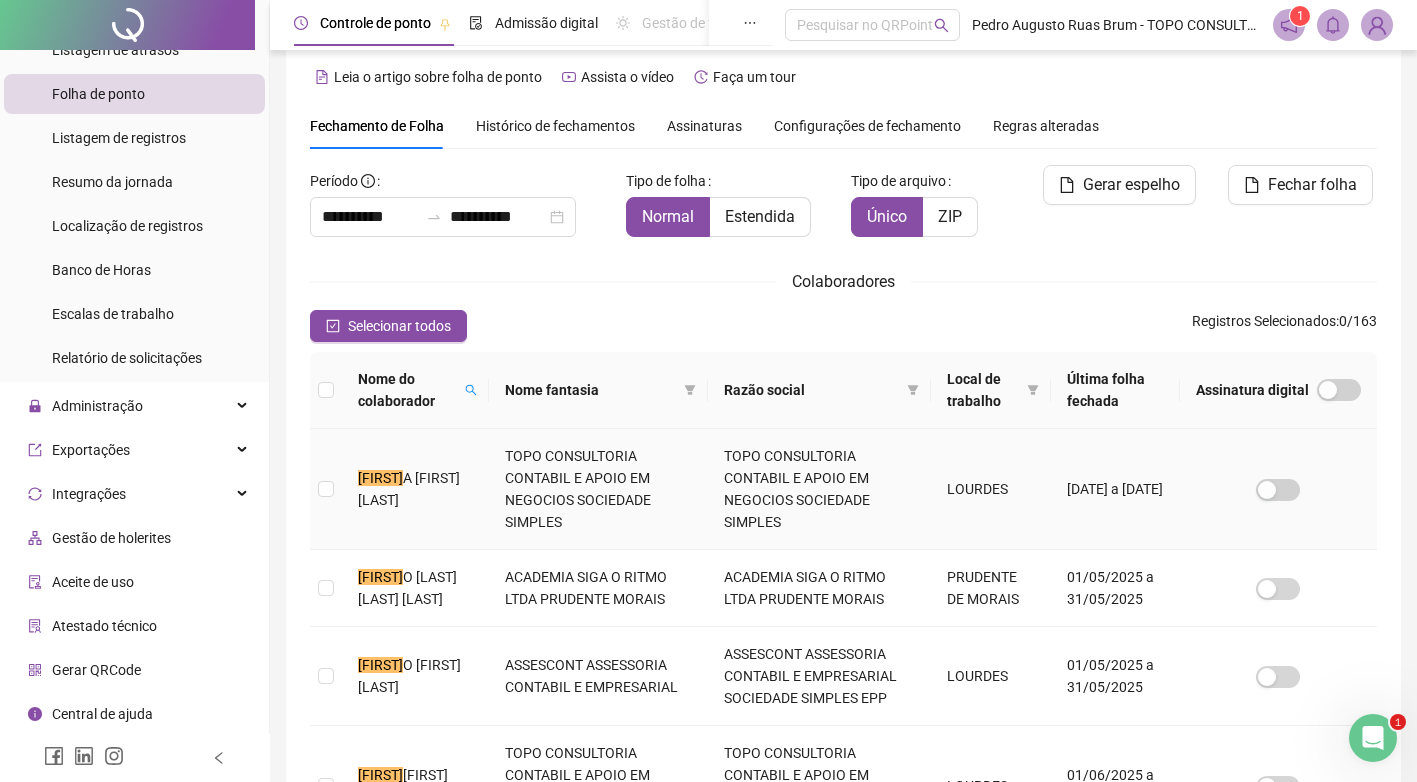 scroll, scrollTop: 119, scrollLeft: 0, axis: vertical 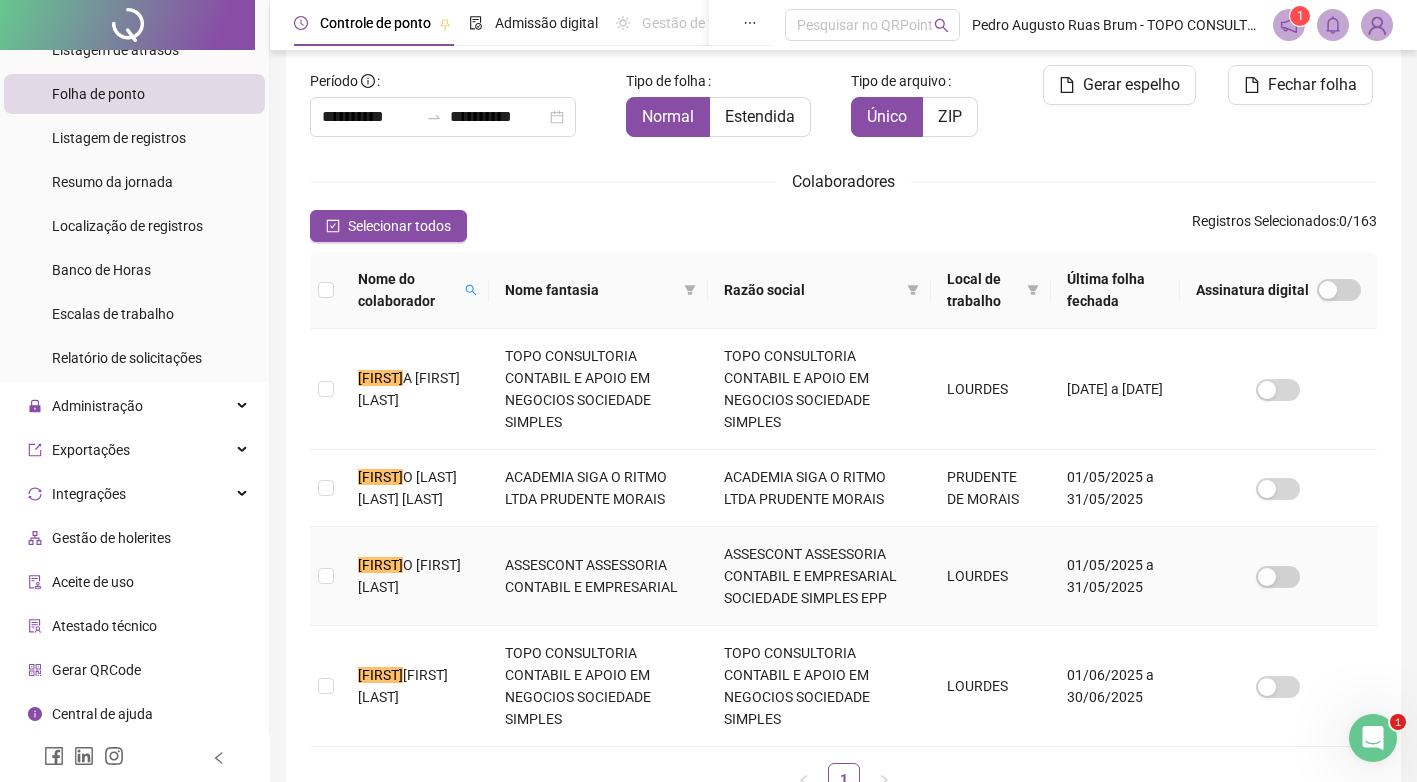 click on "O [FIRST] [LAST]" at bounding box center [409, 576] 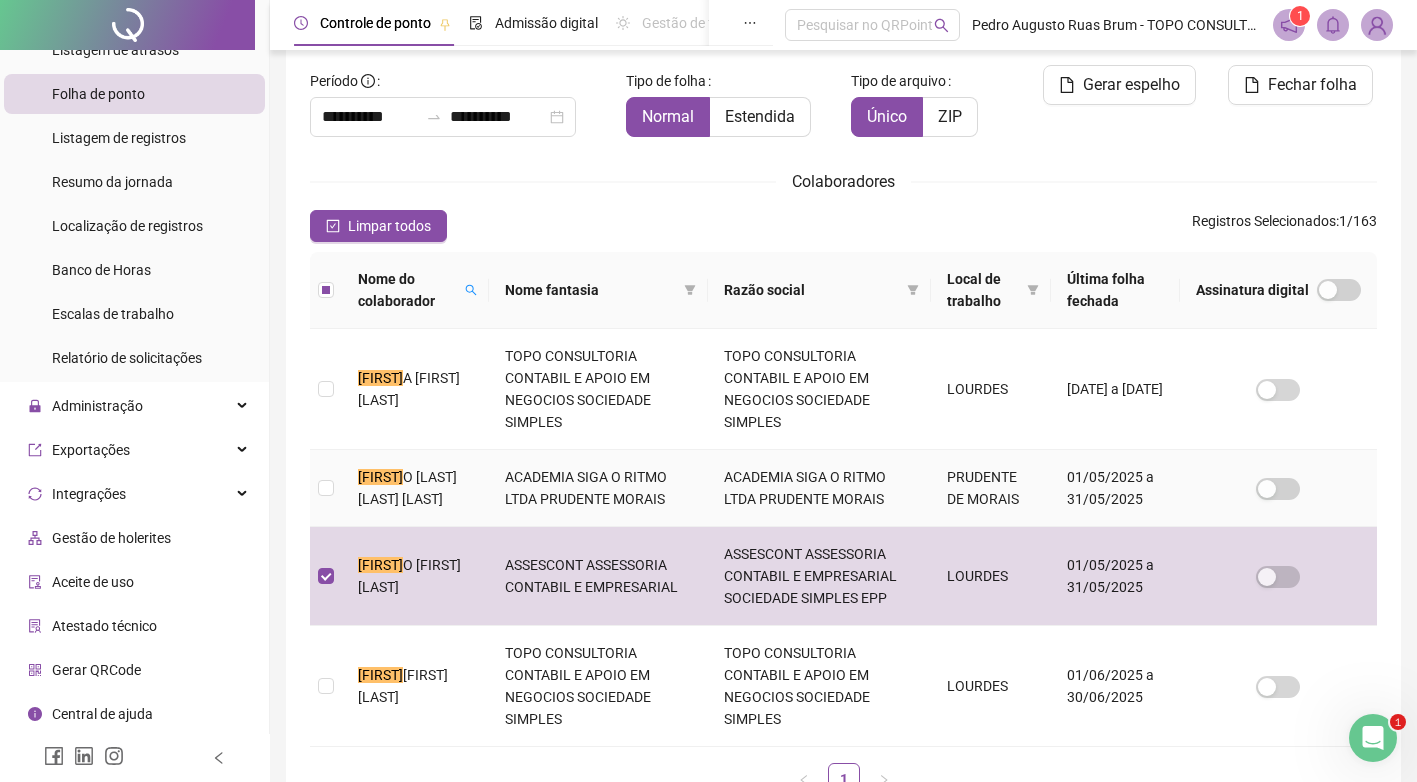 scroll, scrollTop: 19, scrollLeft: 0, axis: vertical 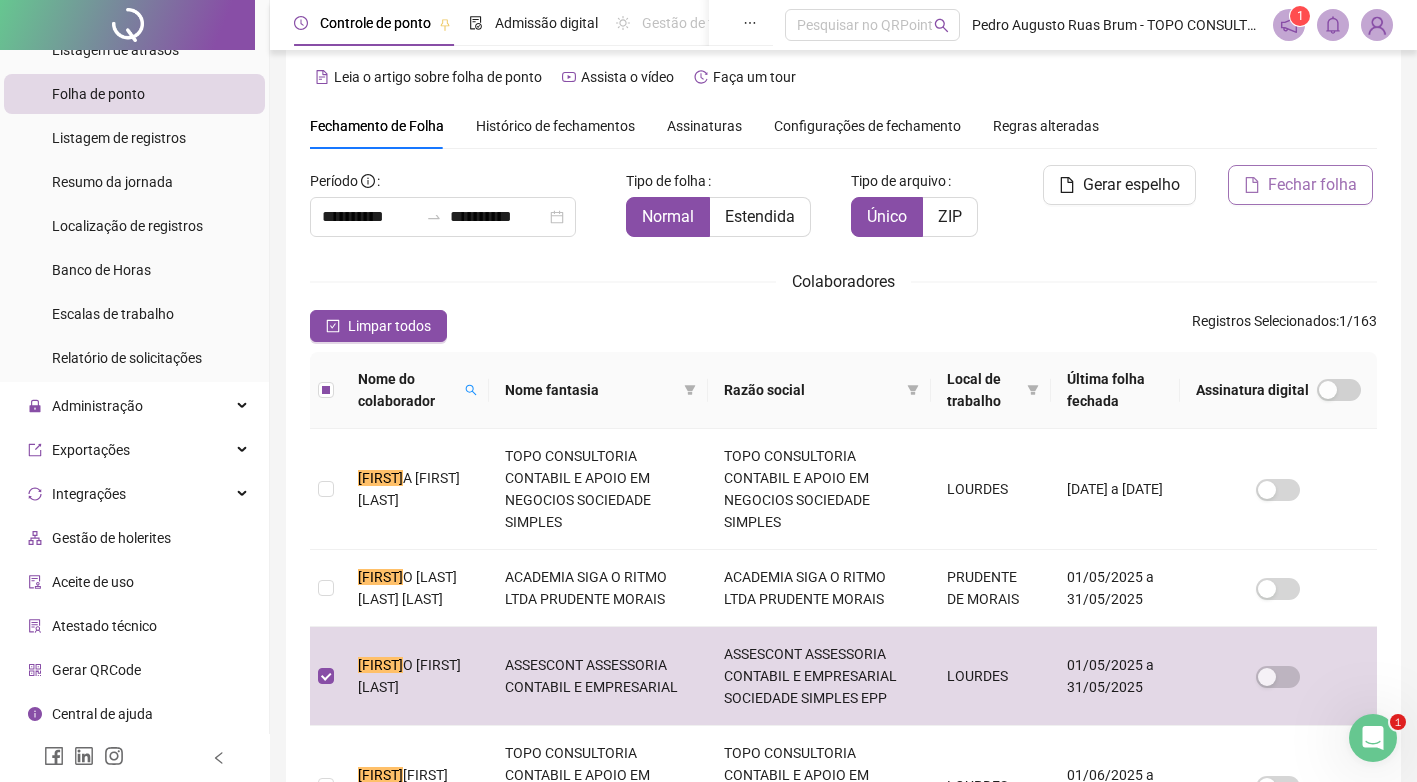 click on "Fechar folha" at bounding box center (1312, 185) 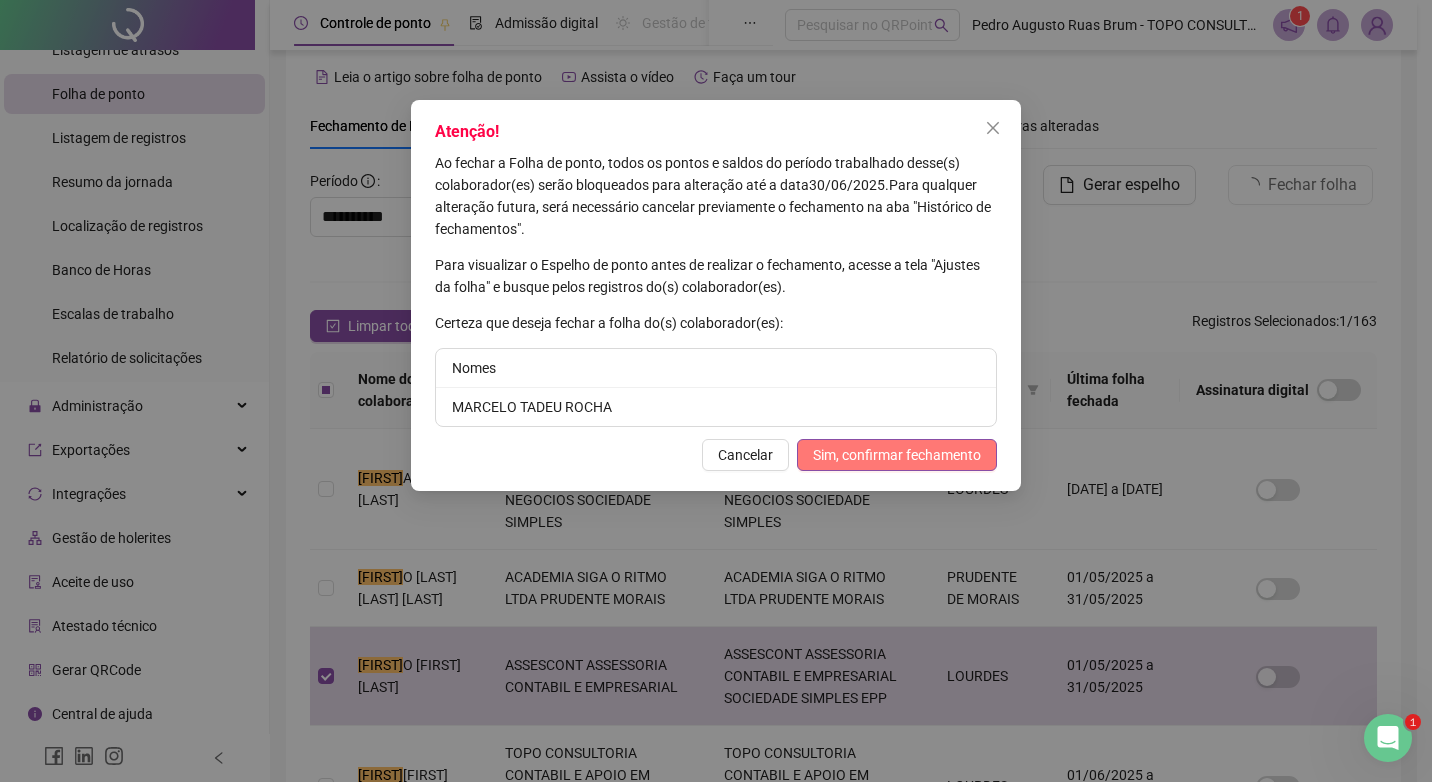 click on "Sim, confirmar fechamento" at bounding box center (897, 455) 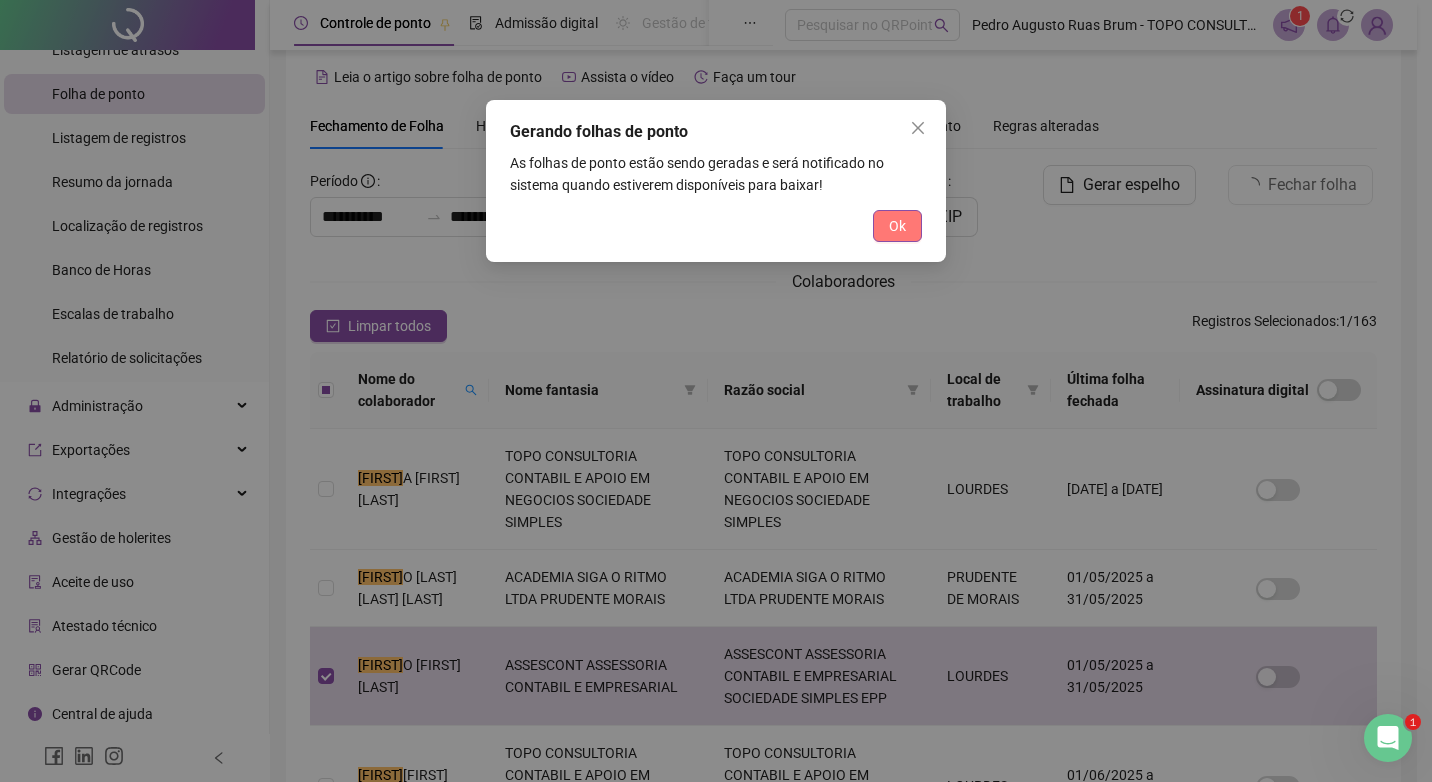 click on "Ok" at bounding box center (897, 226) 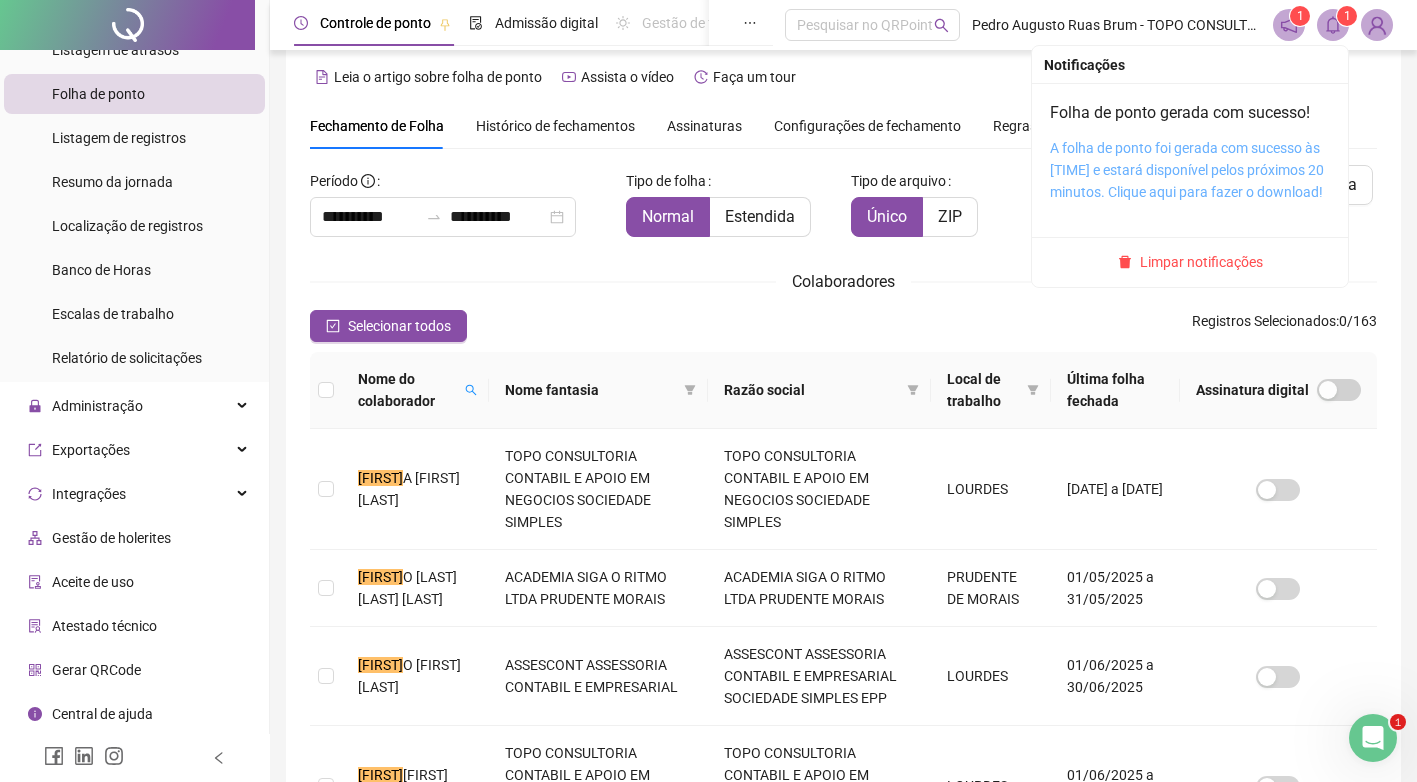 click on "A folha de ponto foi gerada com sucesso às [TIME] e estará disponível pelos próximos 20 minutos.
Clique aqui para fazer o download!" at bounding box center (1187, 170) 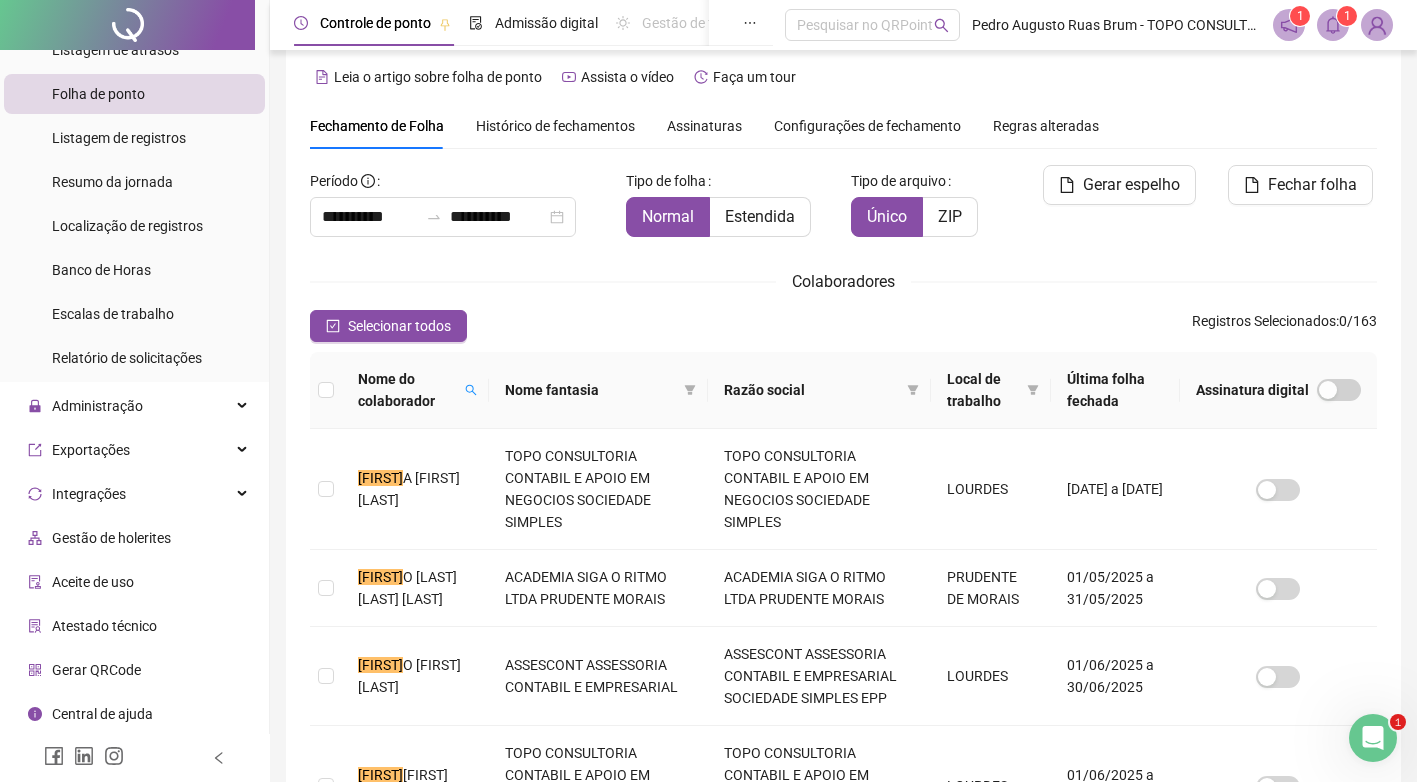 click on "Selecionar todos Registros Selecionados :  0 / 163" at bounding box center [843, 326] 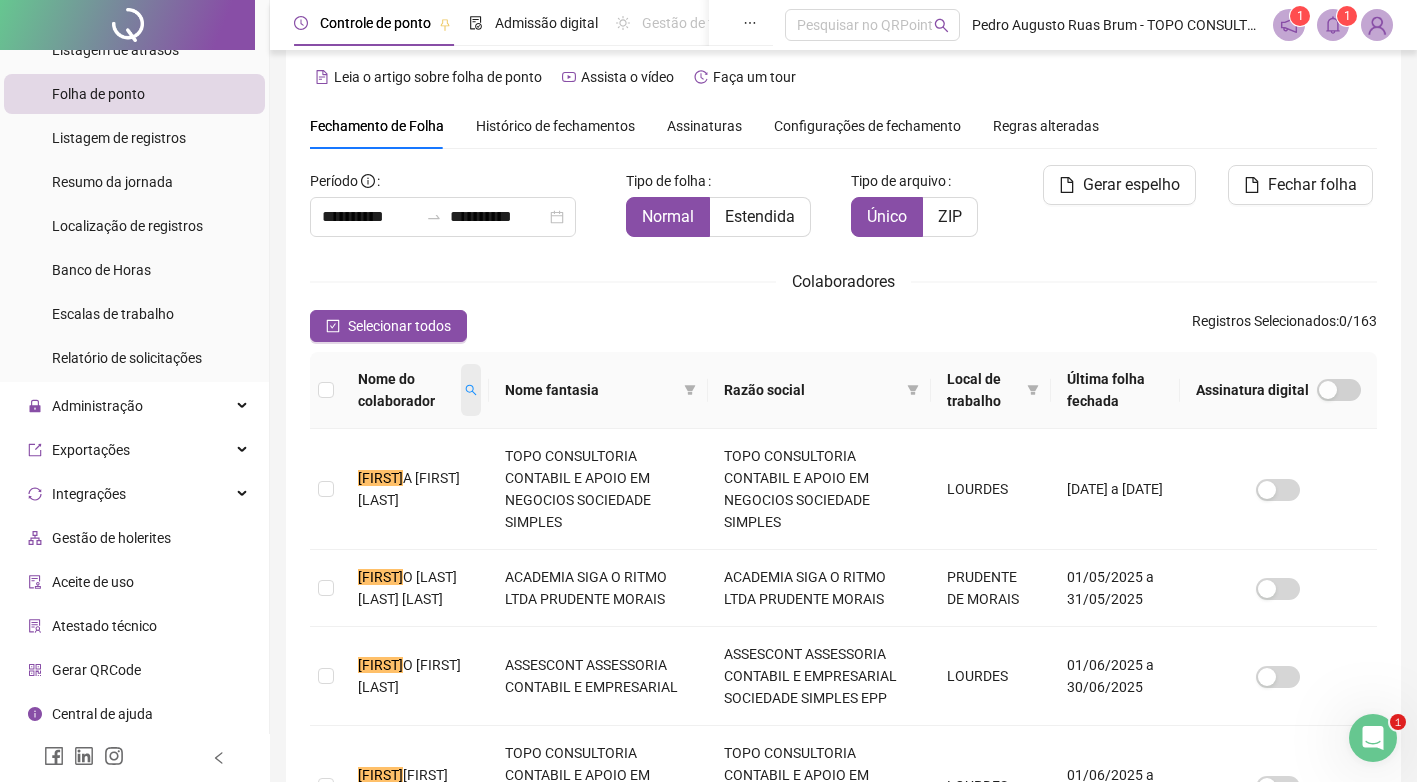 click 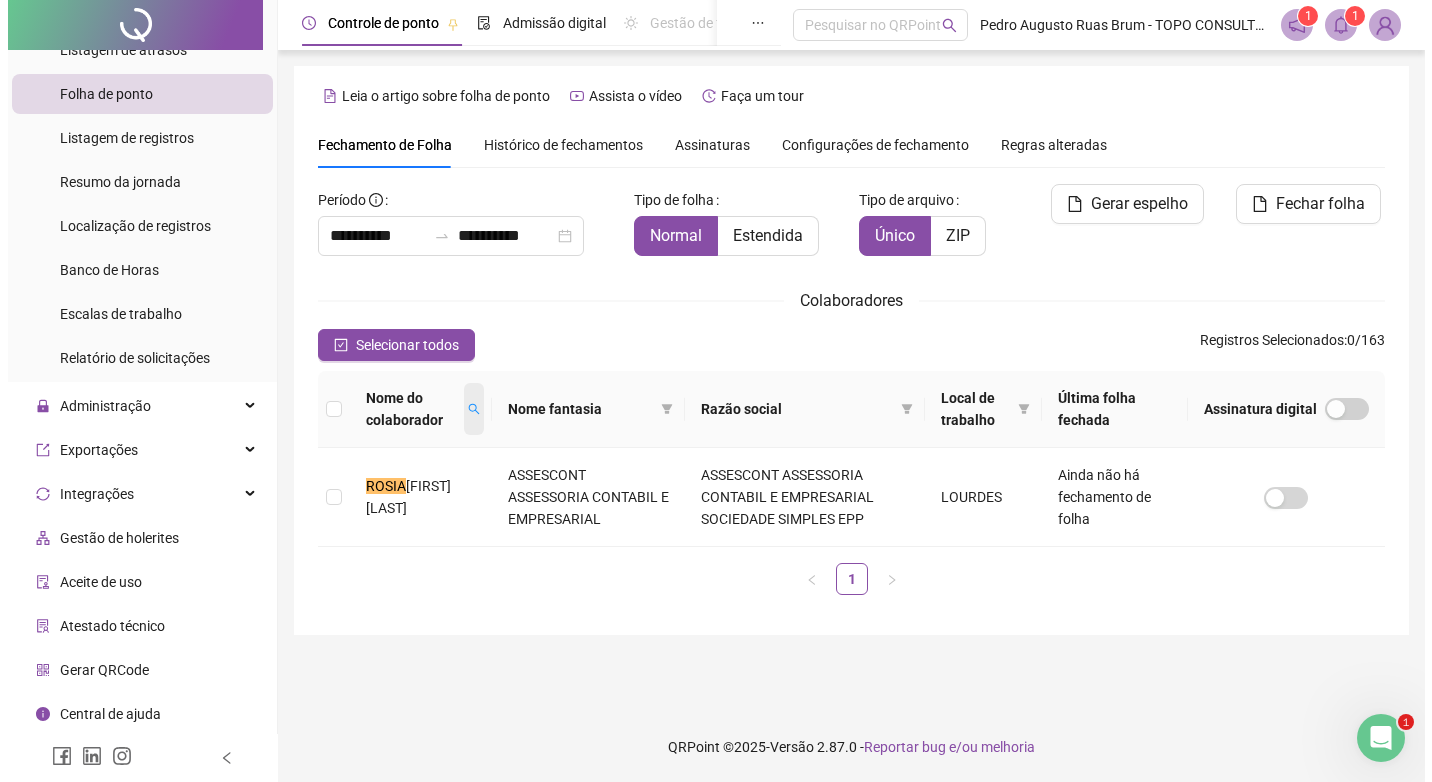 scroll, scrollTop: 0, scrollLeft: 0, axis: both 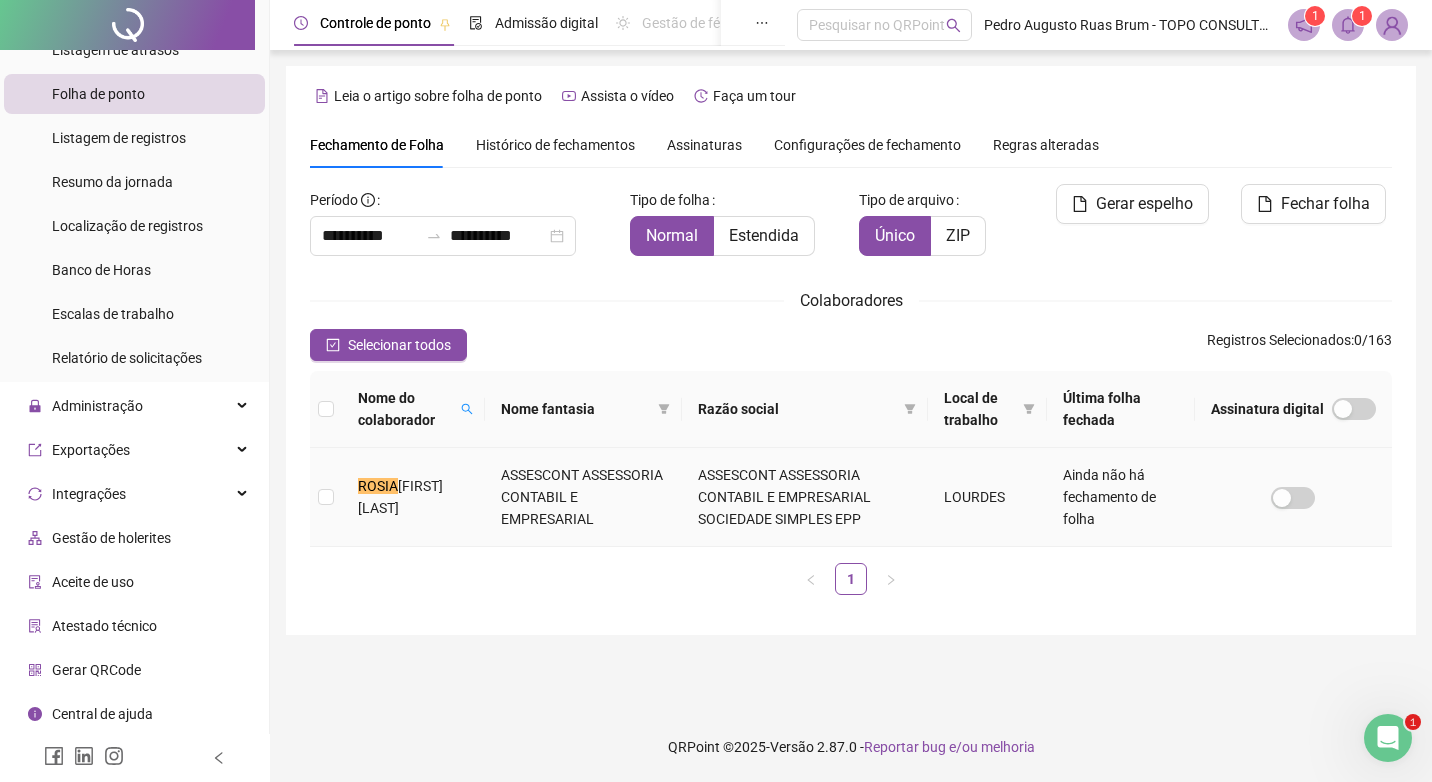 click on "ASSESCONT ASSESSORIA CONTABIL E EMPRESARIAL" at bounding box center [583, 497] 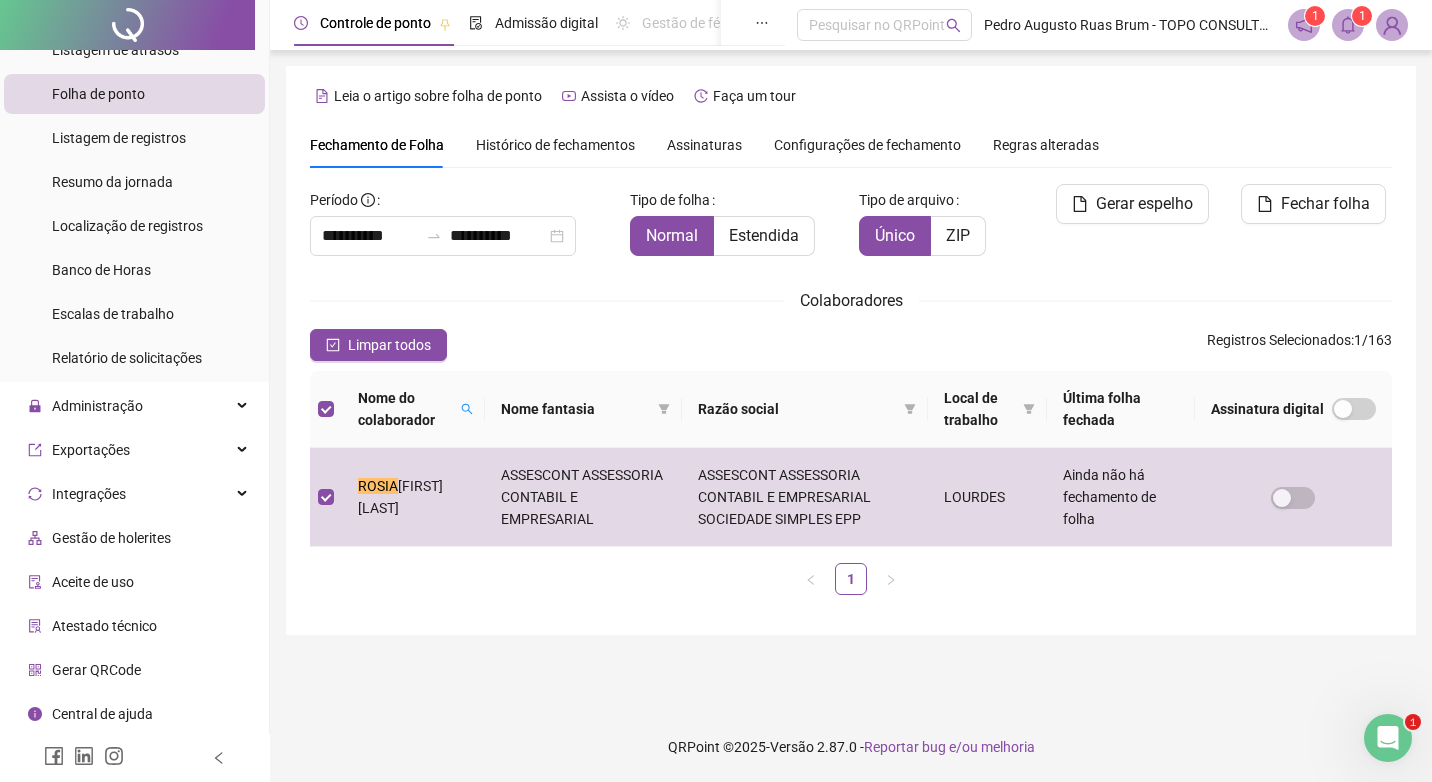 drag, startPoint x: 1297, startPoint y: 203, endPoint x: 1155, endPoint y: 290, distance: 166.53227 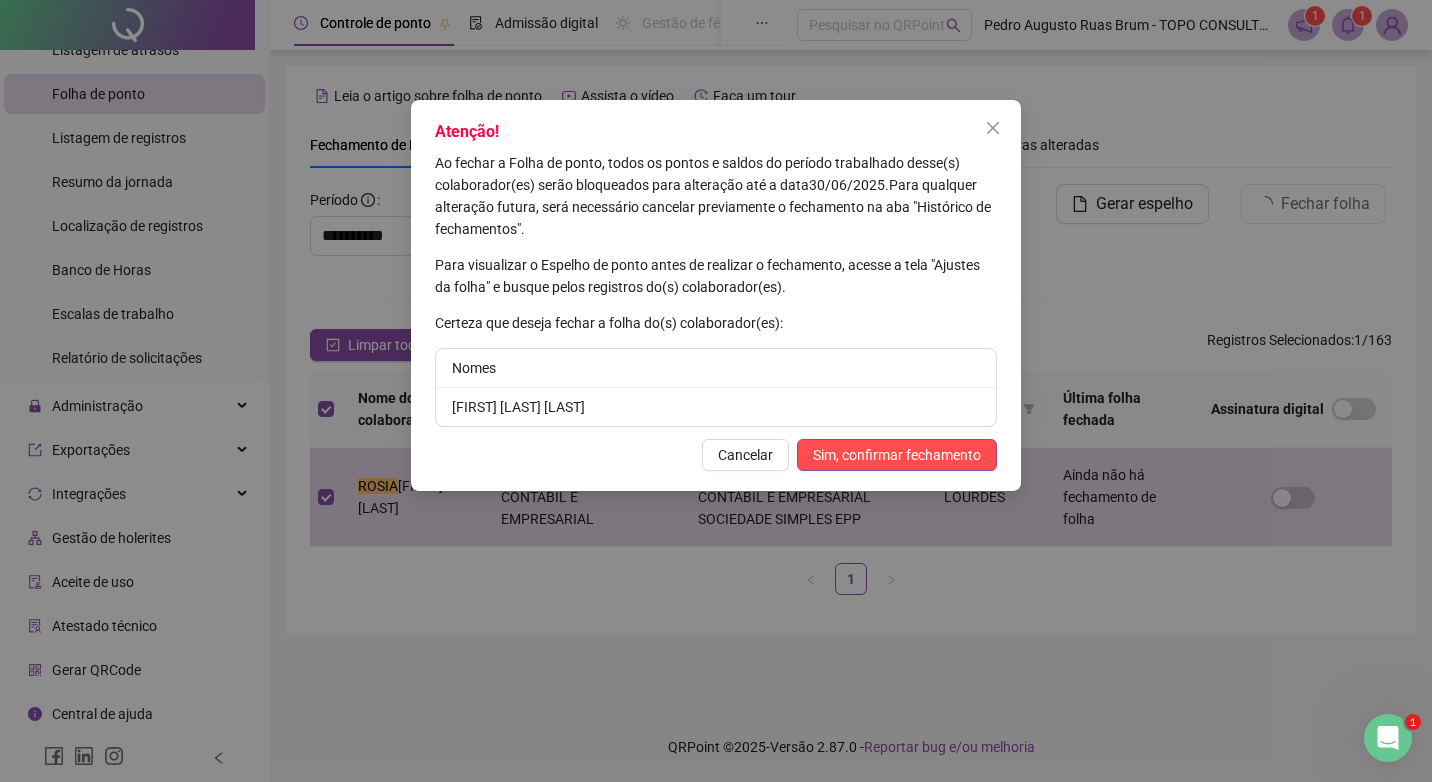 click on "Sim, confirmar fechamento" at bounding box center (897, 455) 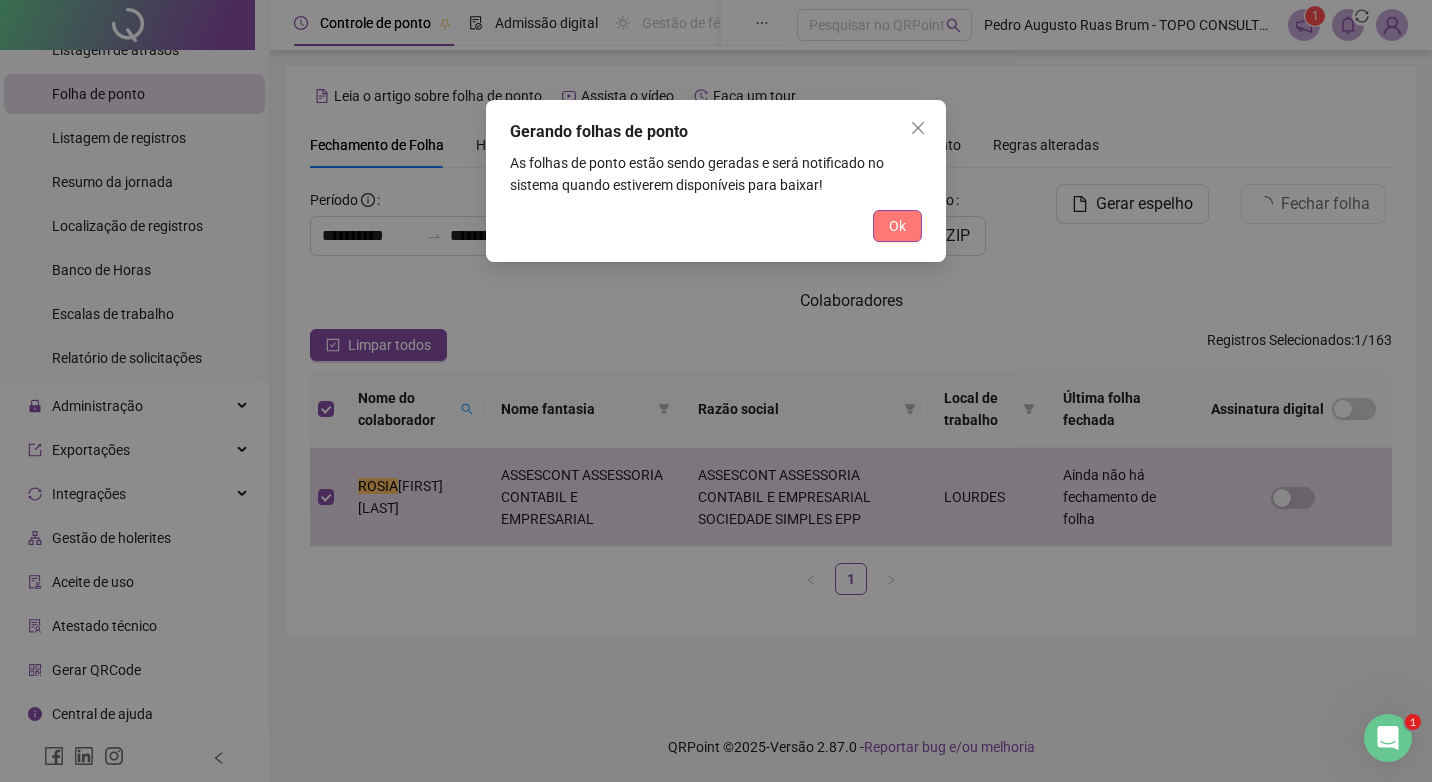 click on "Ok" at bounding box center (897, 226) 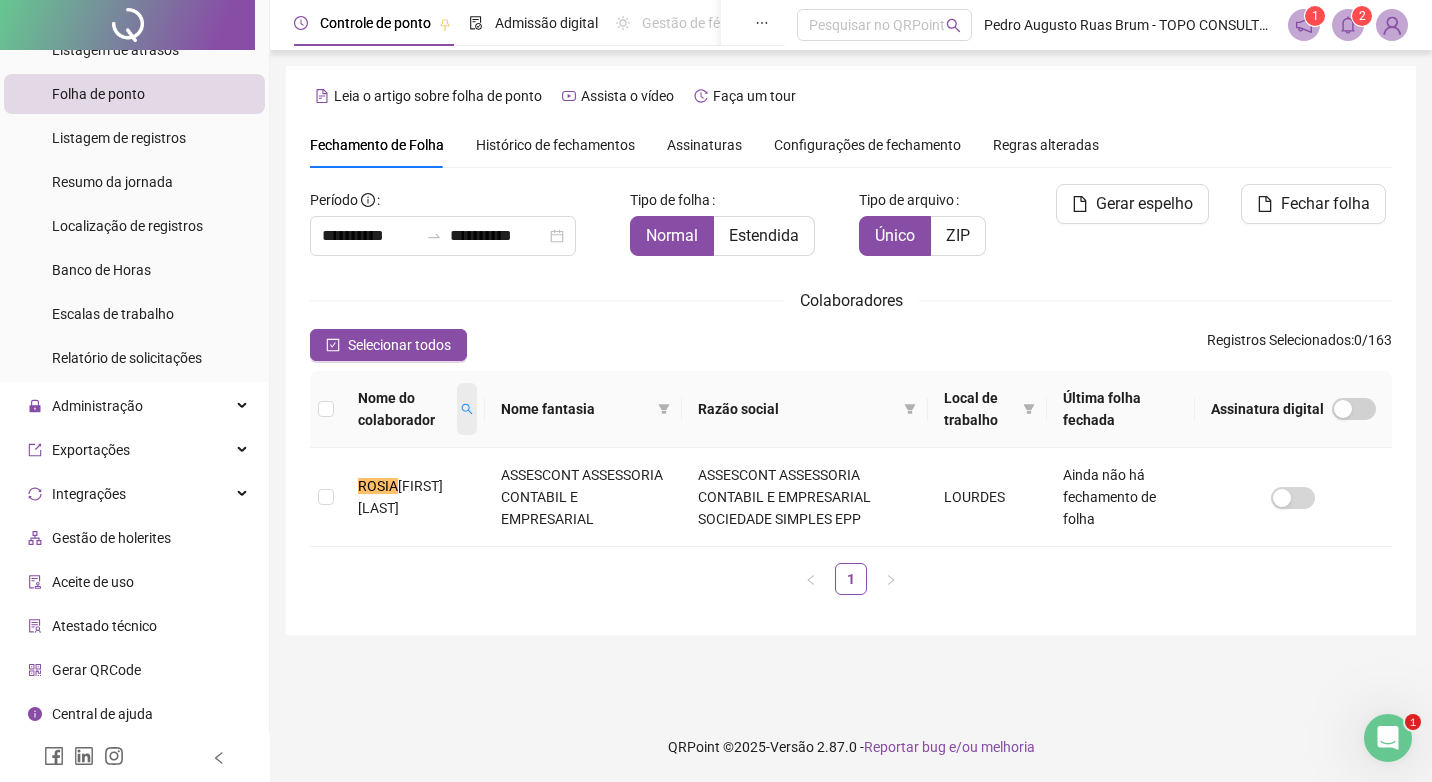 click 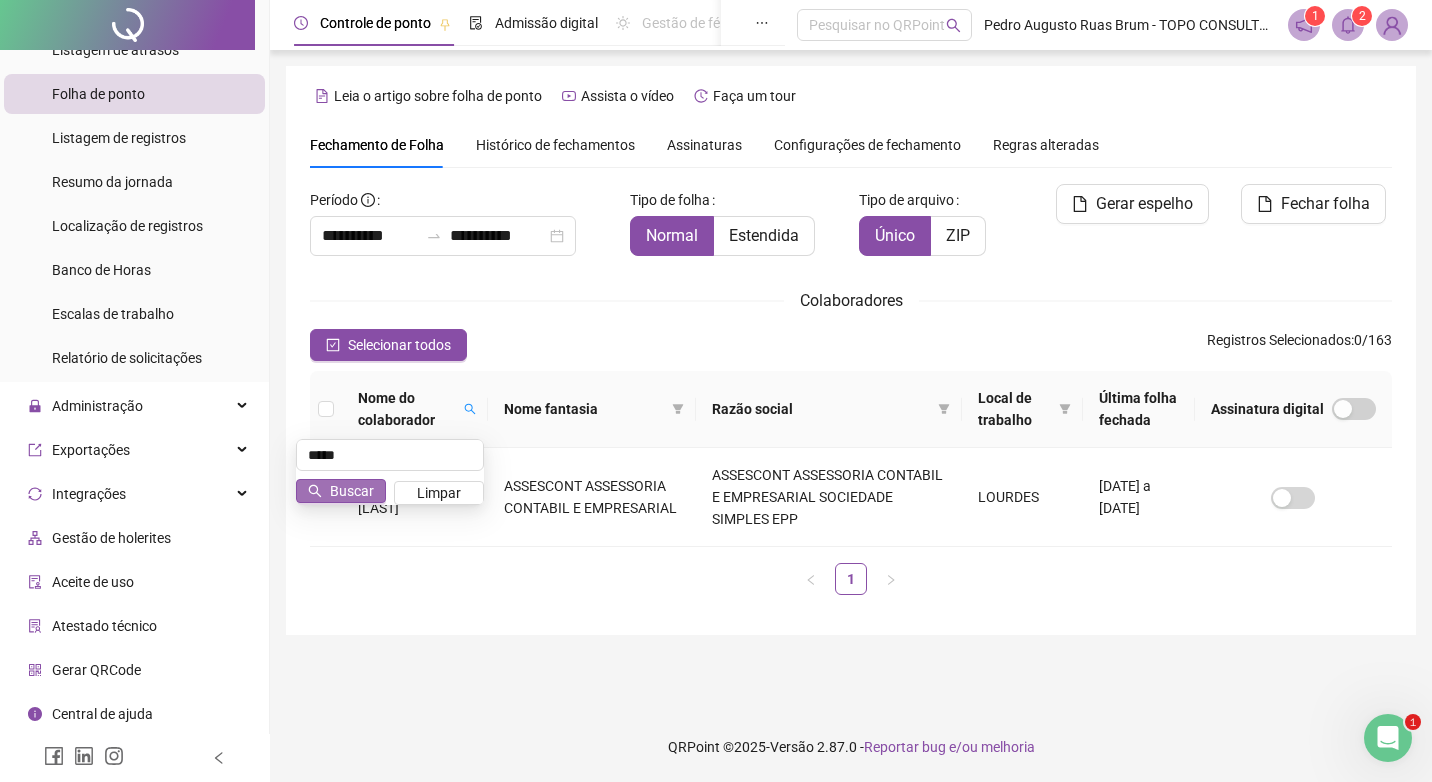 click on "Buscar" at bounding box center [352, 491] 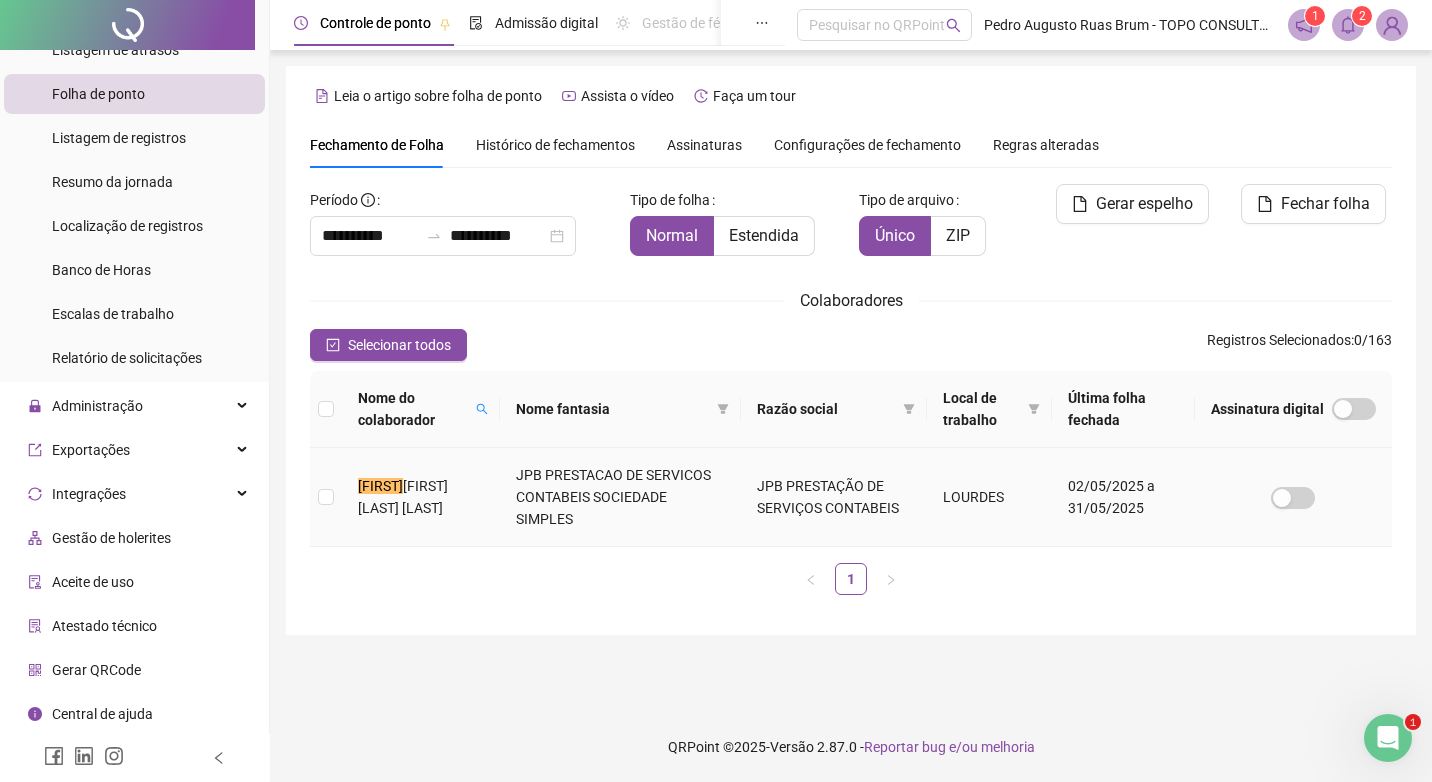 click on "JPB PRESTACAO DE SERVICOS CONTABEIS SOCIEDADE SIMPLES" at bounding box center (620, 497) 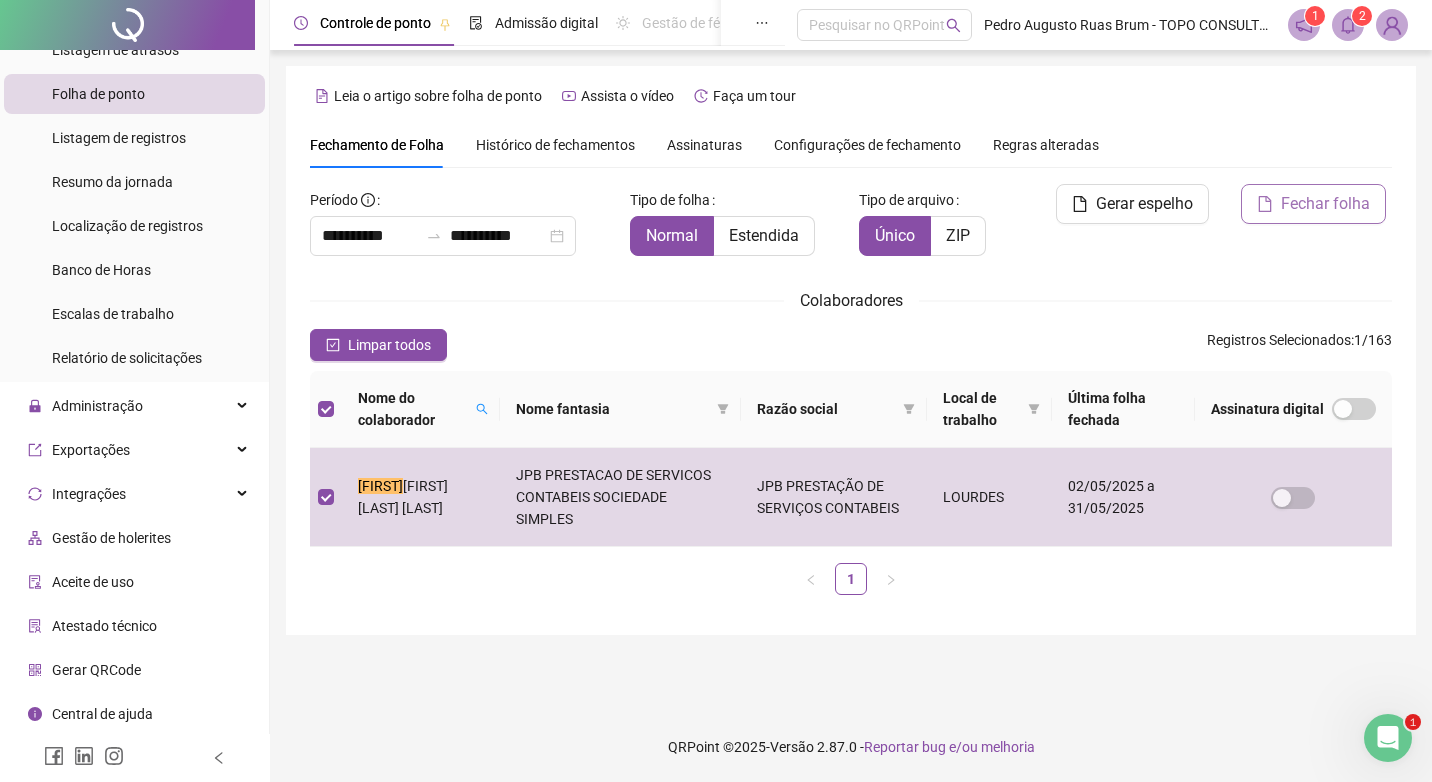 click on "Fechar folha" at bounding box center [1313, 204] 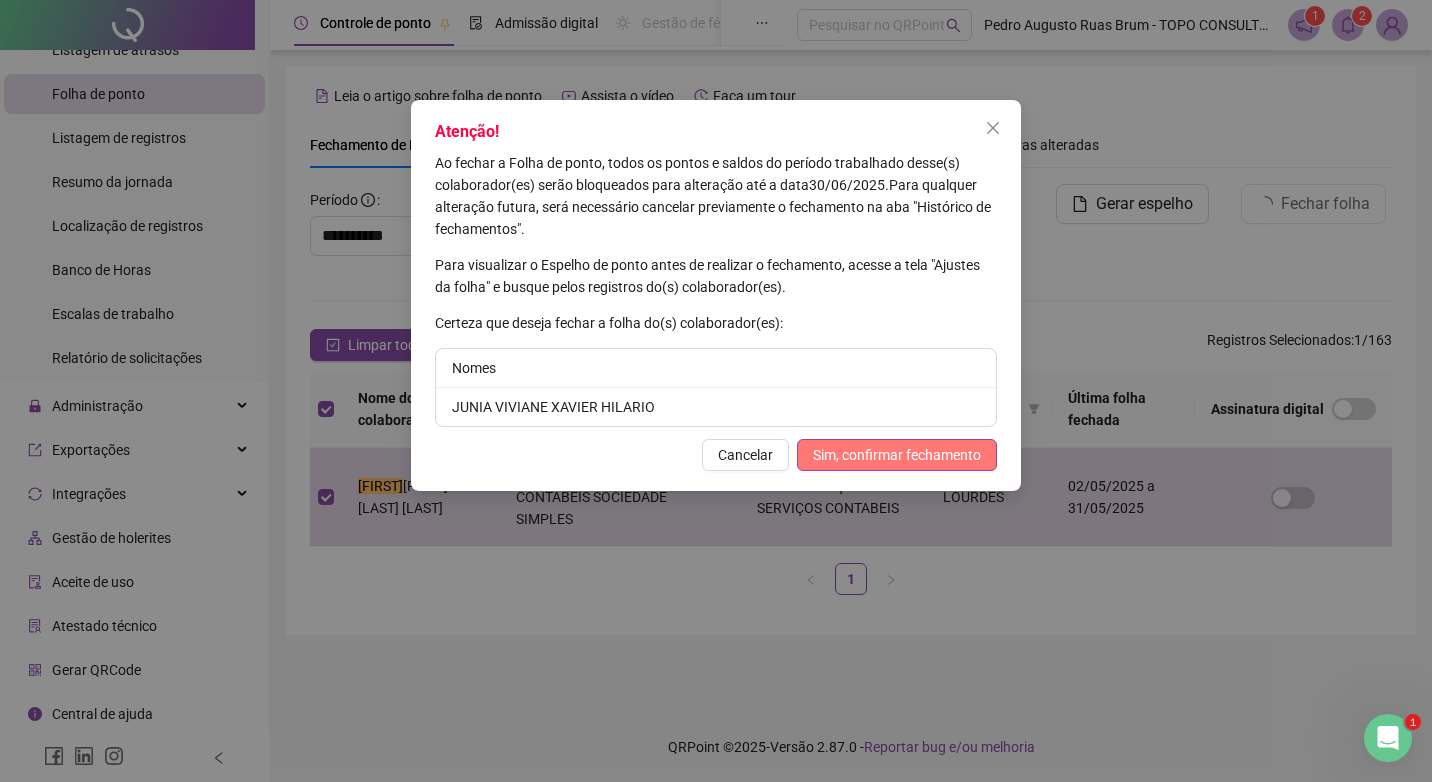 click on "Sim, confirmar fechamento" at bounding box center (897, 455) 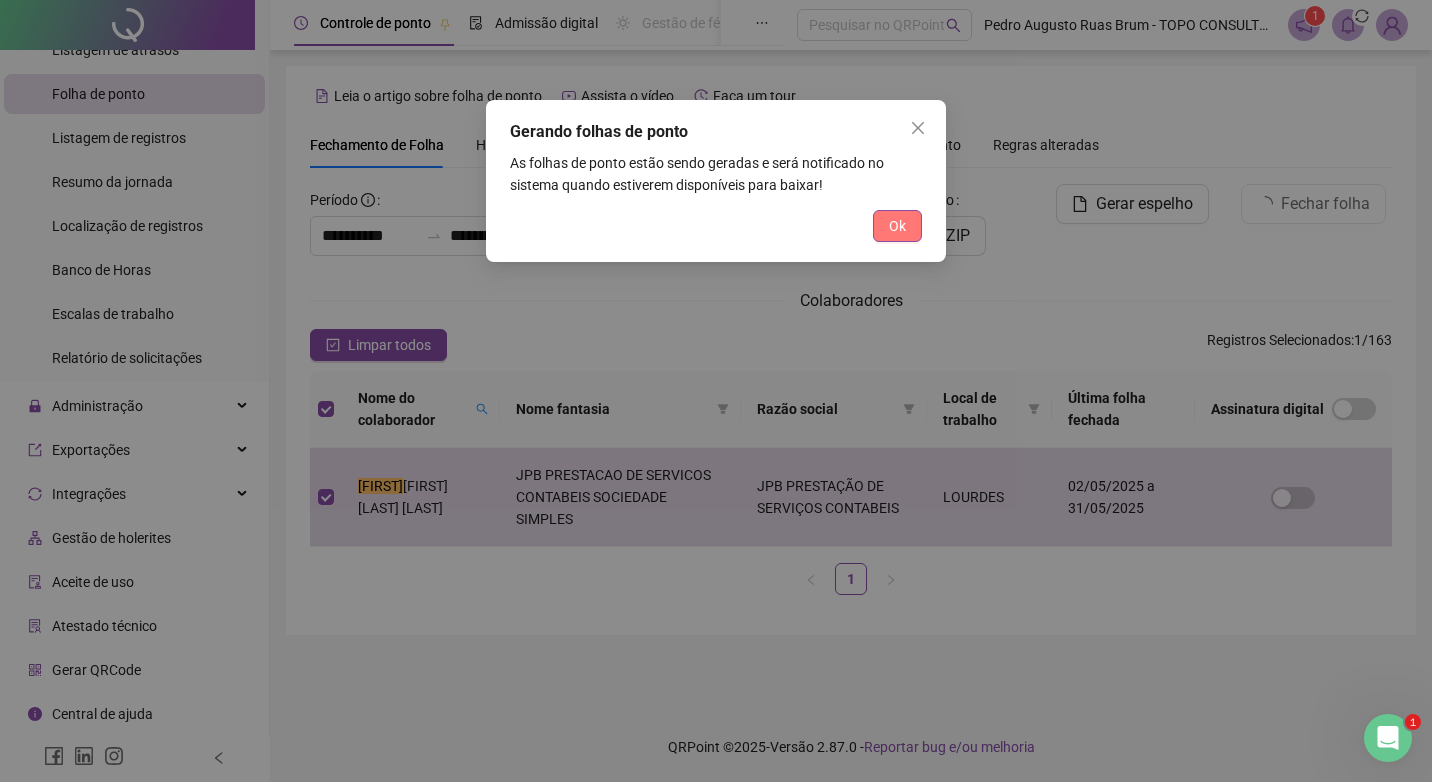 drag, startPoint x: 861, startPoint y: 220, endPoint x: 889, endPoint y: 227, distance: 28.86174 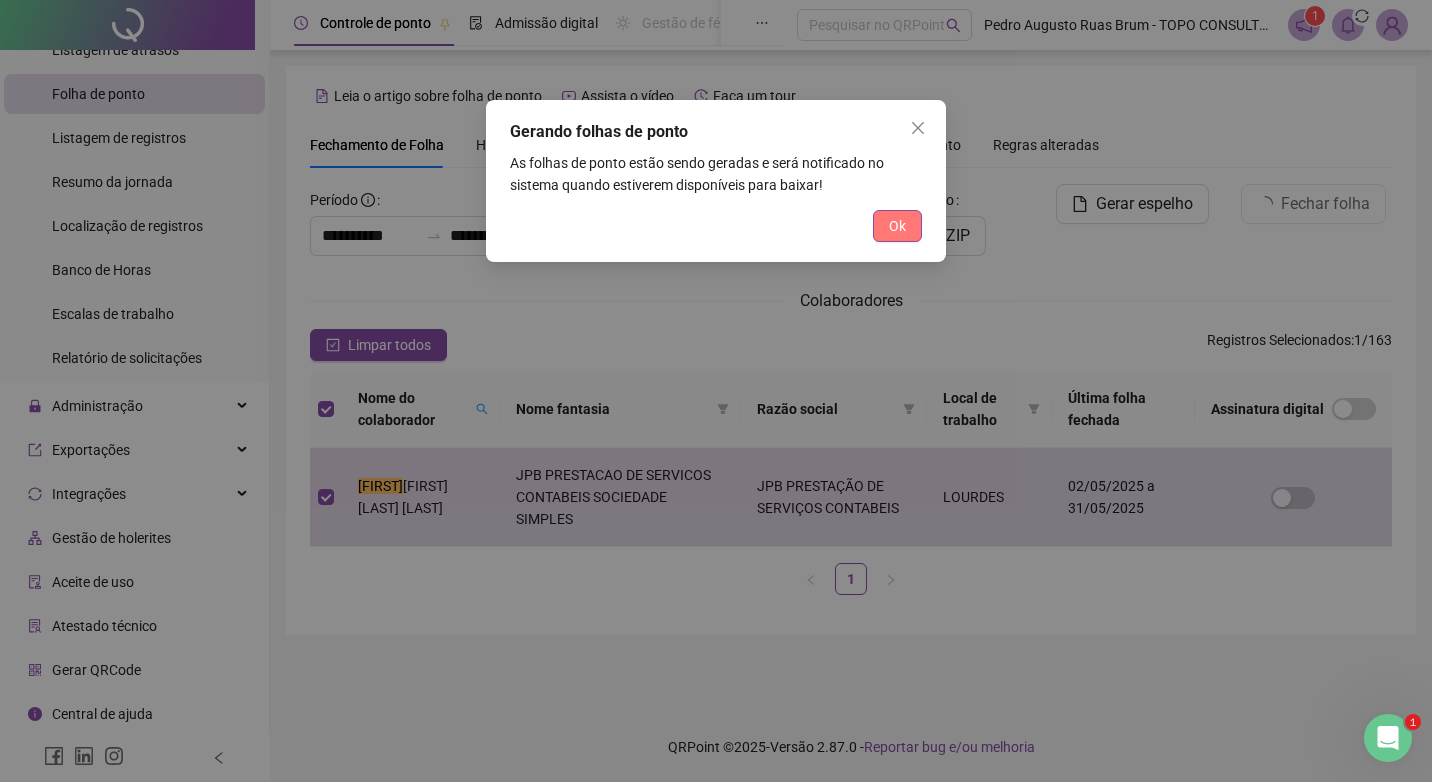 click on "Ok" at bounding box center (716, 226) 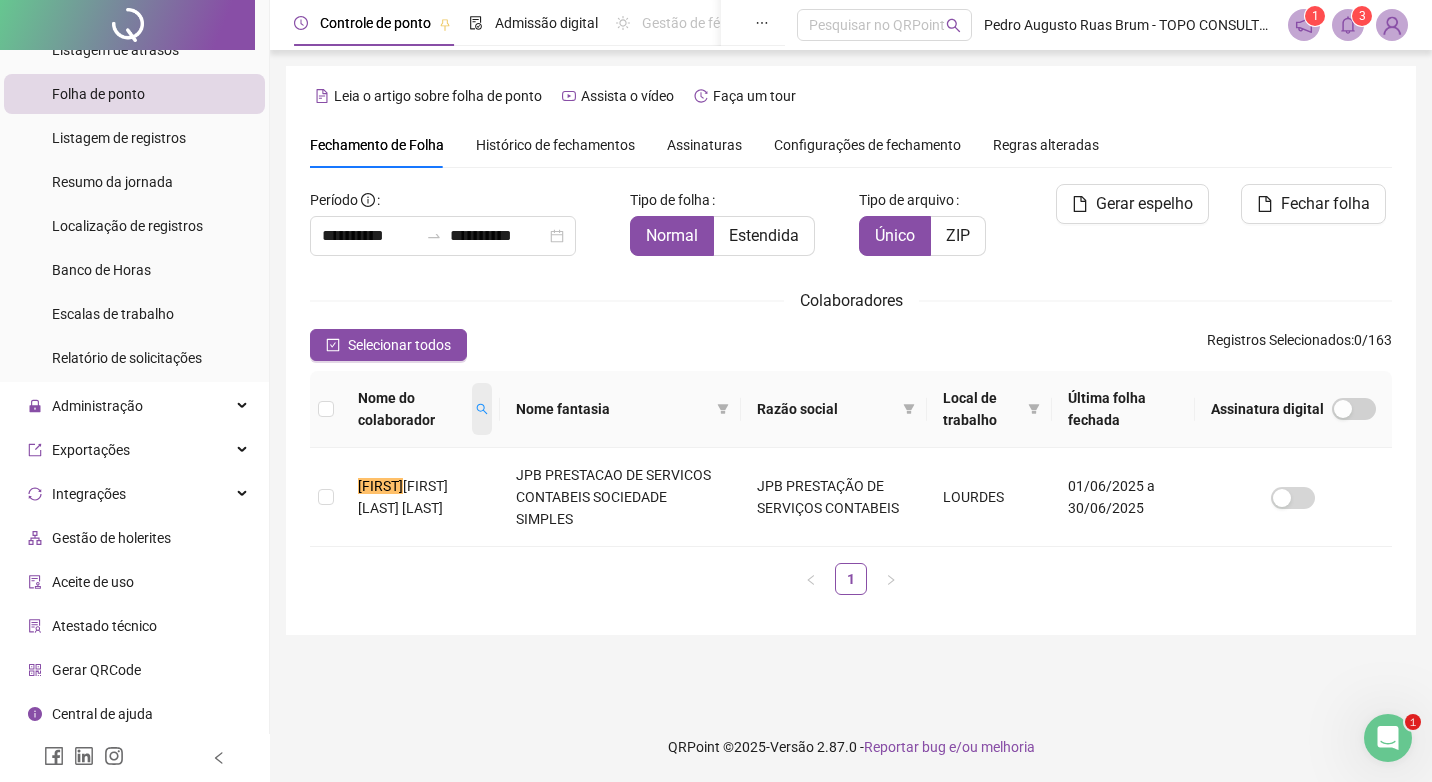 click 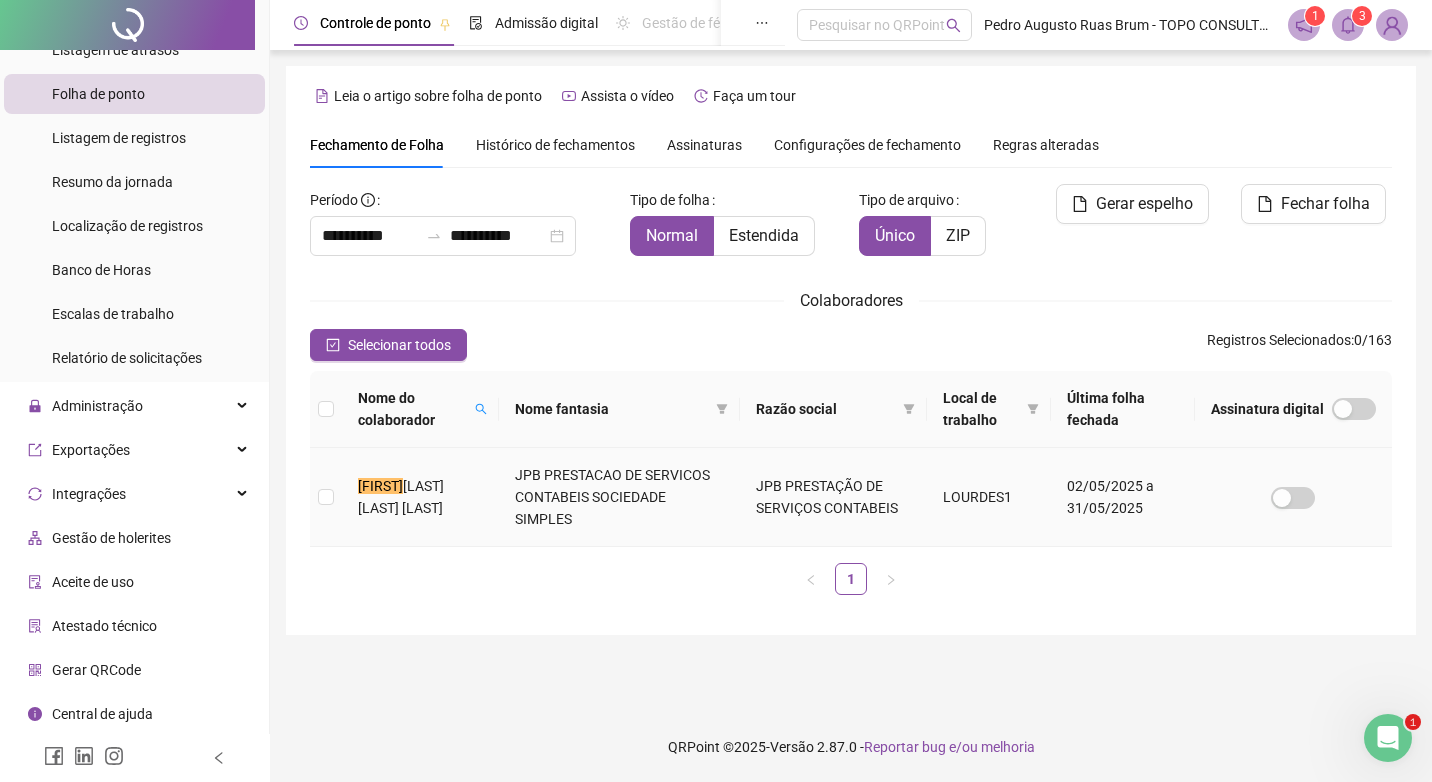 drag, startPoint x: 531, startPoint y: 520, endPoint x: 820, endPoint y: 484, distance: 291.23358 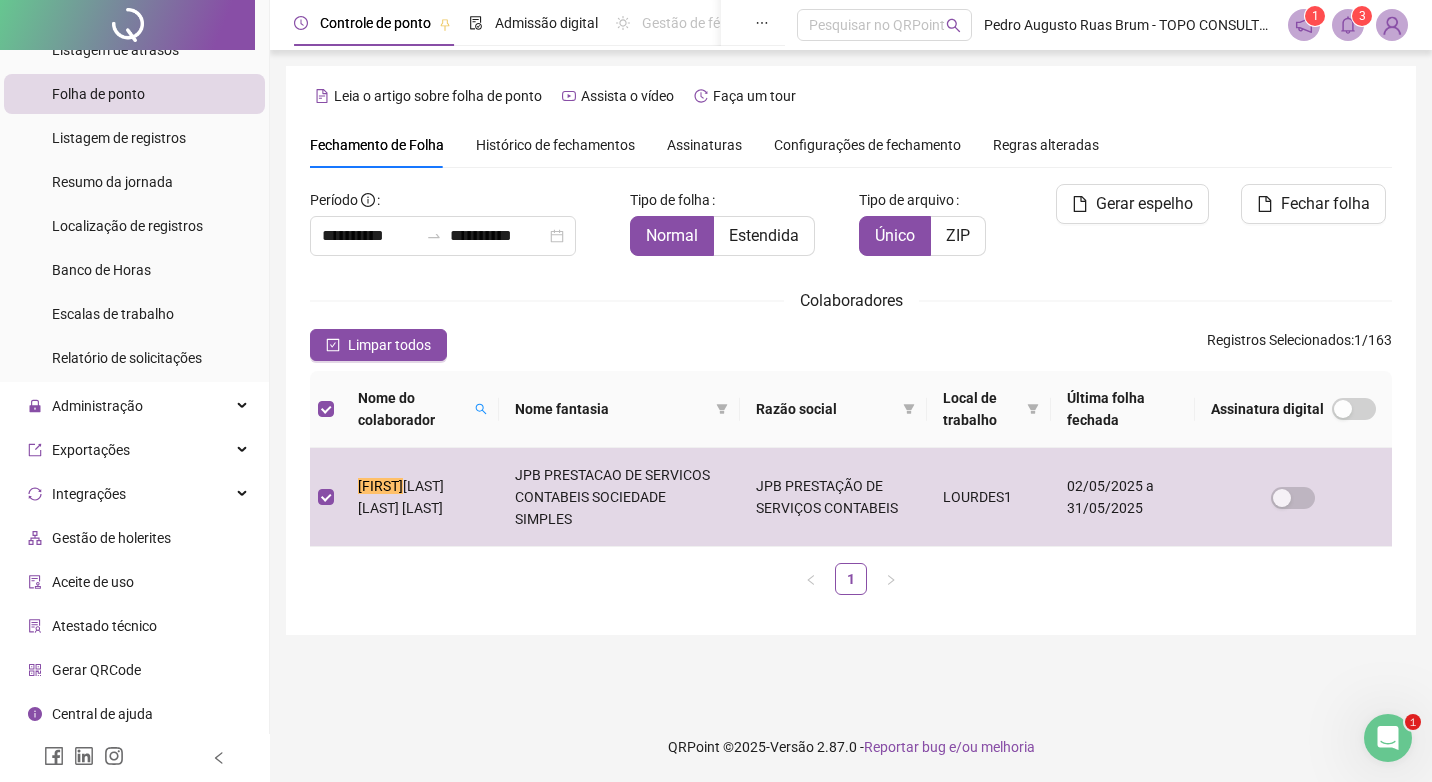 click on "**********" at bounding box center [851, 366] 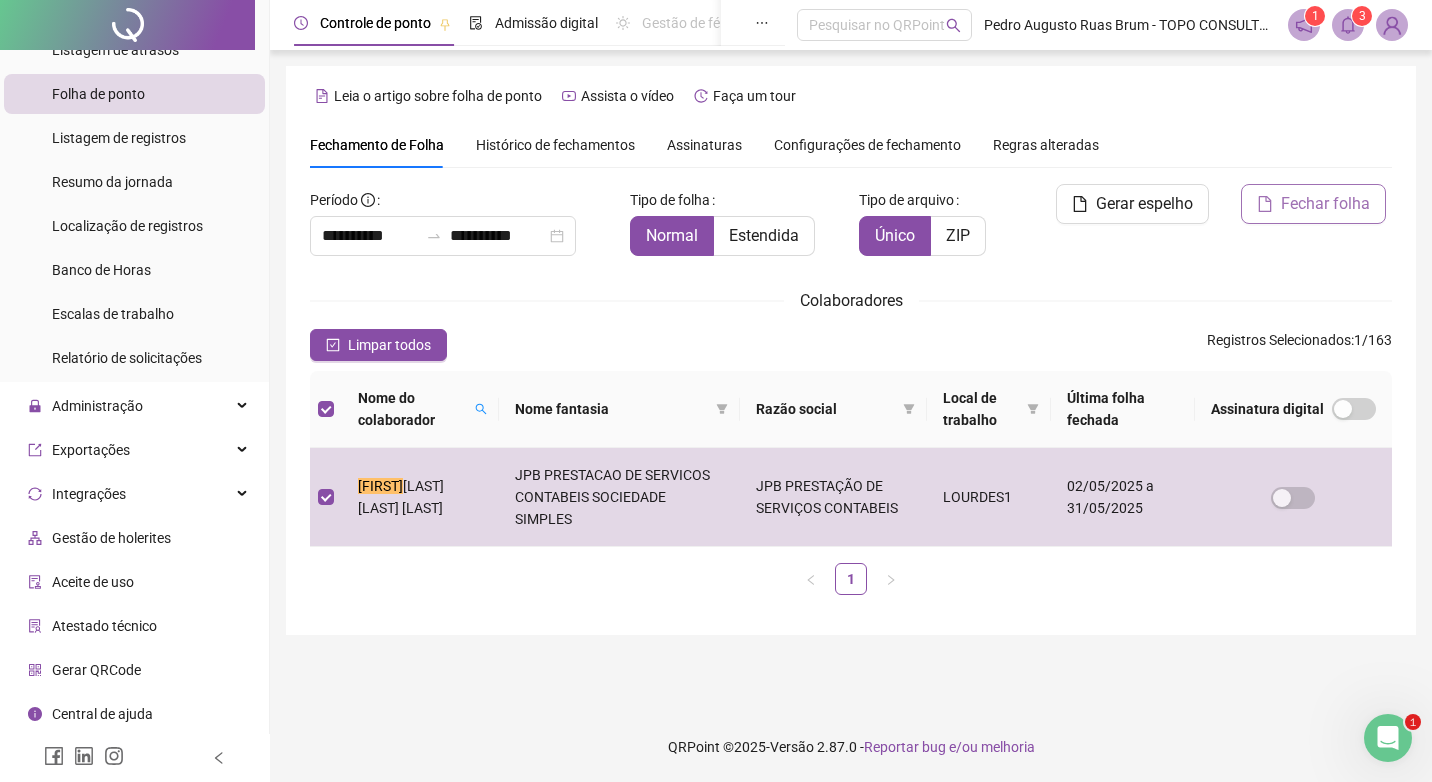 click on "Fechar folha" at bounding box center [1325, 204] 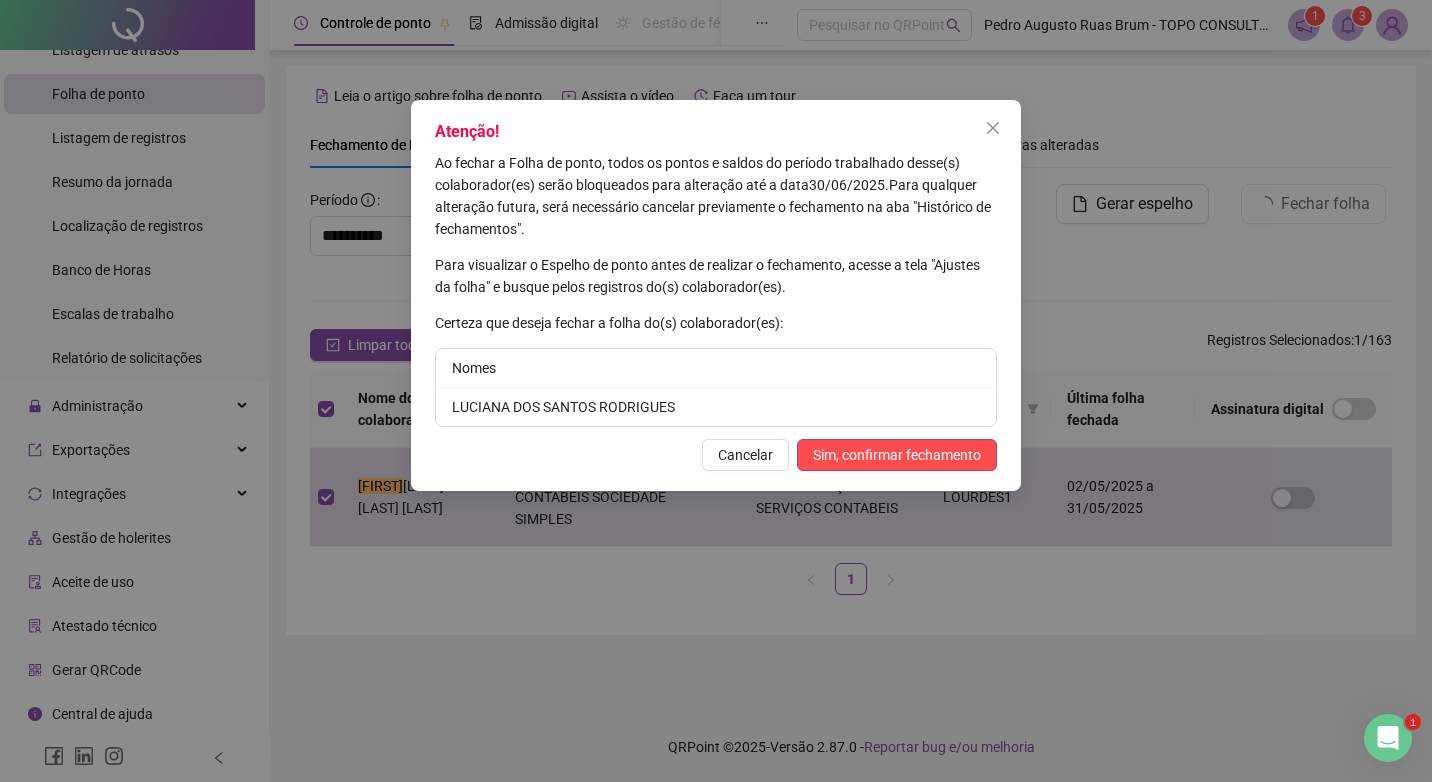click on "Sim, confirmar fechamento" at bounding box center (897, 455) 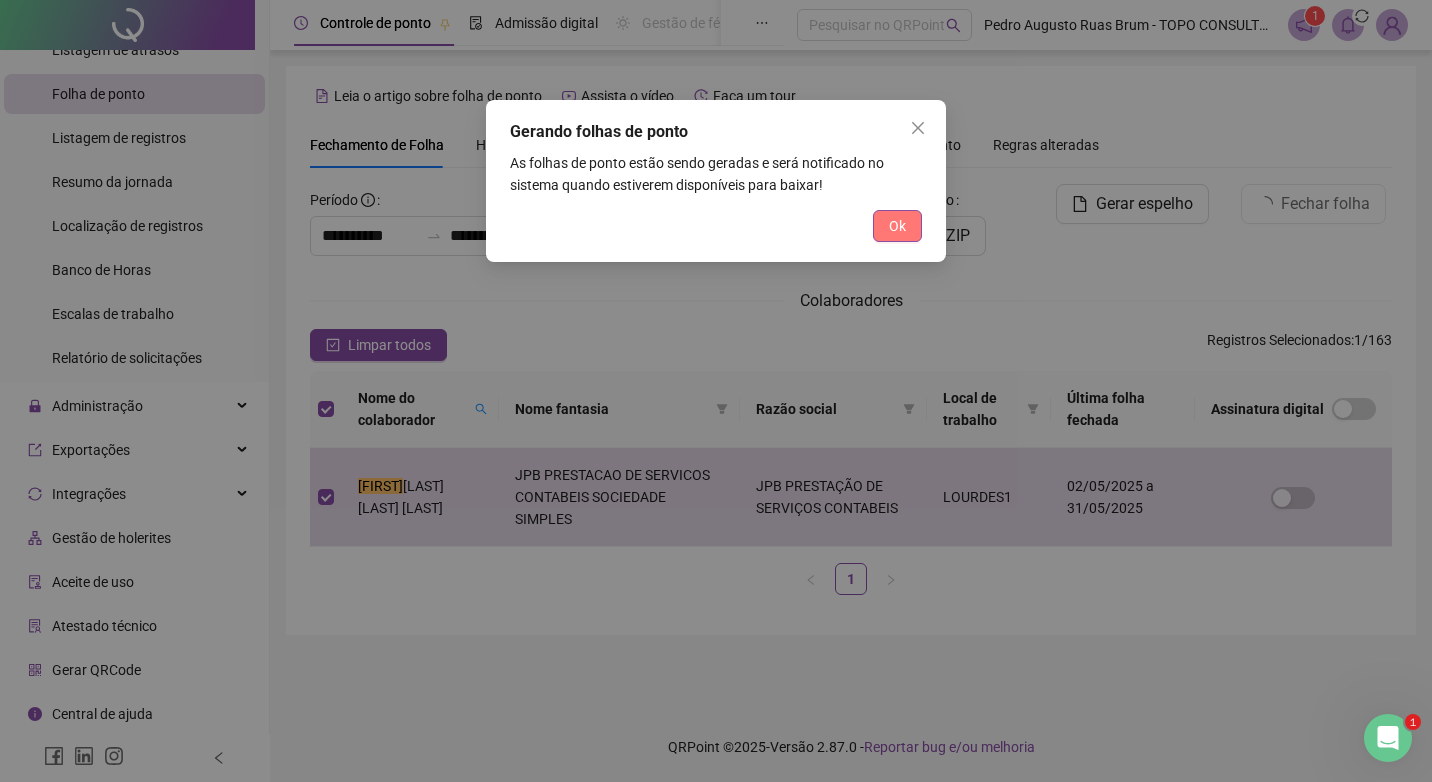 click on "Ok" at bounding box center [897, 226] 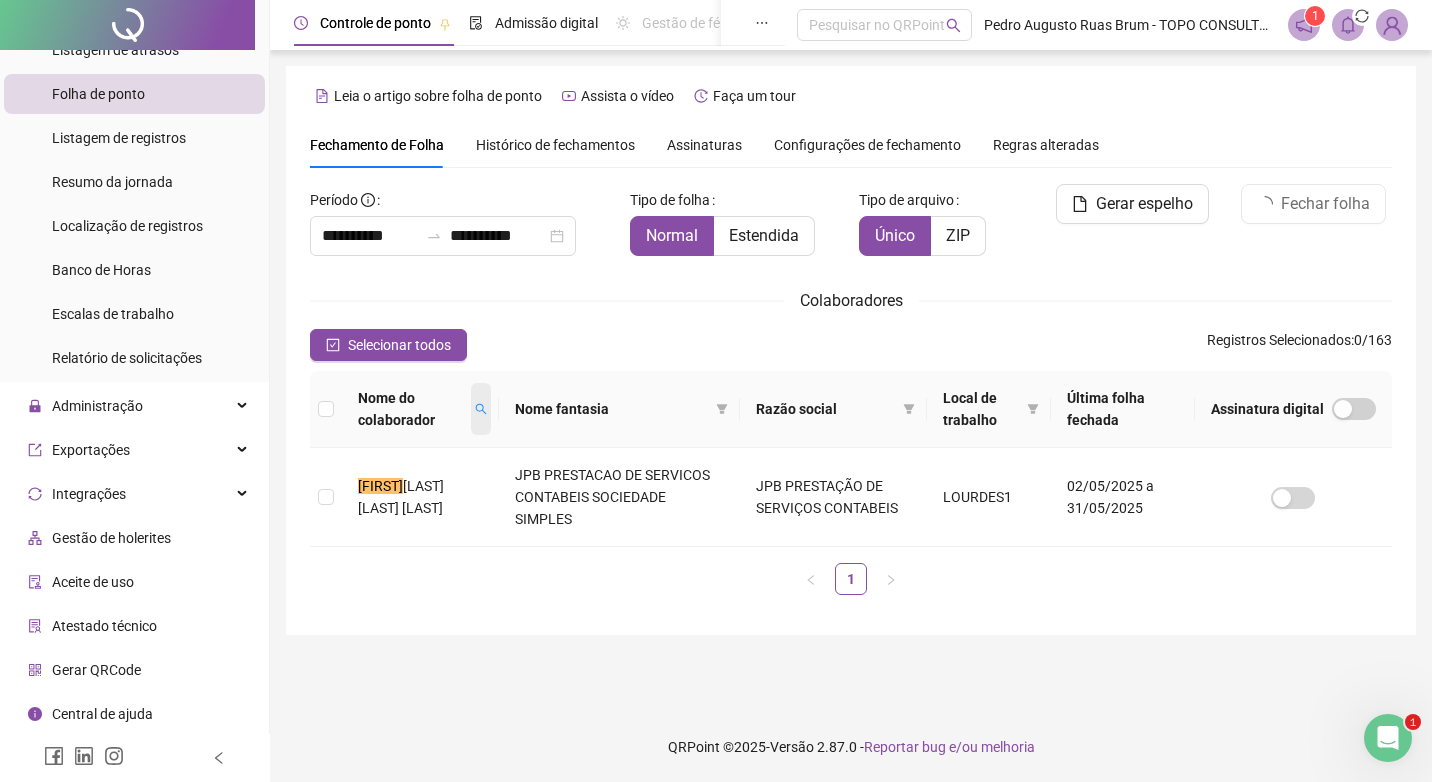 click at bounding box center [481, 409] 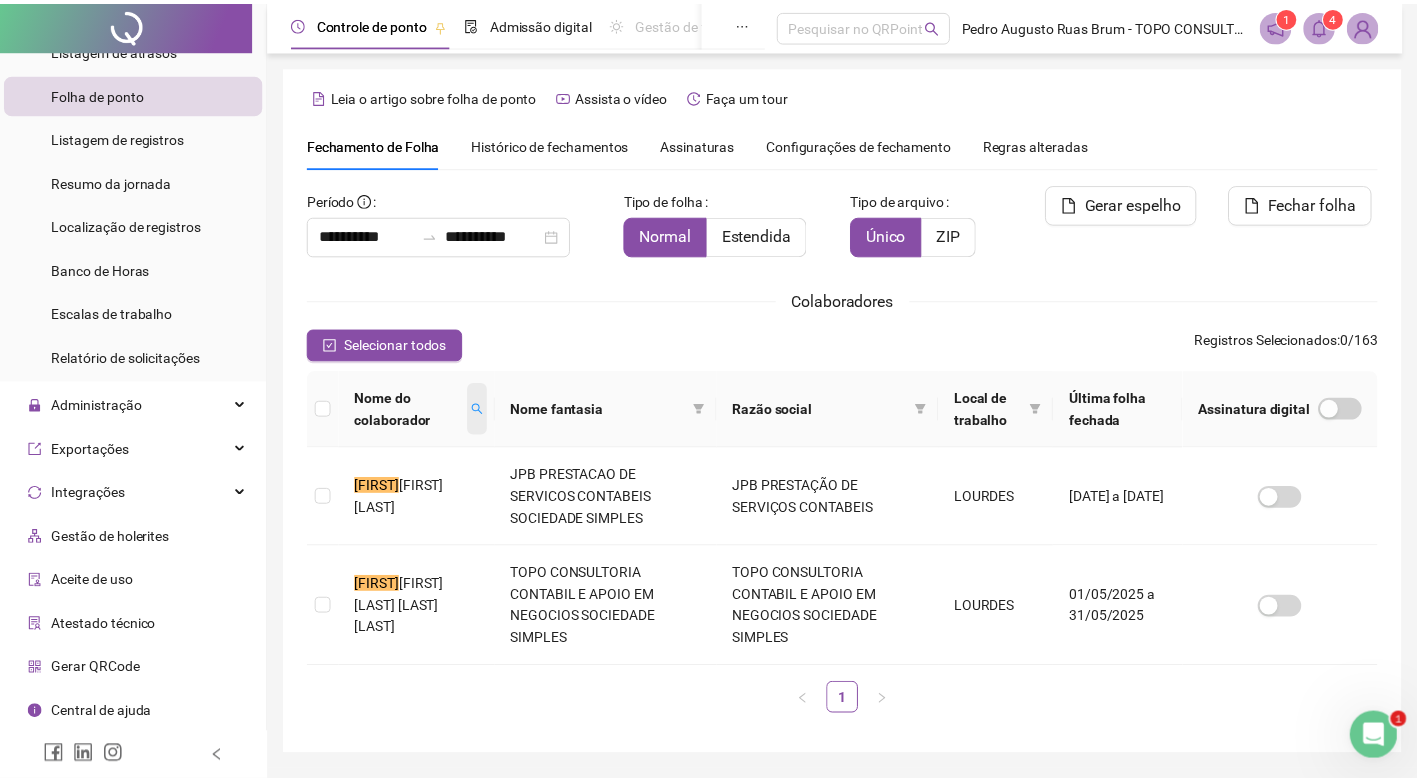 scroll, scrollTop: 19, scrollLeft: 0, axis: vertical 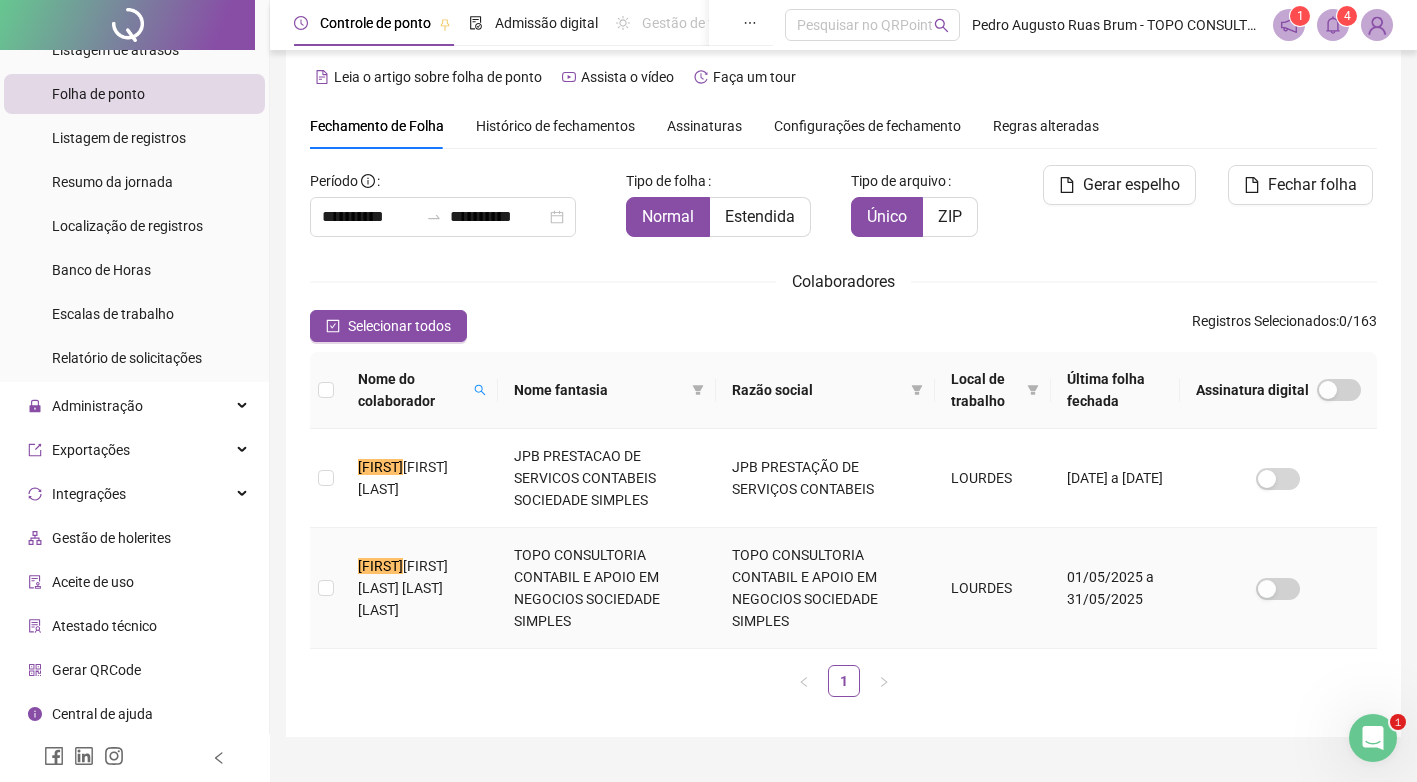 click on "[FIRST] [LAST]" at bounding box center (420, 588) 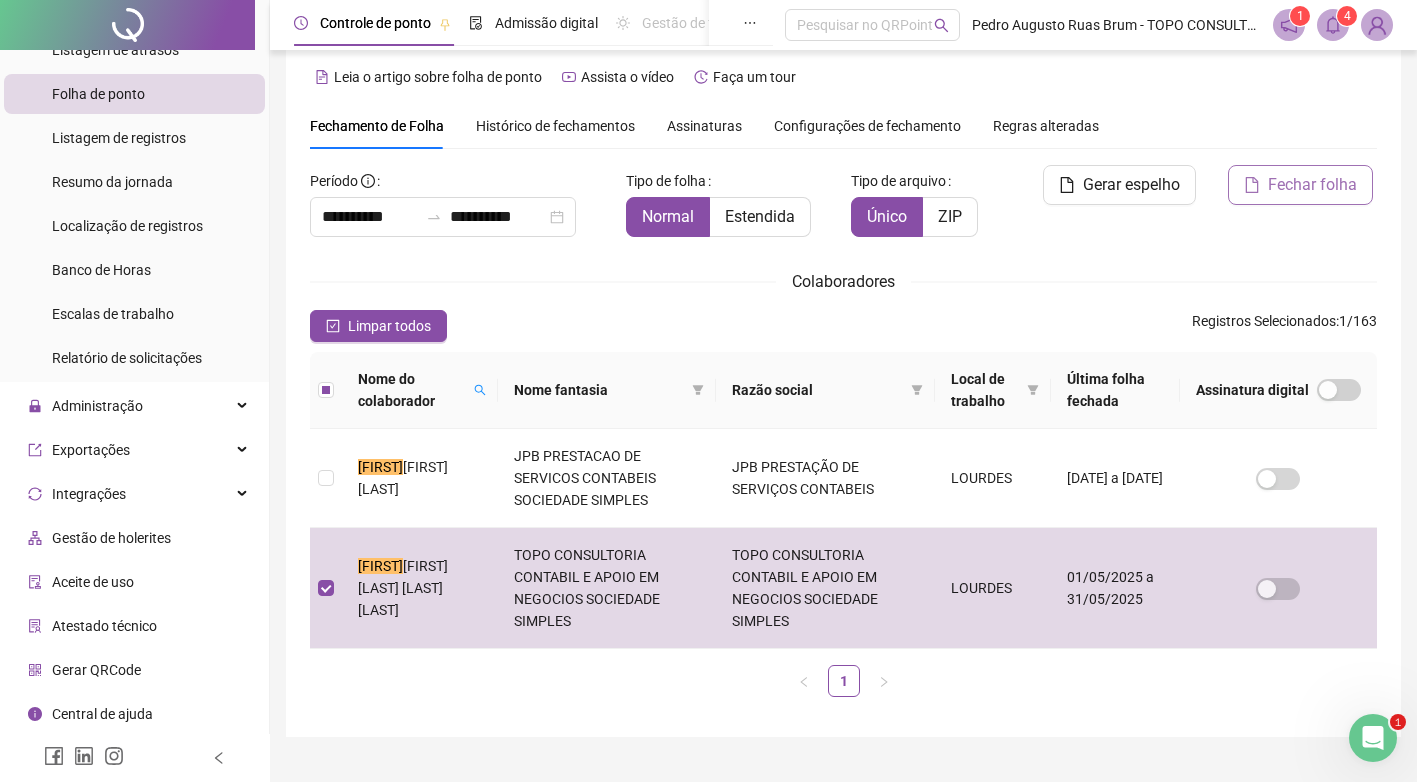 click on "Fechar folha" at bounding box center [1312, 185] 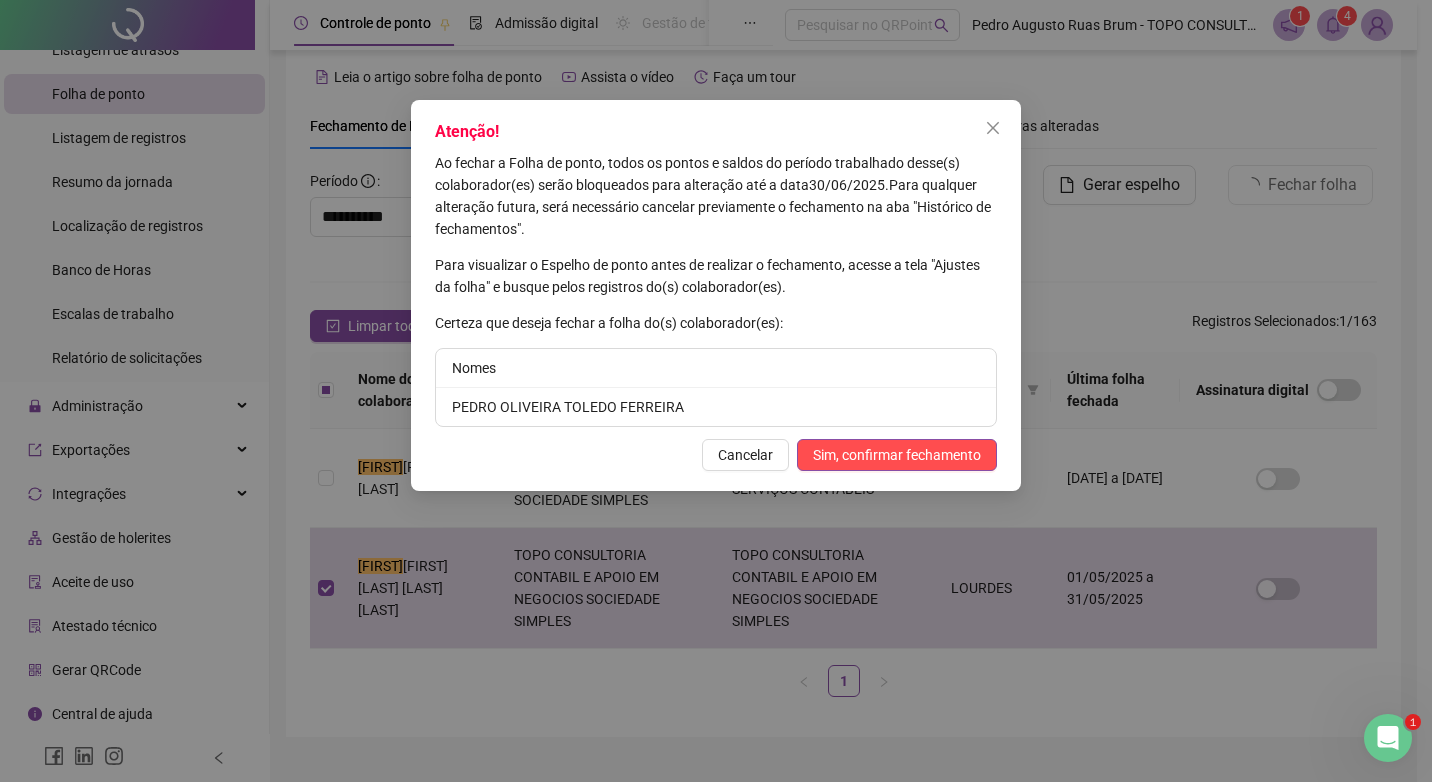 click on "Sim, confirmar fechamento" at bounding box center [897, 455] 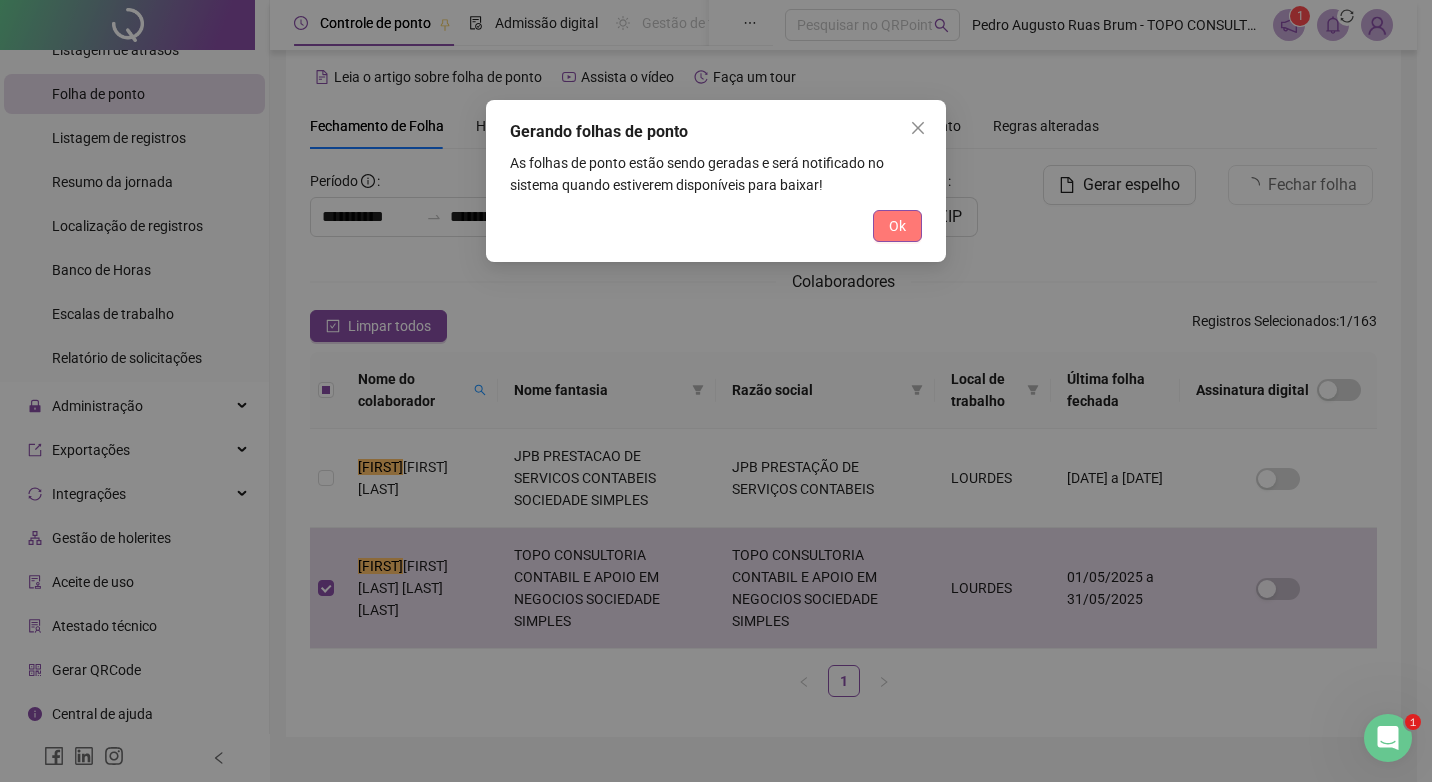 click on "Ok" at bounding box center [897, 226] 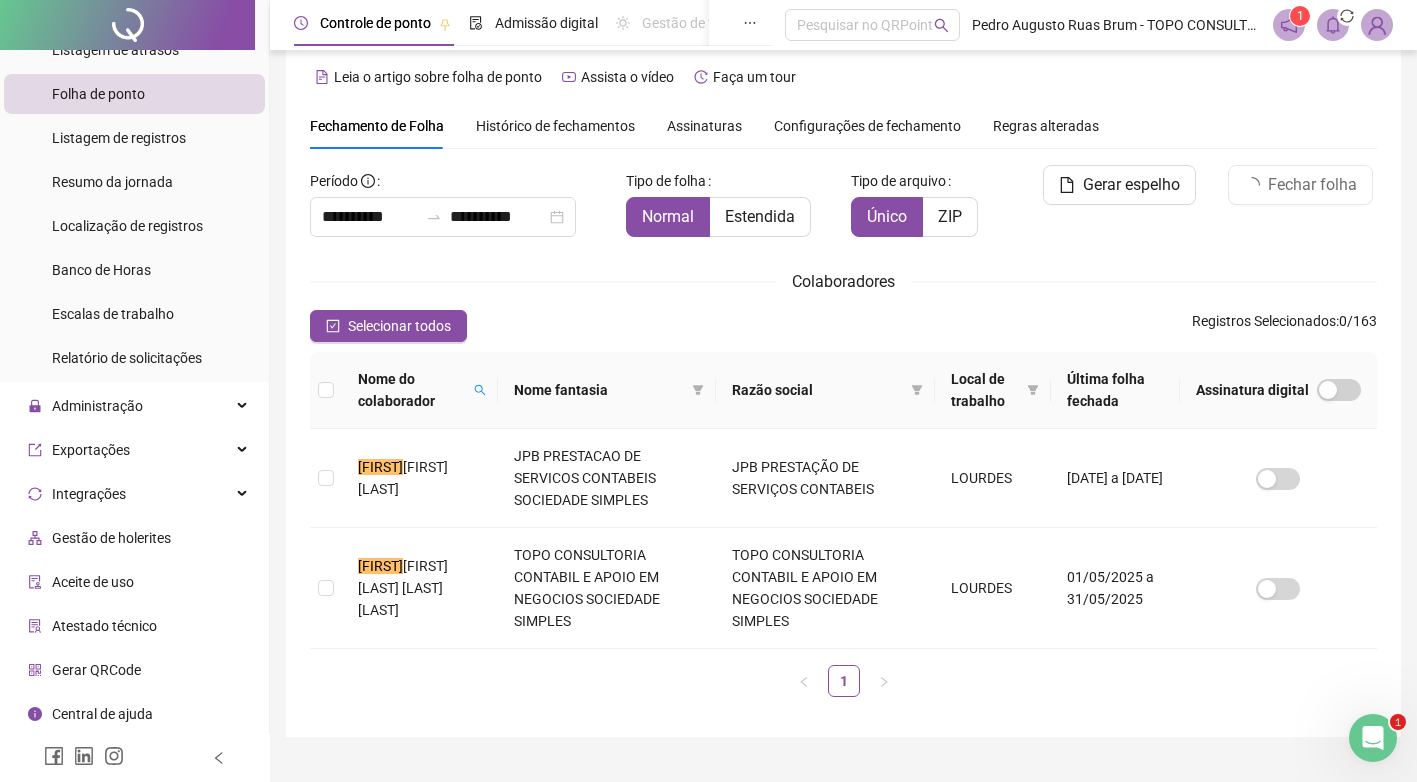 click on "Nome do colaborador" at bounding box center [412, 390] 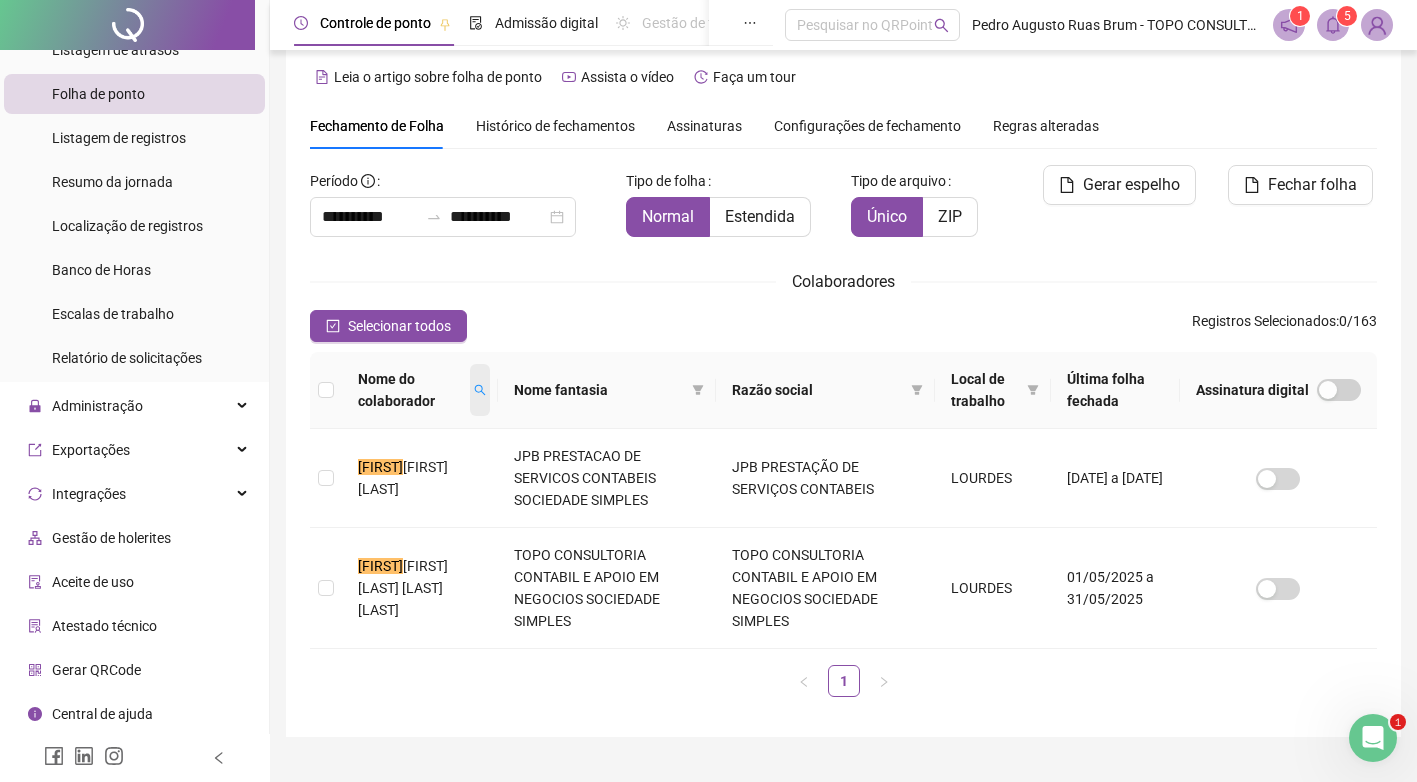 click 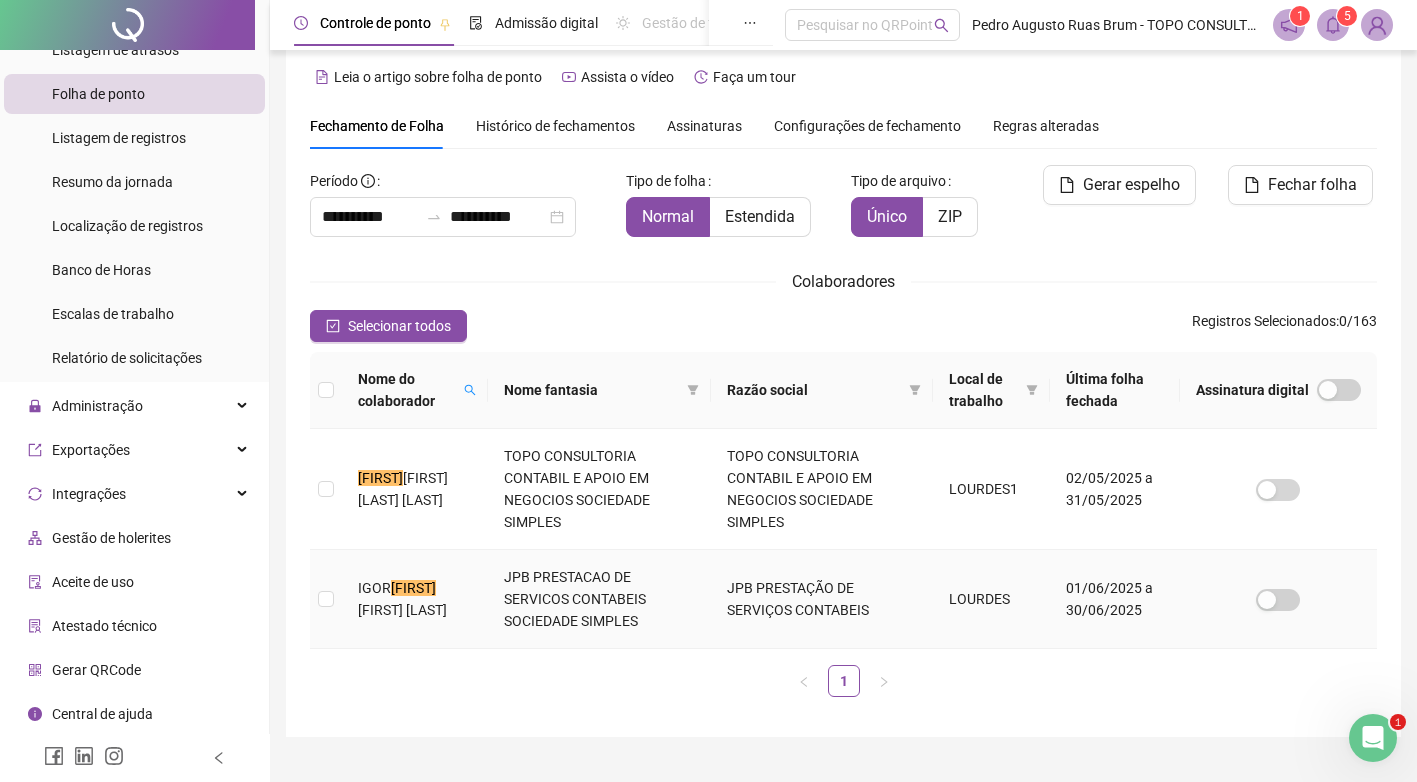 click on "[FIRST] [LAST] [LAST]" at bounding box center (415, 489) 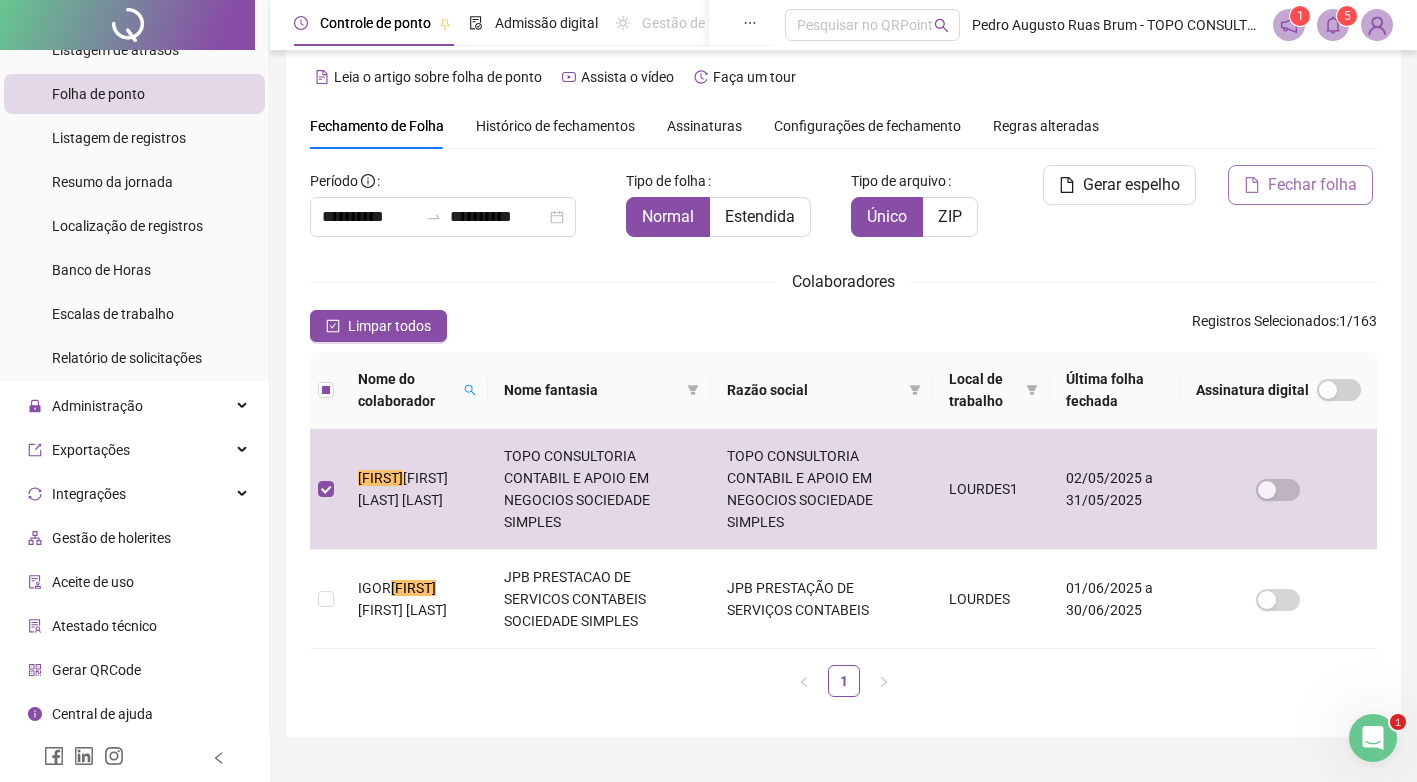 click on "Fechar folha" at bounding box center (1312, 185) 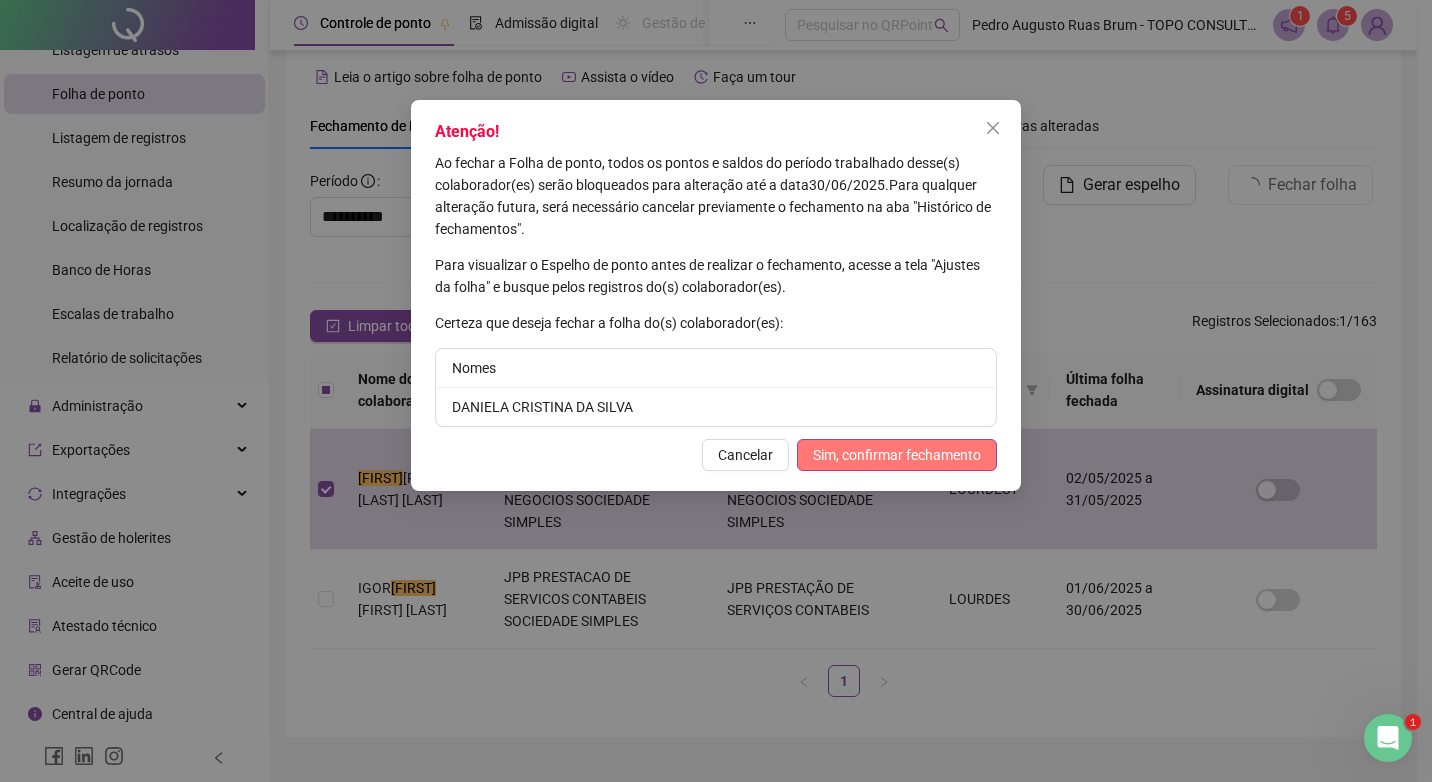 click on "Sim, confirmar fechamento" at bounding box center [897, 455] 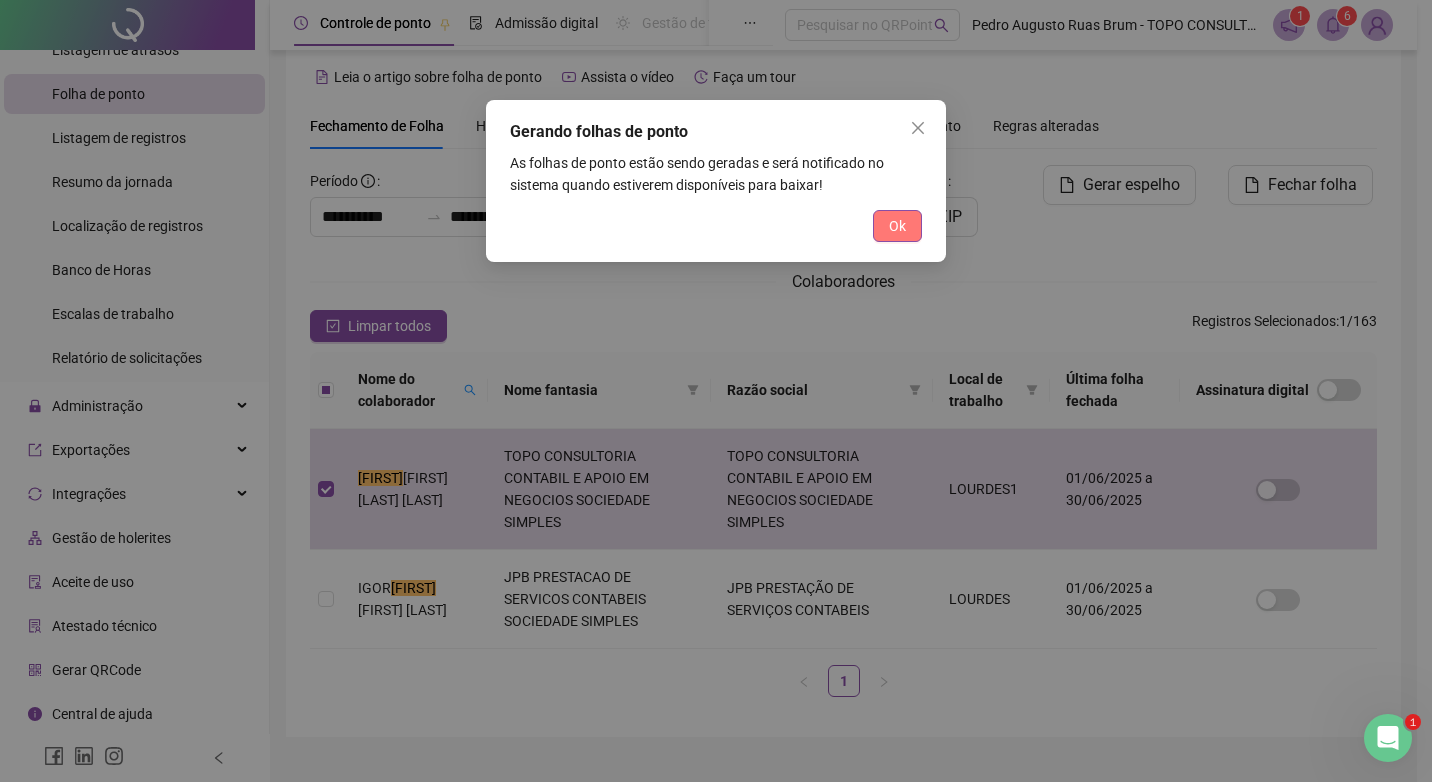 click on "Ok" at bounding box center (897, 226) 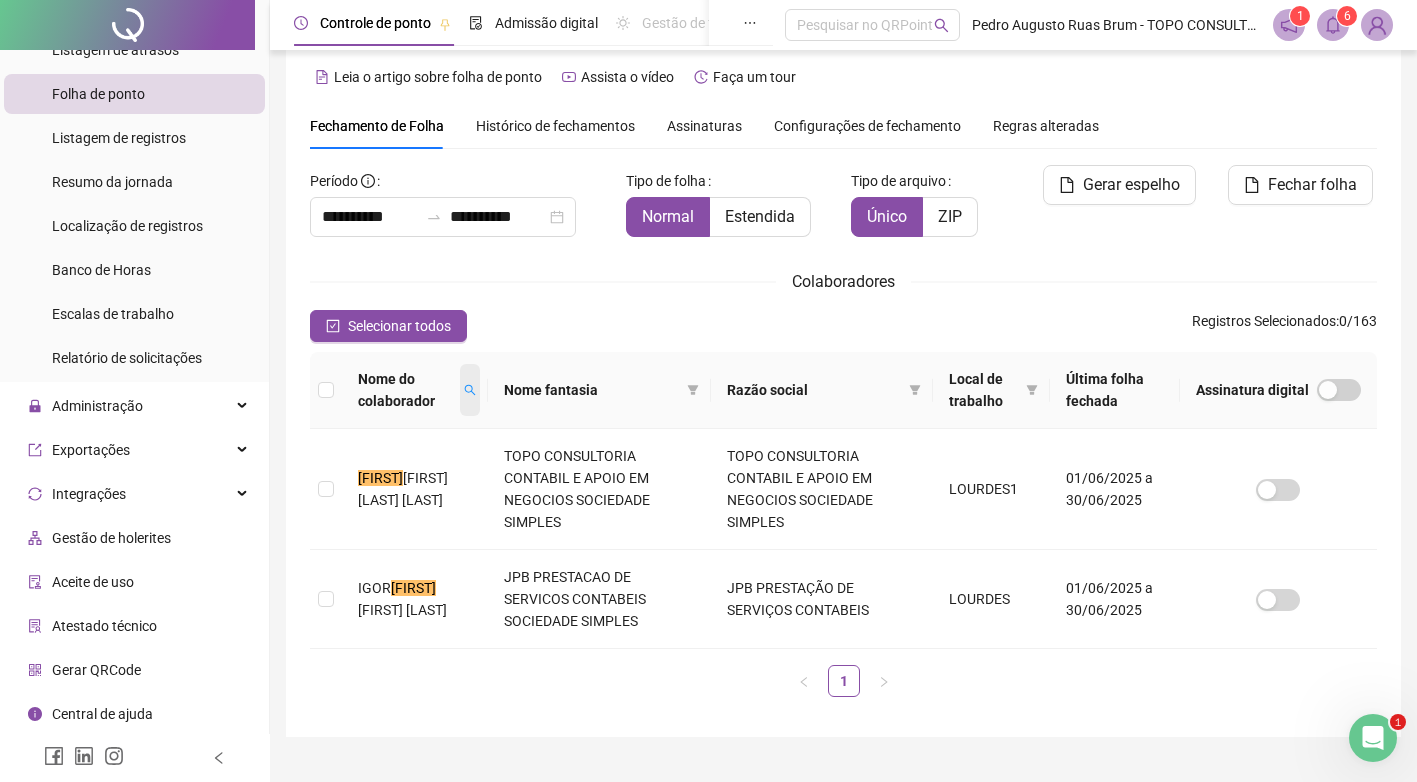 click at bounding box center (470, 390) 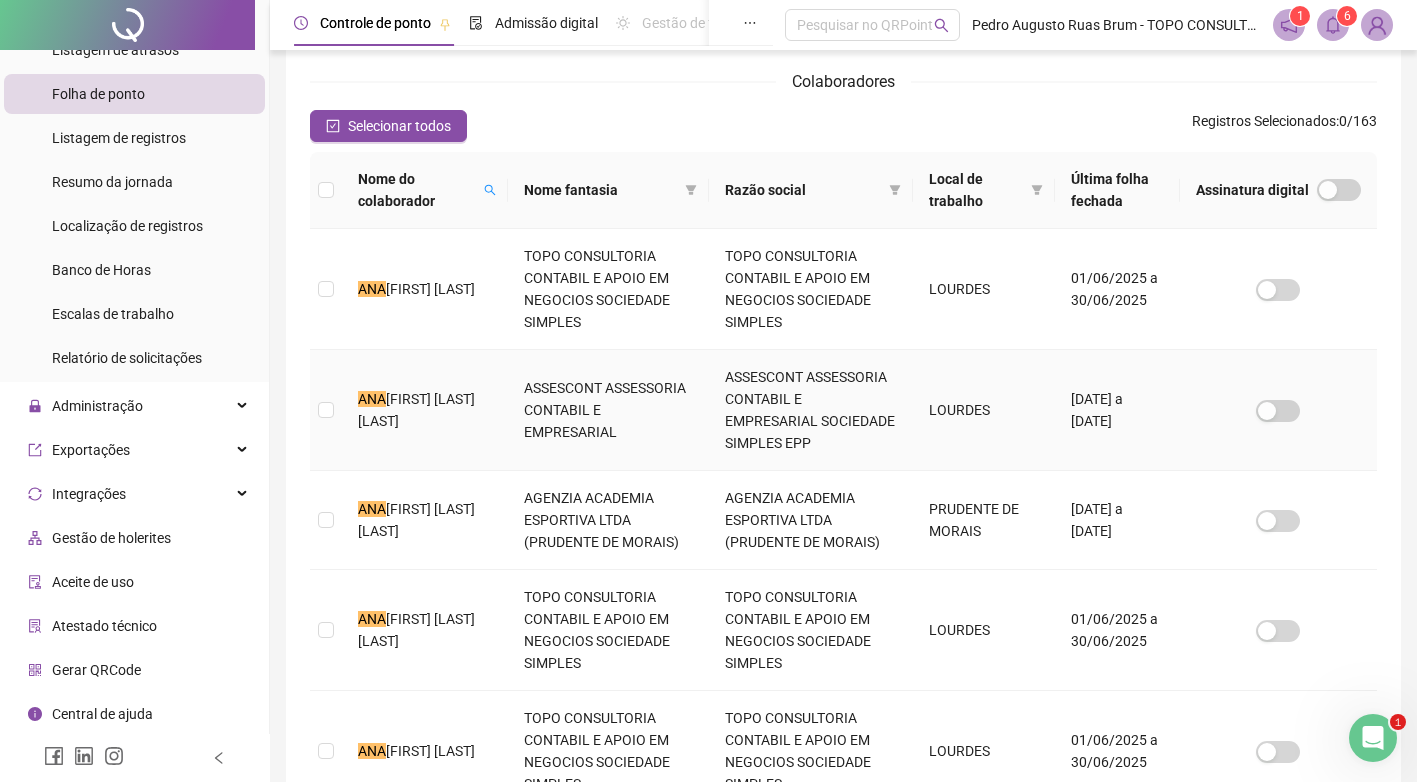 click on "[FIRST]  [LAST] [LAST] [LAST]" at bounding box center (425, 410) 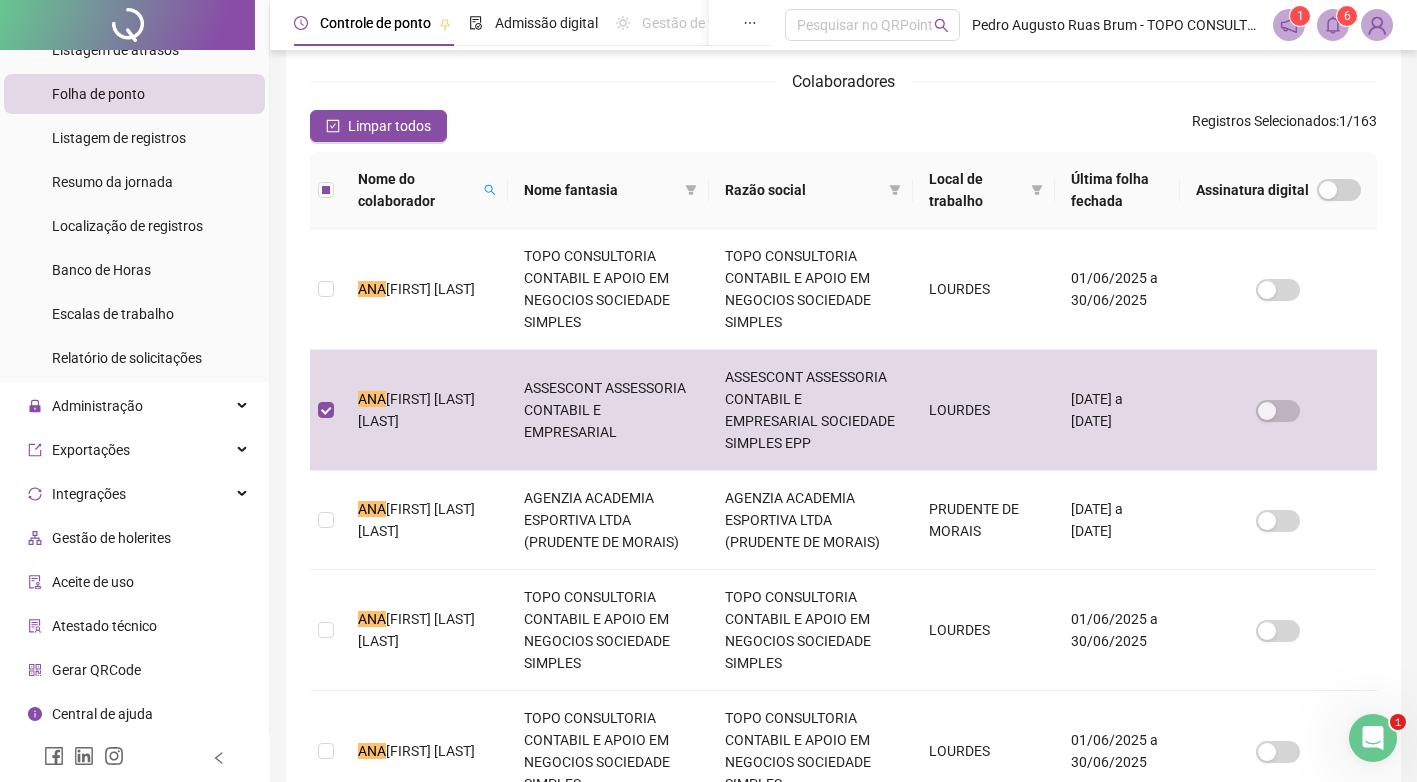 scroll, scrollTop: 19, scrollLeft: 0, axis: vertical 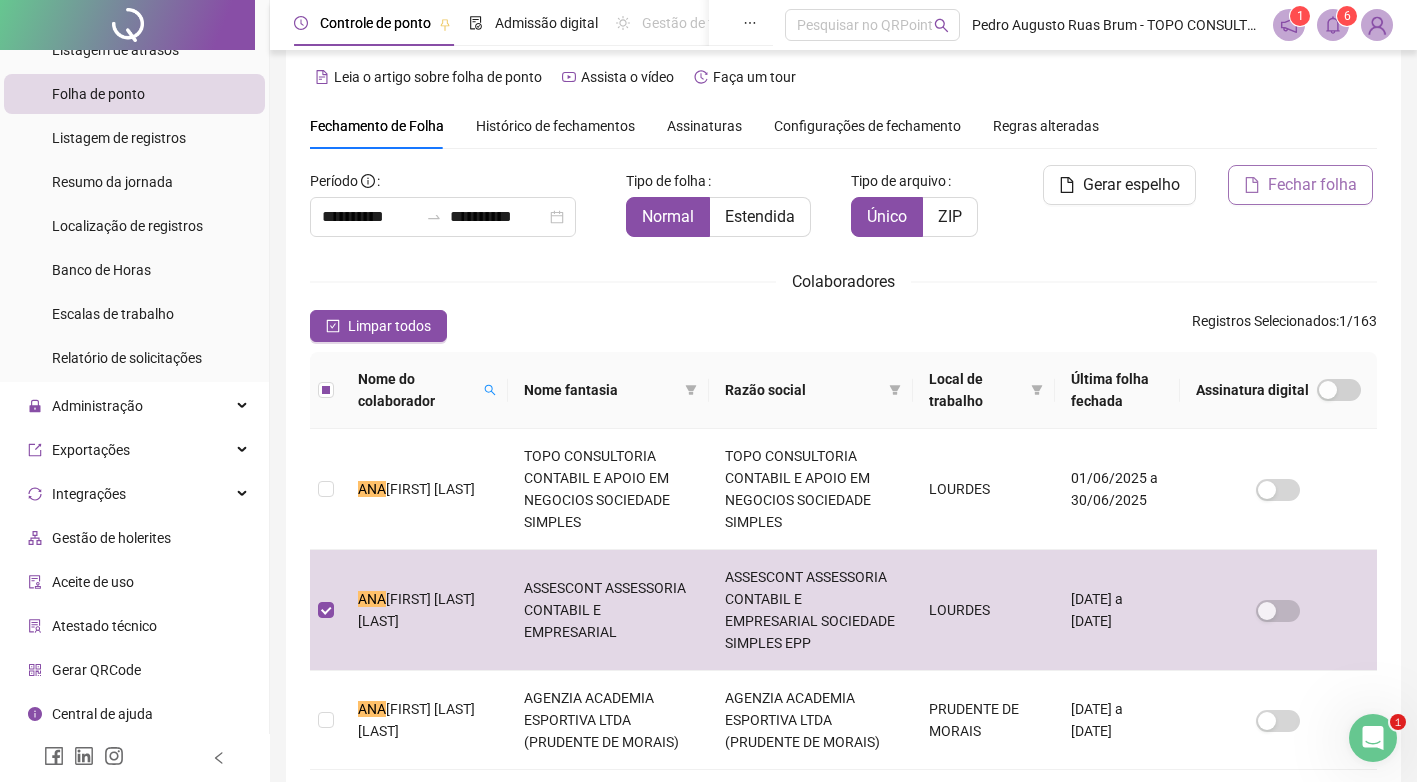 click on "Fechar folha" at bounding box center [1312, 185] 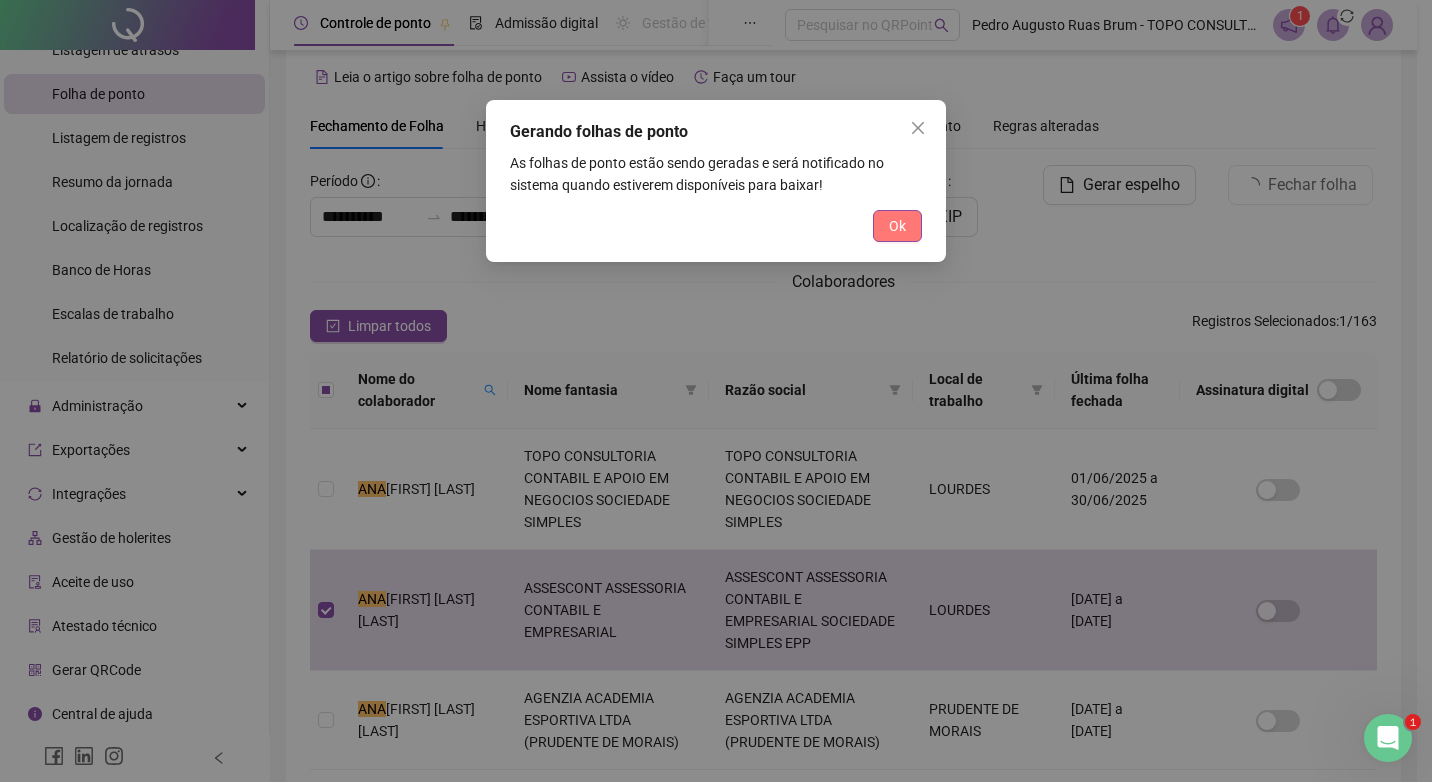 click on "Ok" at bounding box center (897, 226) 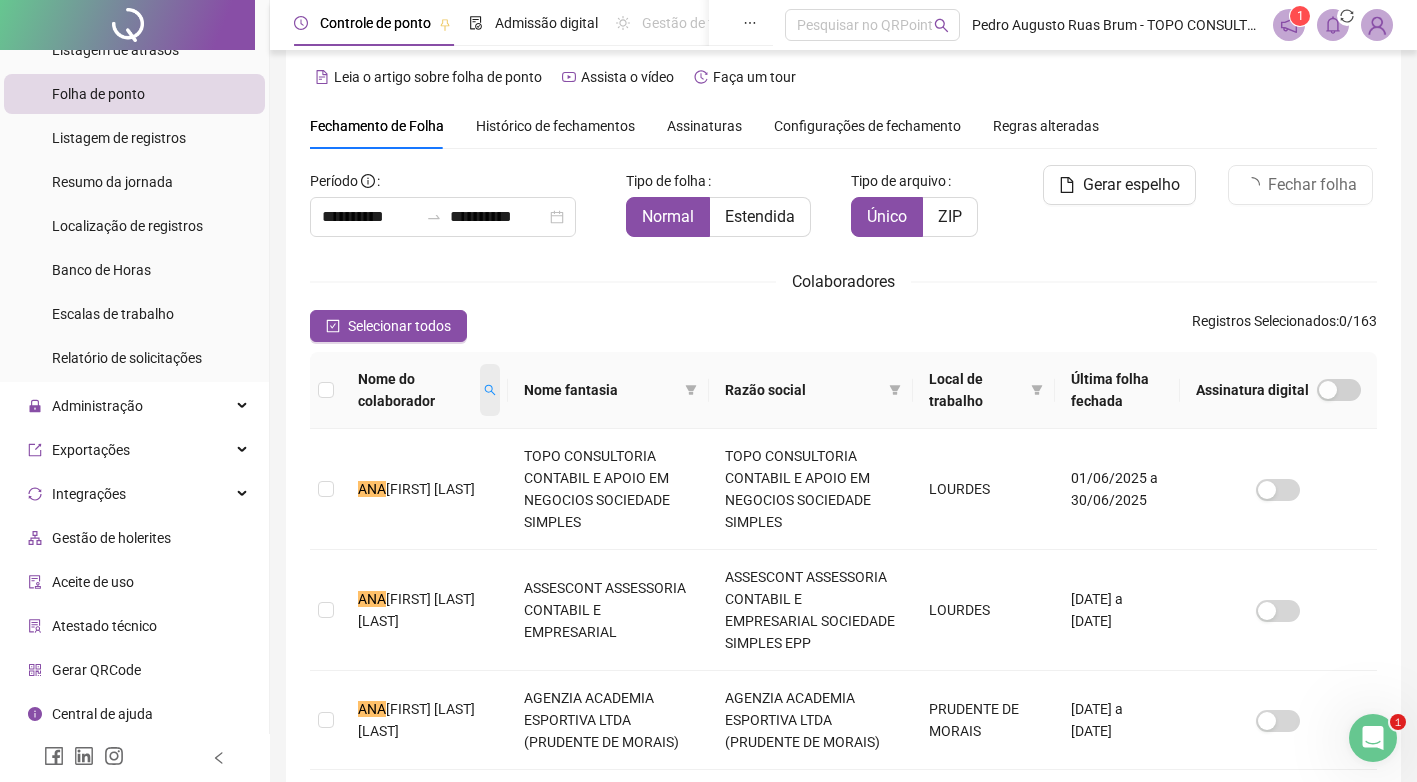 click at bounding box center [490, 390] 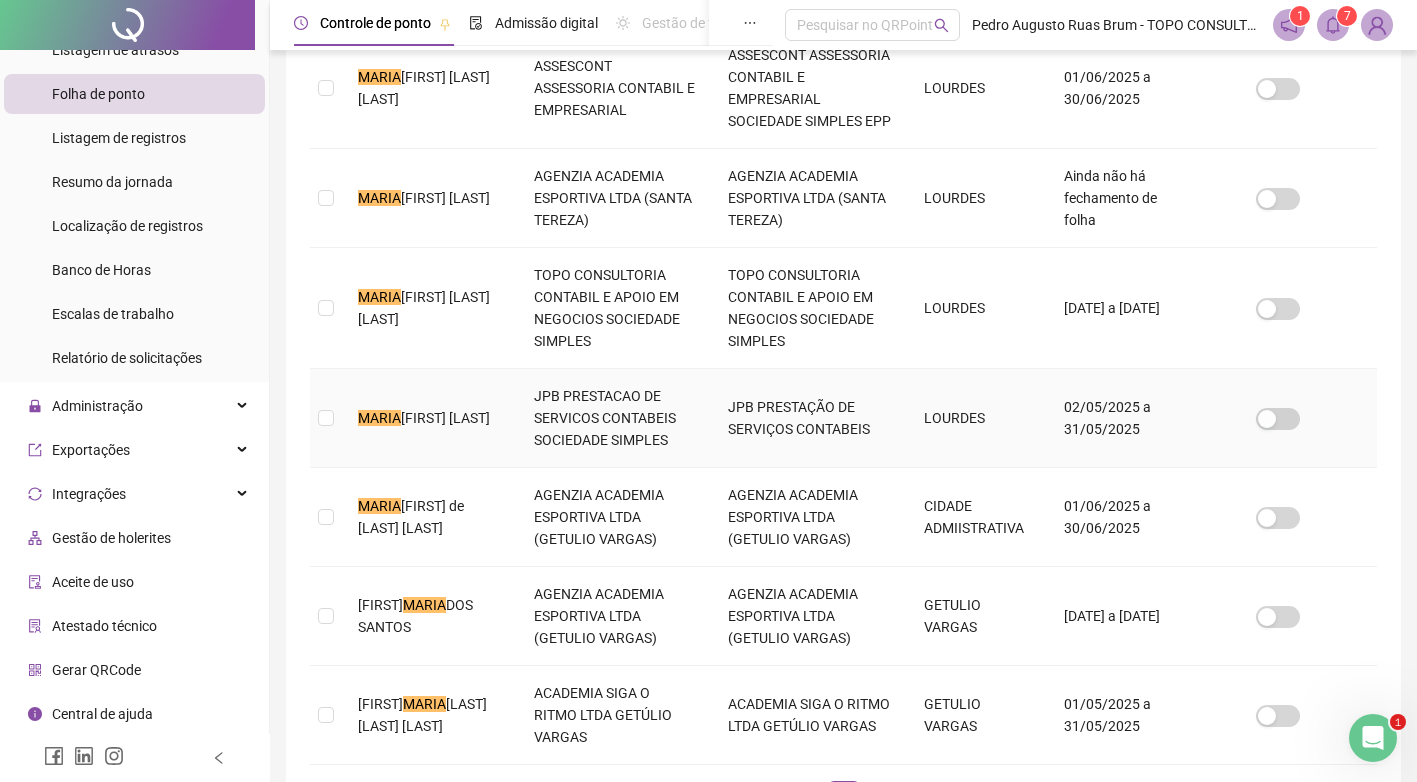 click on "JPB PRESTACAO DE SERVICOS CONTABEIS SOCIEDADE SIMPLES" at bounding box center [614, 418] 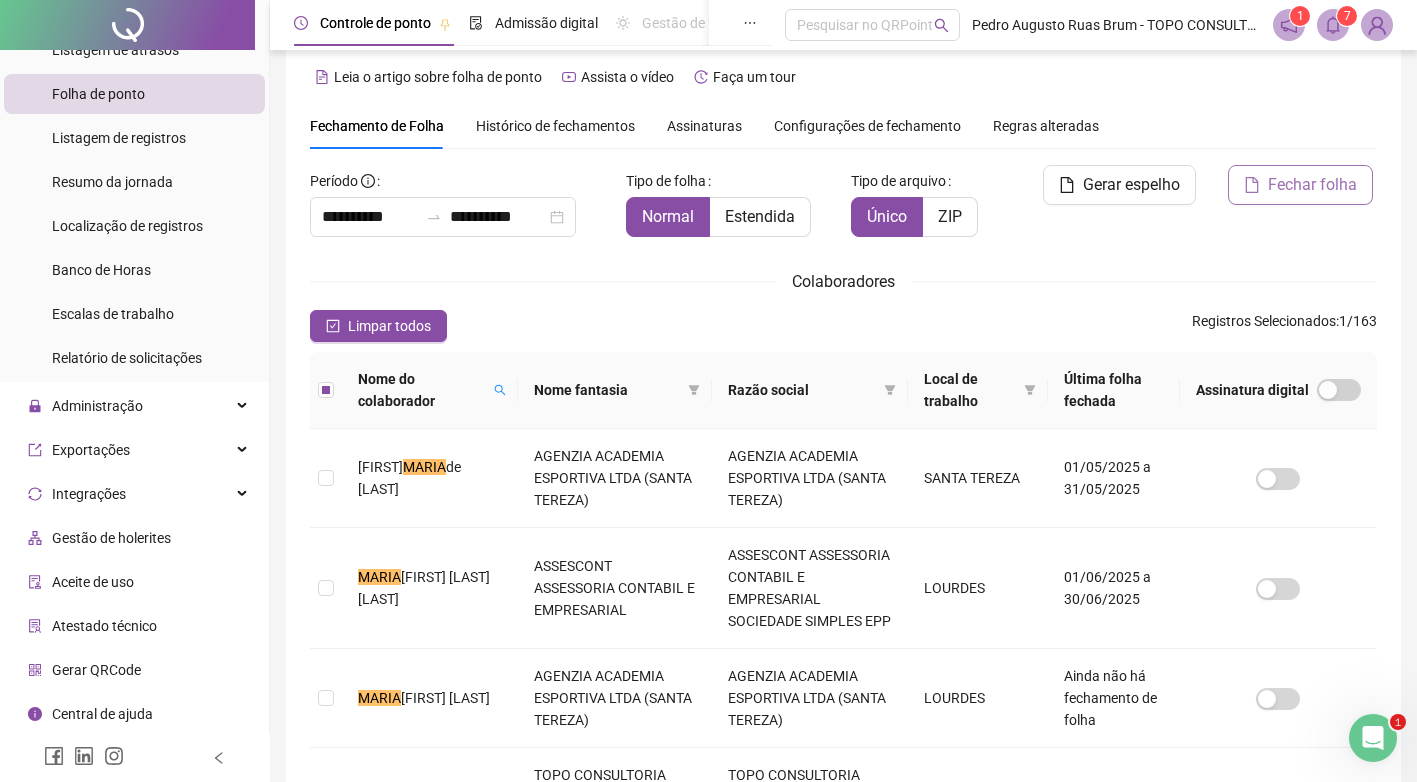 click on "Fechar folha" at bounding box center (1312, 185) 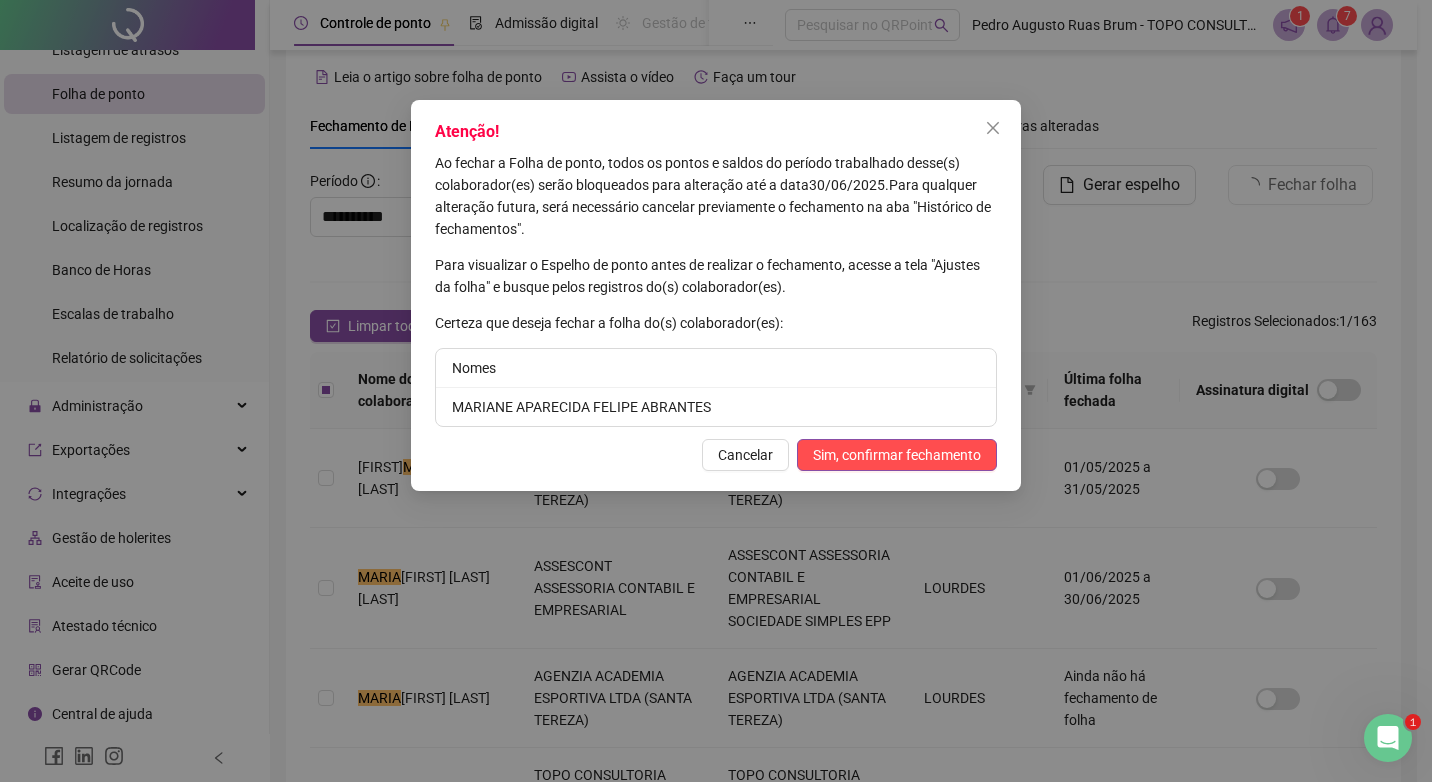 click on "Sim, confirmar fechamento" at bounding box center (897, 455) 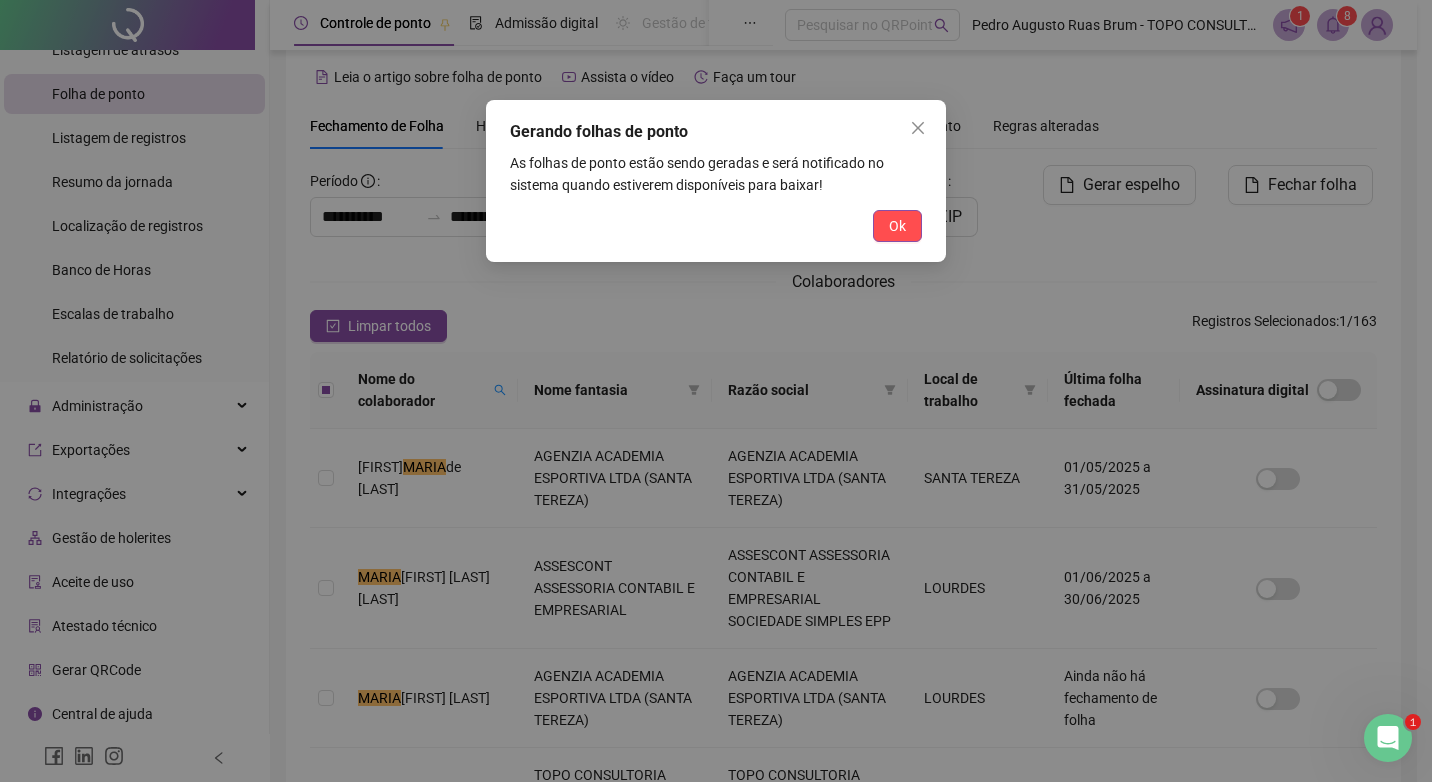 click on "Ok" at bounding box center (897, 226) 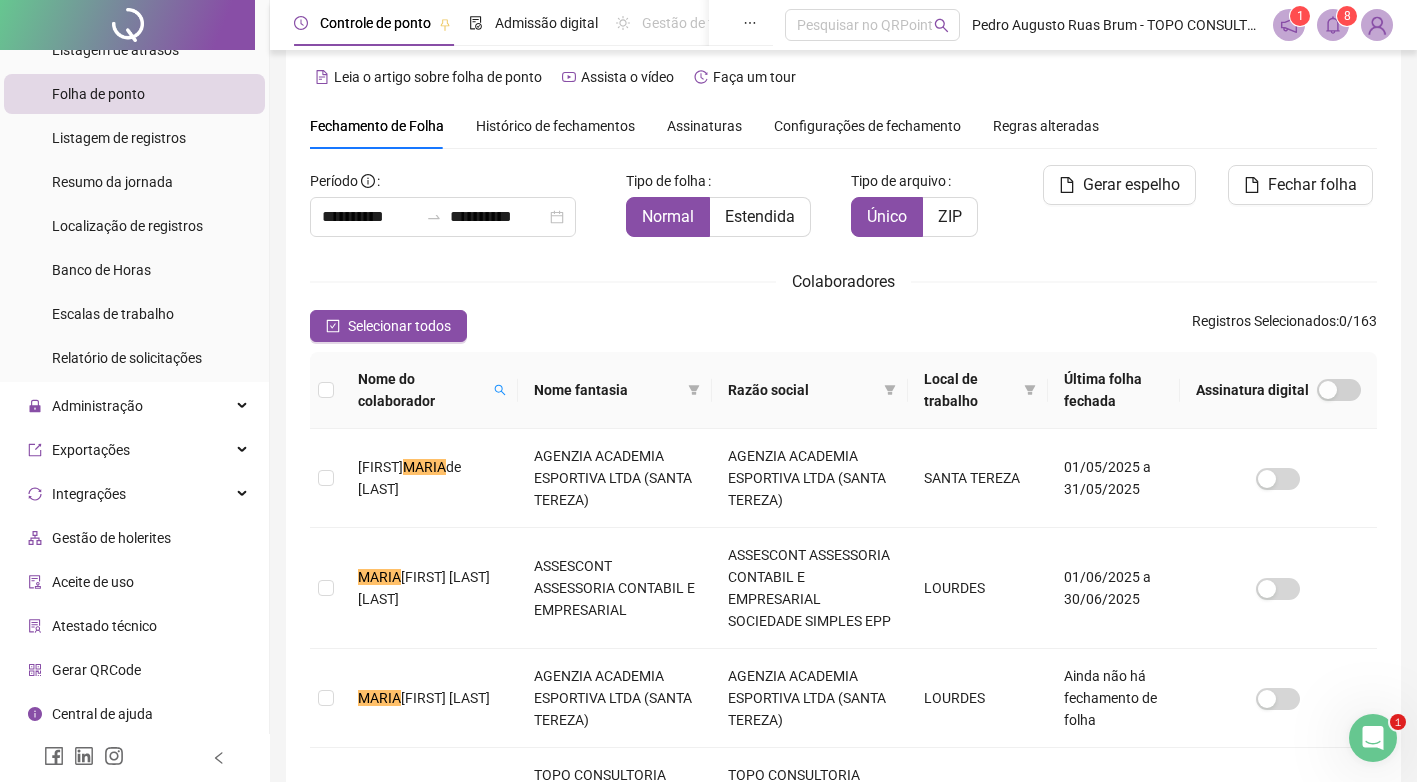 click on "Nome do colaborador" at bounding box center [430, 390] 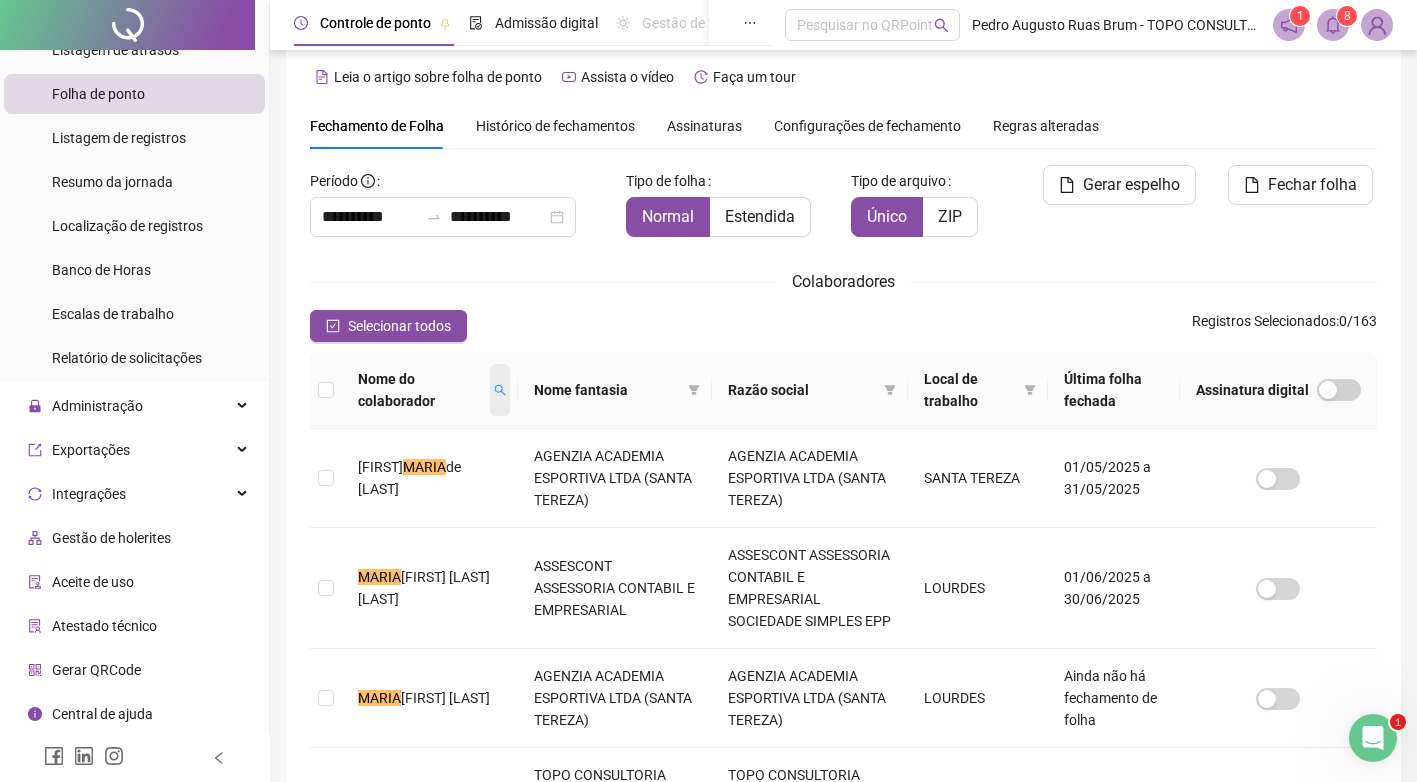 click 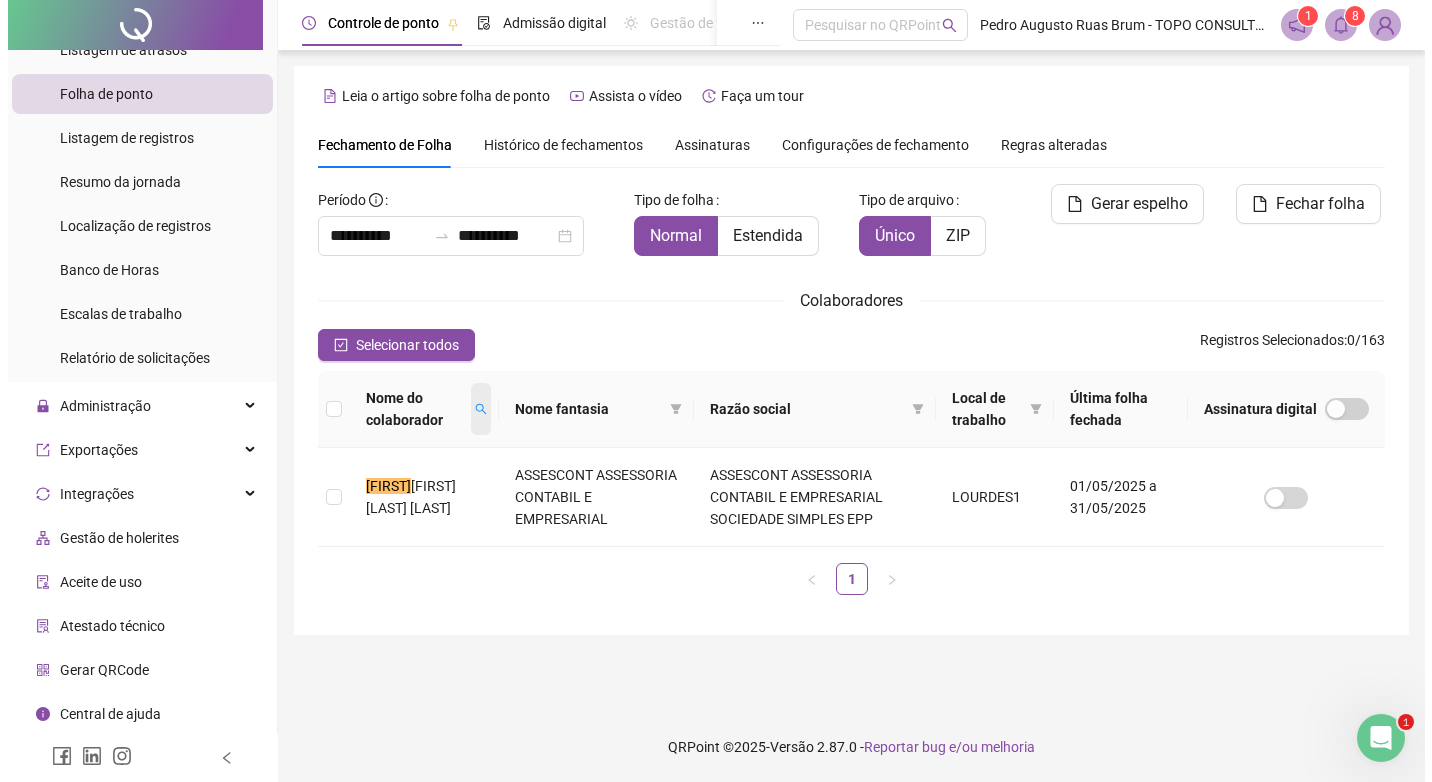 scroll, scrollTop: 0, scrollLeft: 0, axis: both 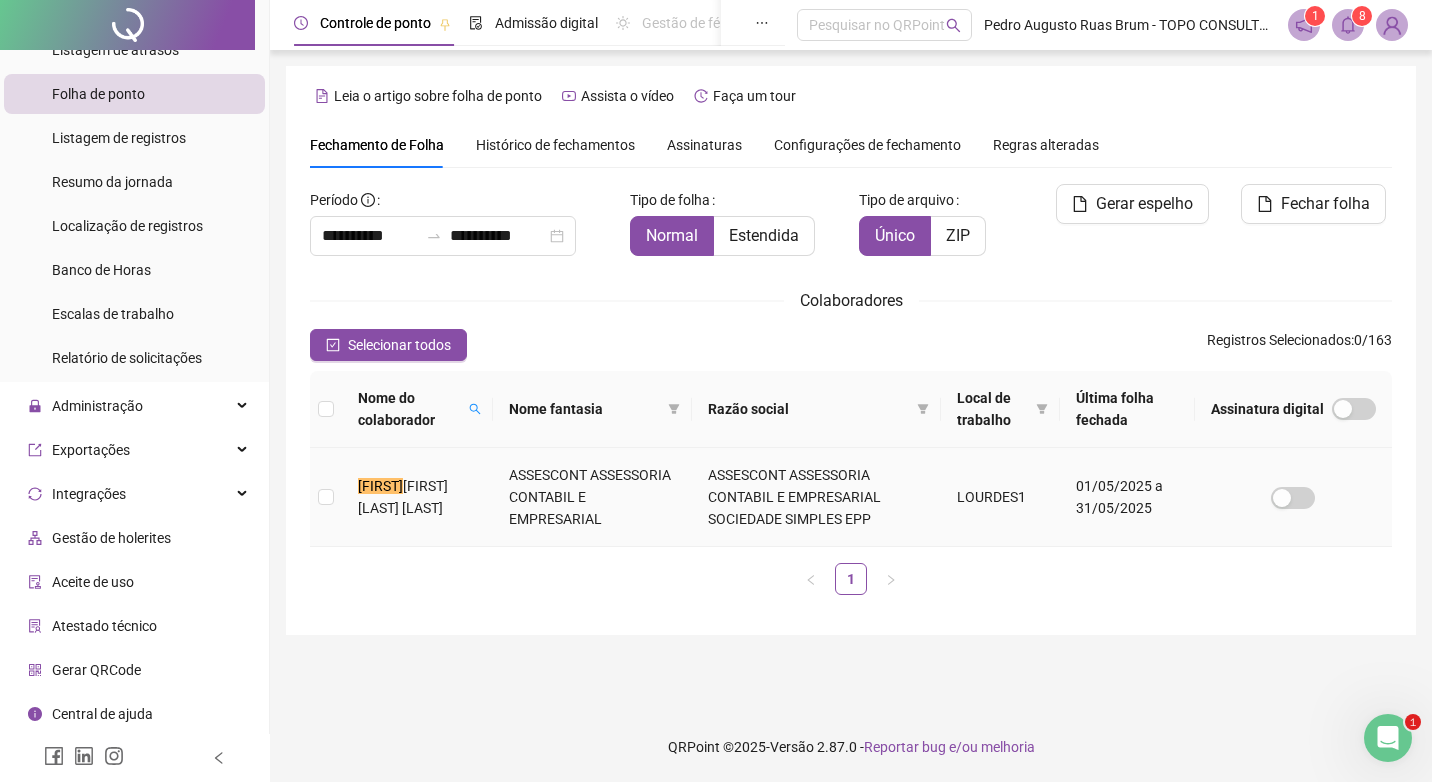 click on "[FIRST] [LAST] [LAST]" at bounding box center (403, 497) 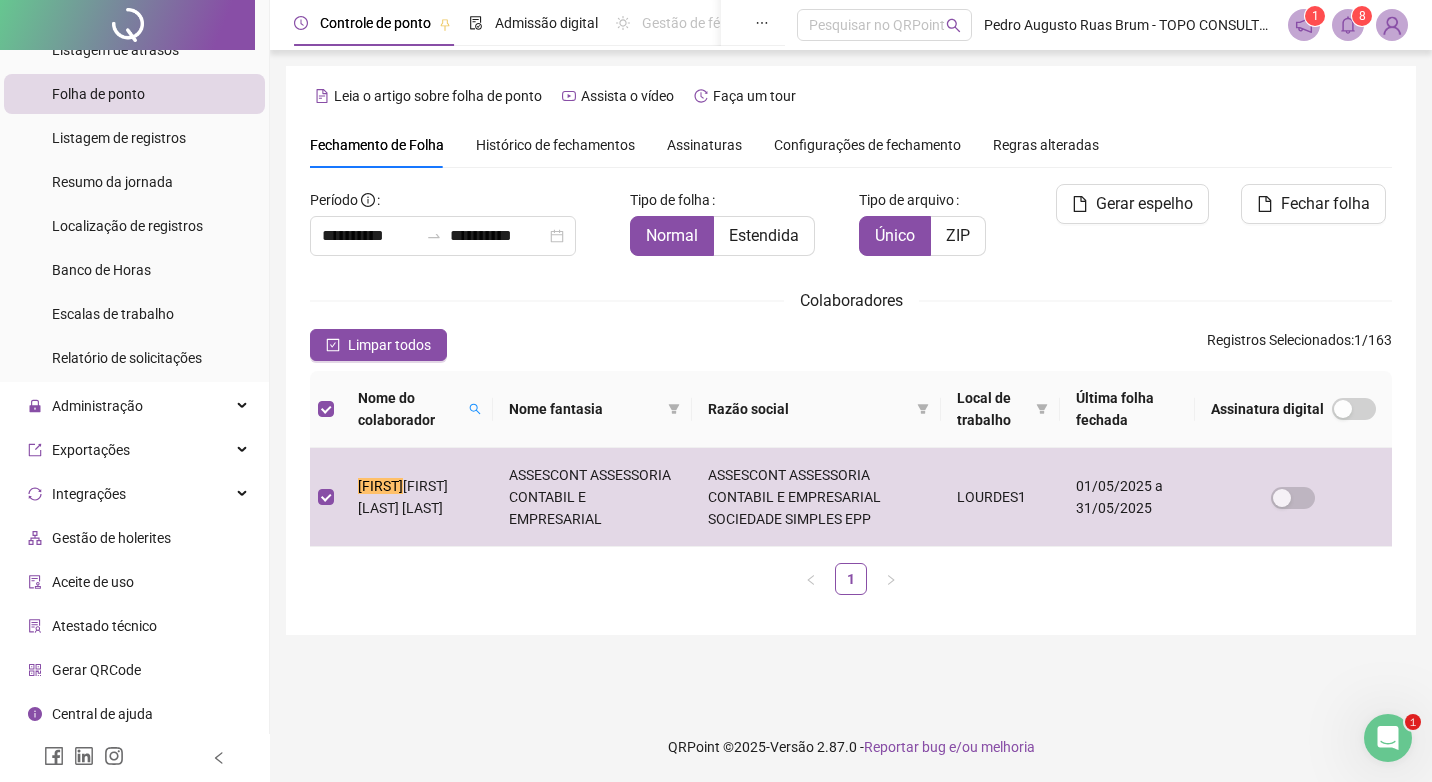 click on "Fechar folha" at bounding box center (1308, 228) 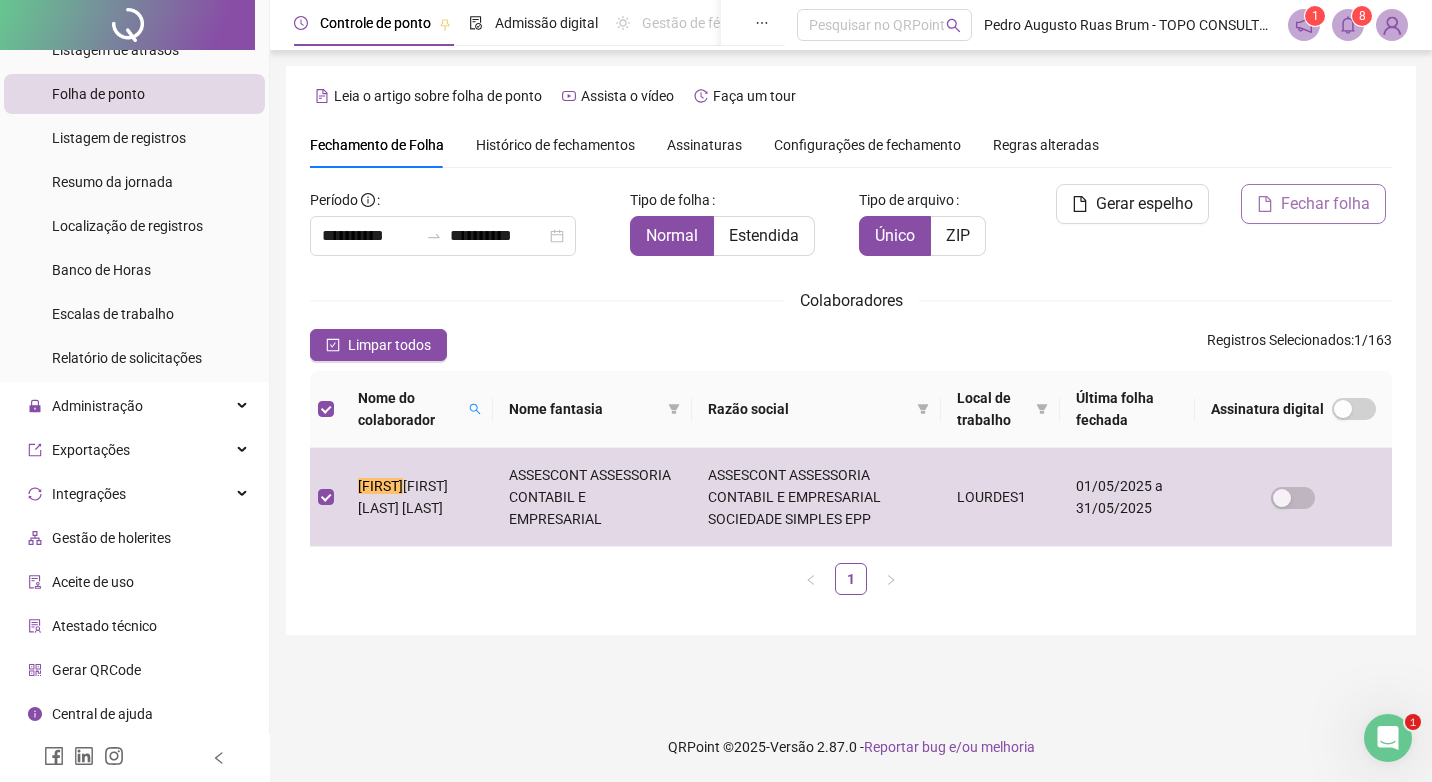 click on "Fechar folha" at bounding box center (1325, 204) 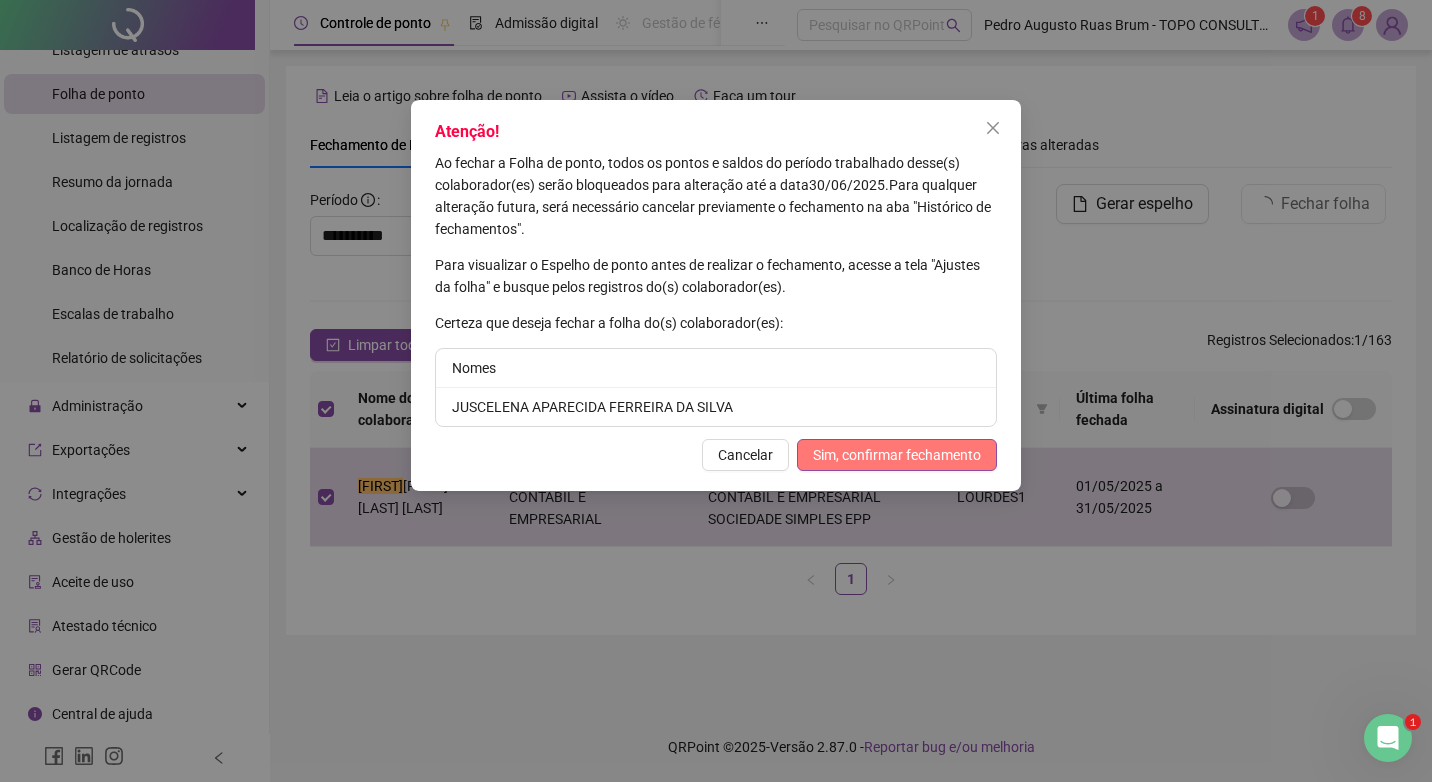 click on "Sim, confirmar fechamento" at bounding box center (897, 455) 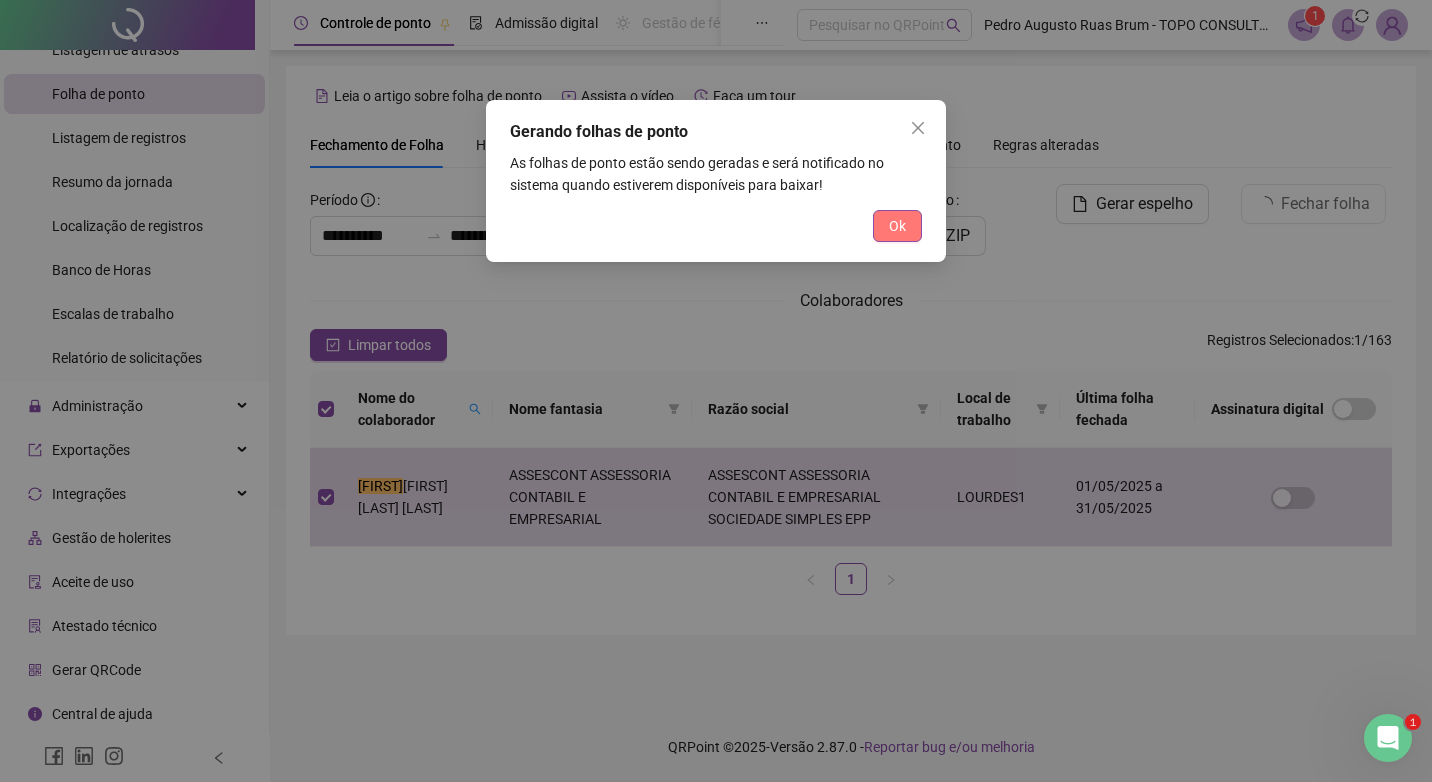 click on "Ok" at bounding box center (897, 226) 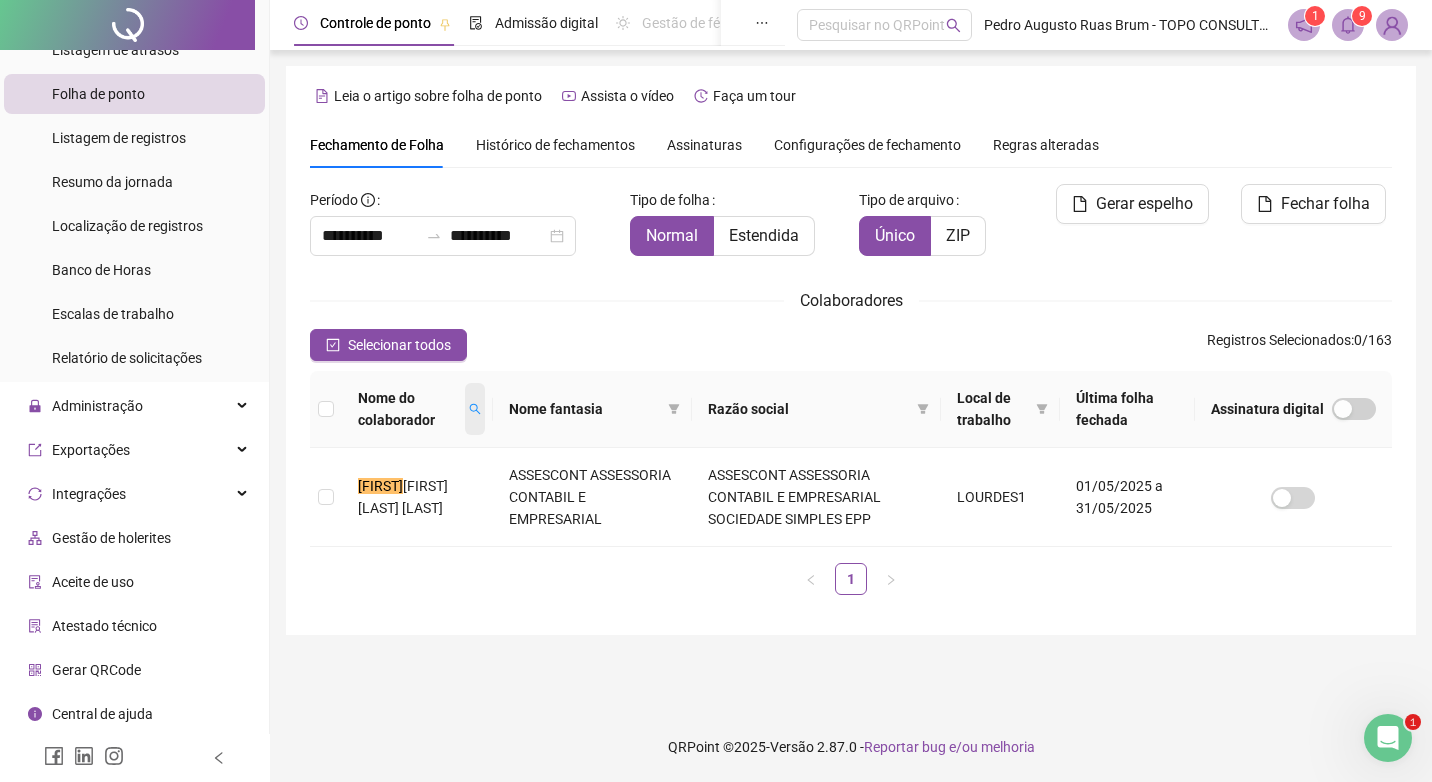 click 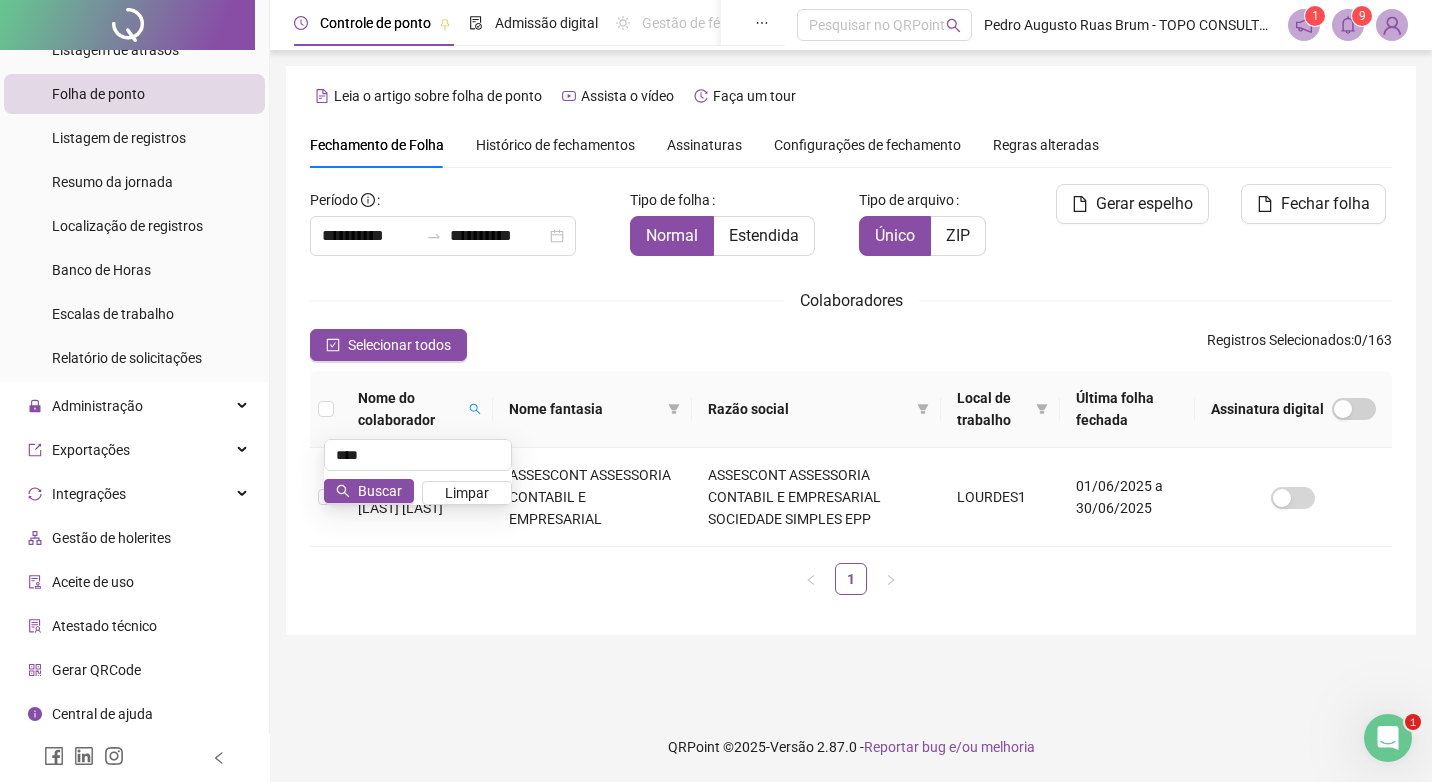 click 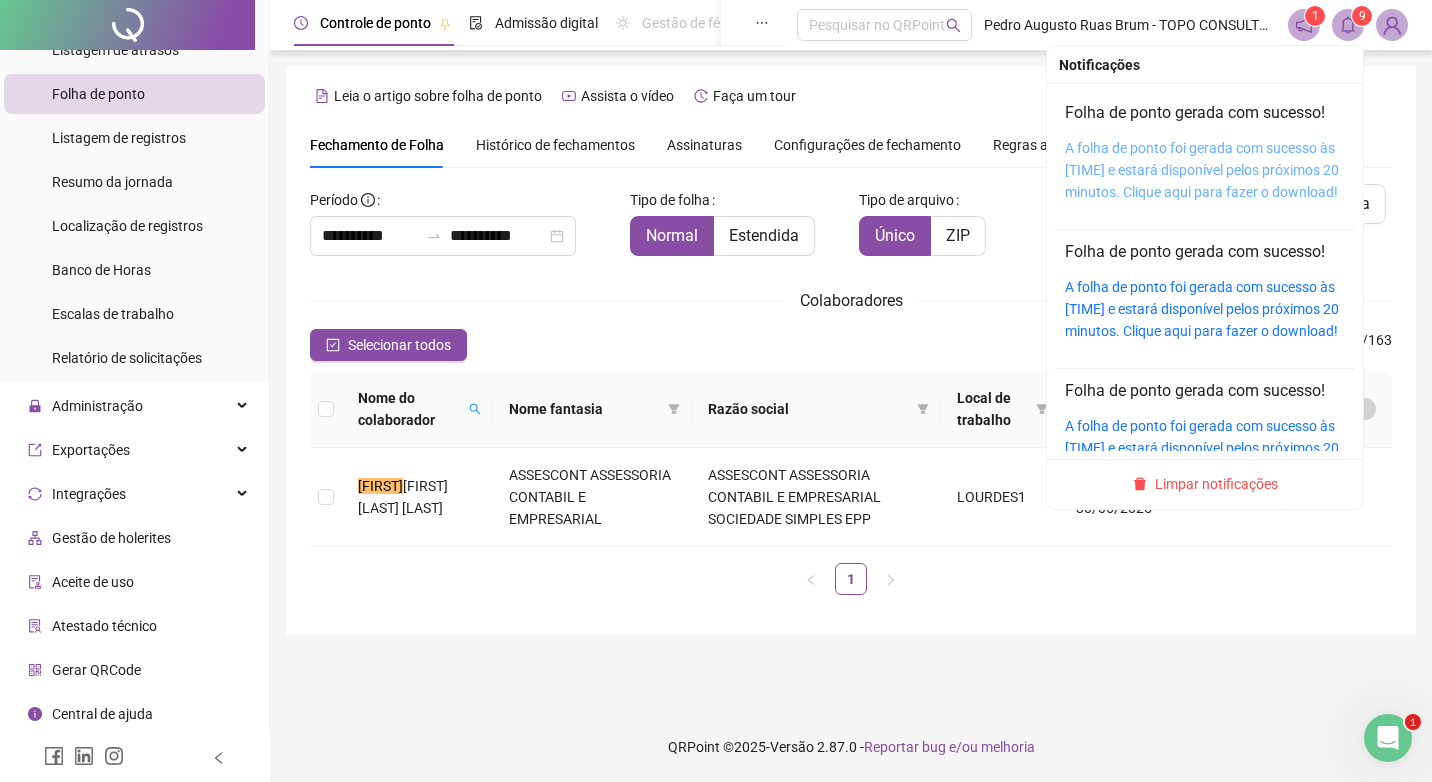 click on "A folha de ponto foi gerada com sucesso às [TIME] e estará disponível pelos próximos 20 minutos.
Clique aqui para fazer o download!" at bounding box center (1202, 170) 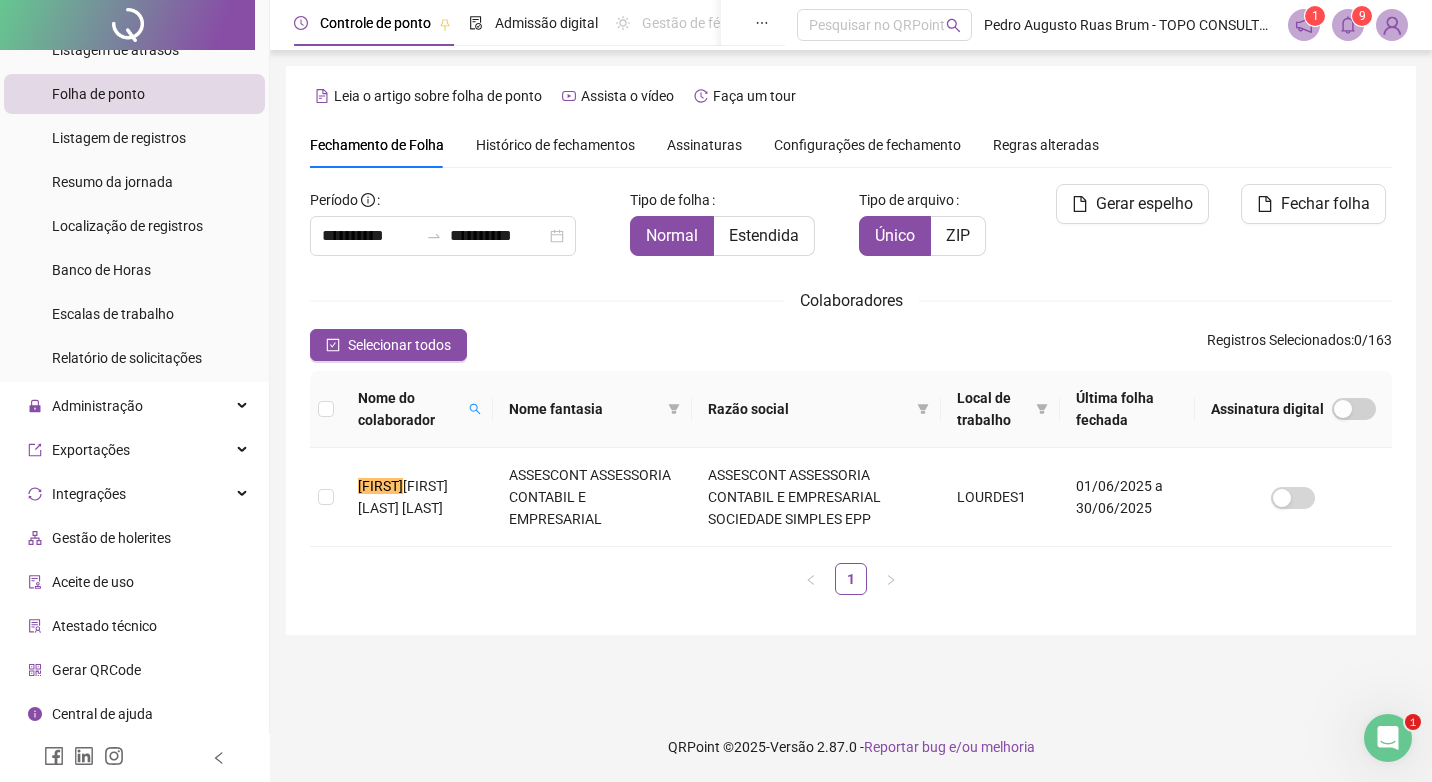 click 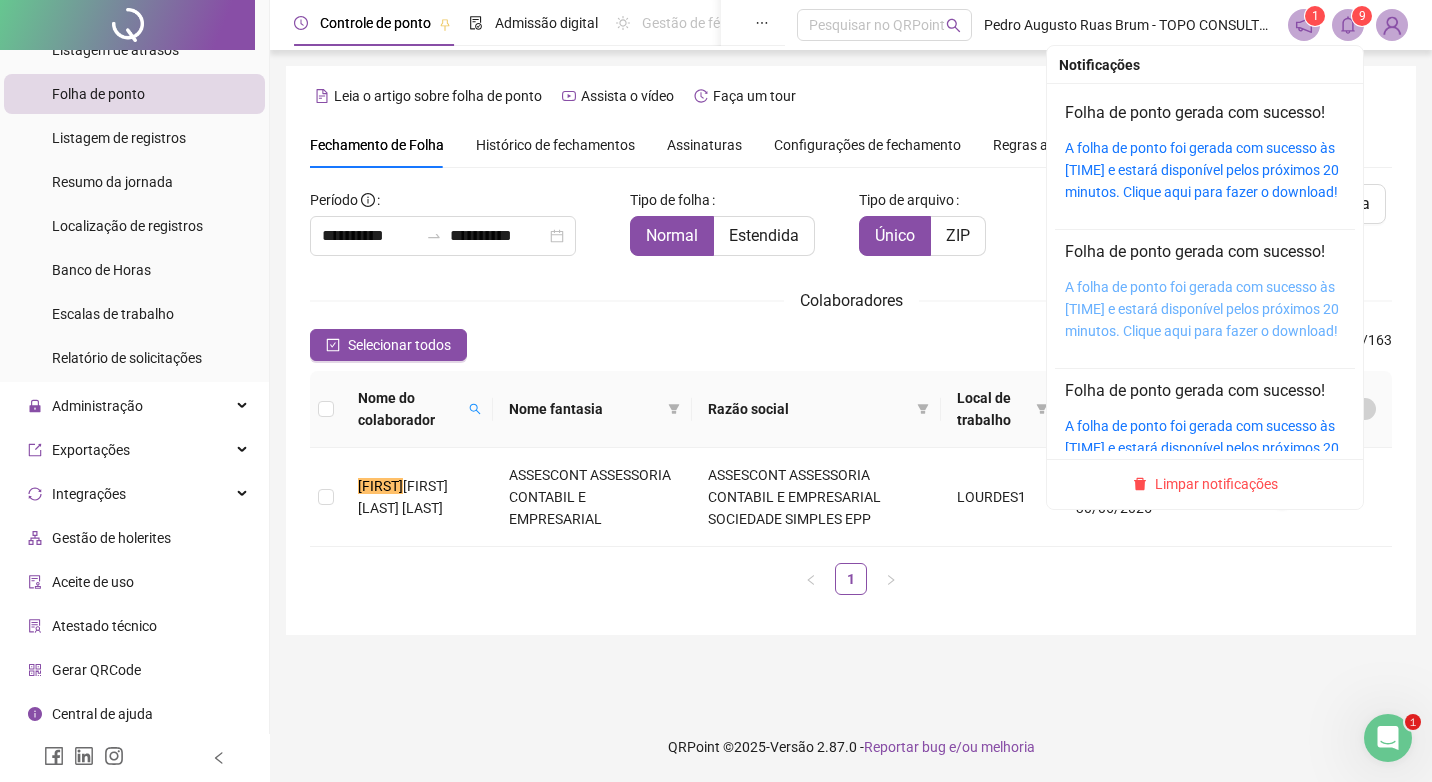 click on "A folha de ponto foi gerada com sucesso às [TIME] e estará disponível pelos próximos 20 minutos.
Clique aqui para fazer o download!" at bounding box center (1202, 309) 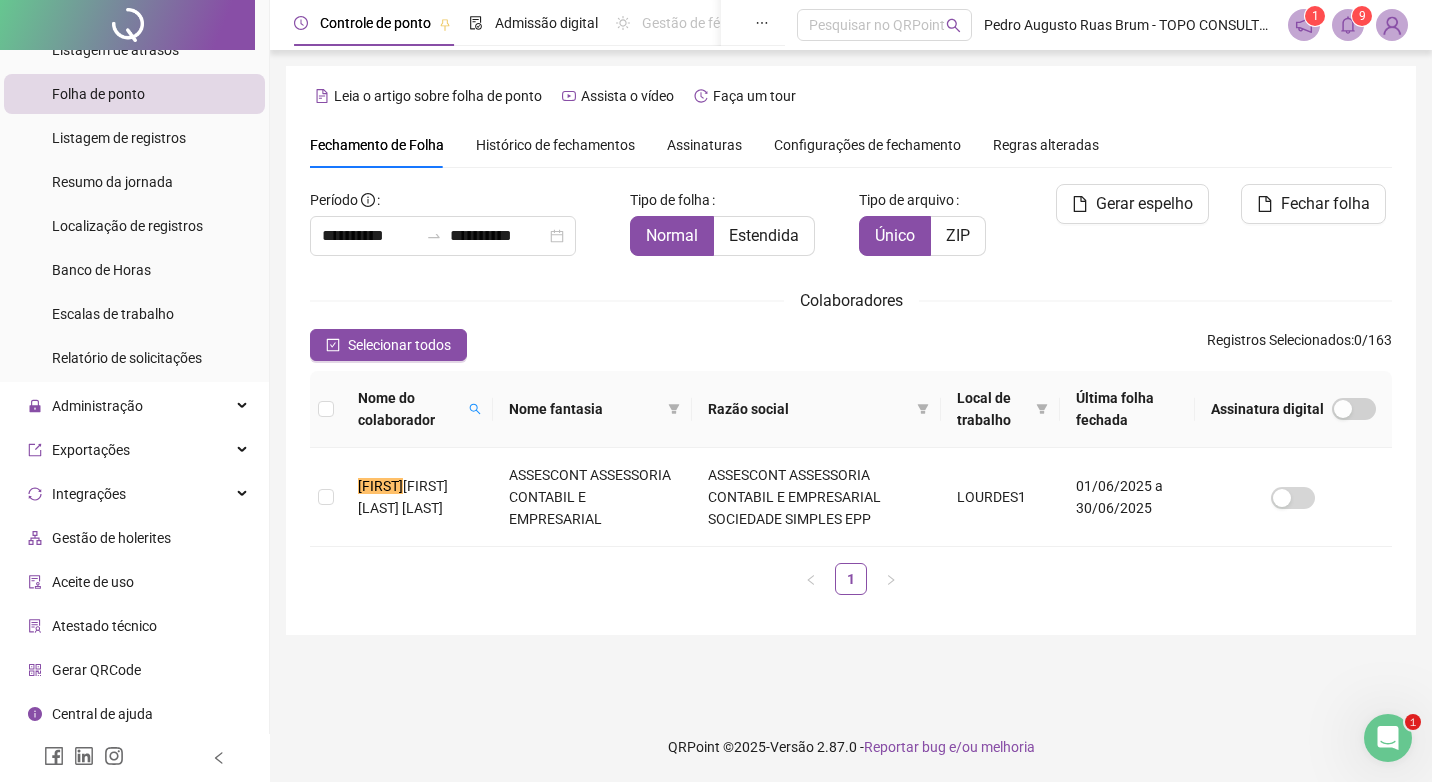 click at bounding box center (1348, 25) 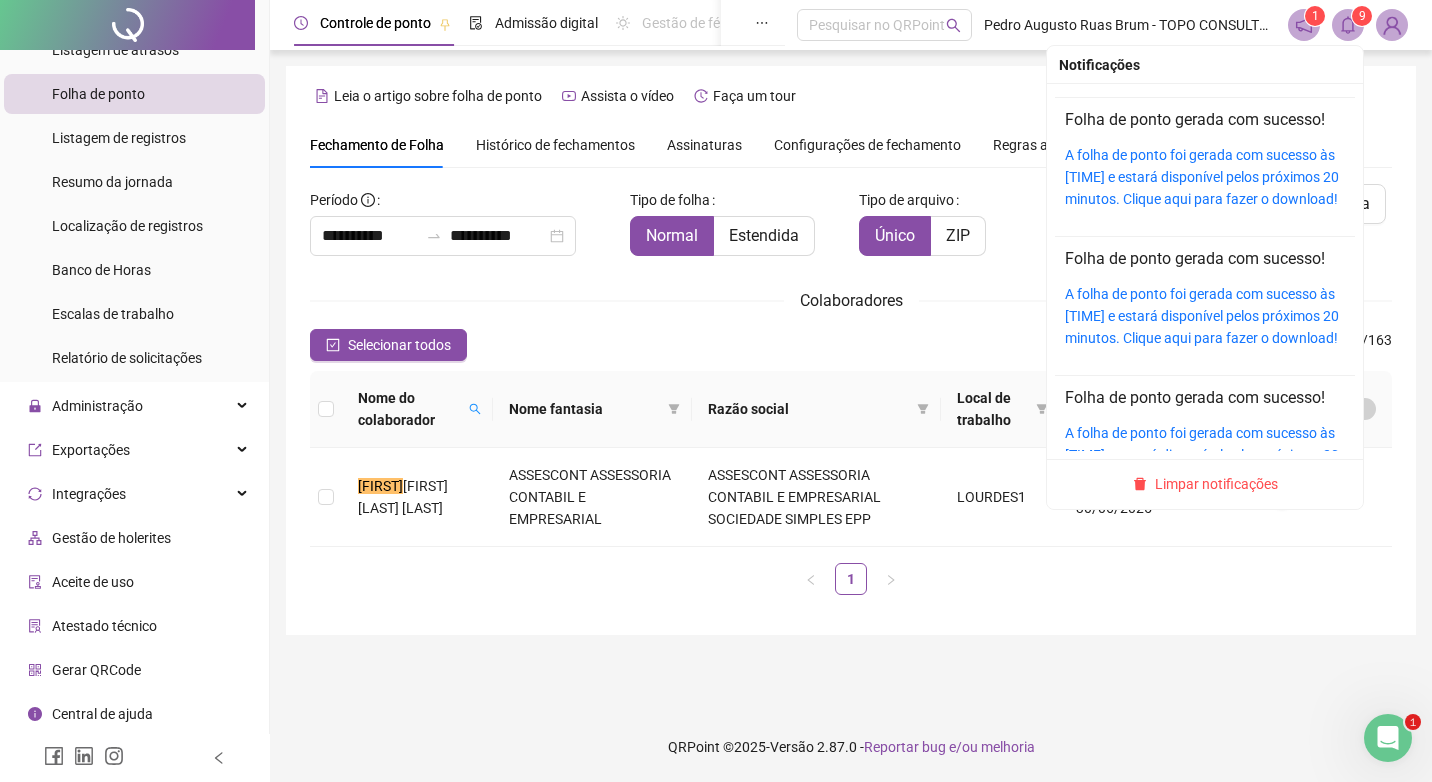 scroll, scrollTop: 318, scrollLeft: 0, axis: vertical 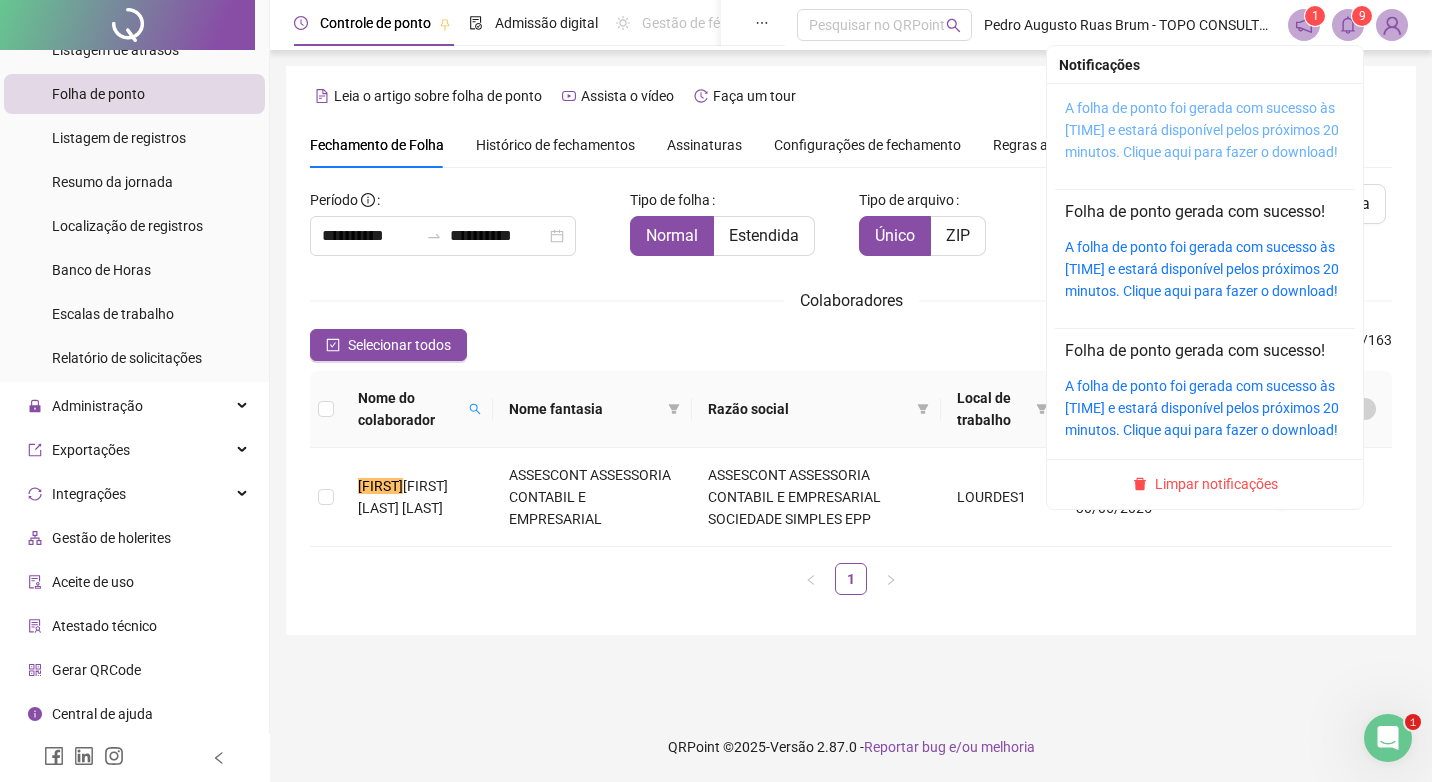 click on "A folha de ponto foi gerada com sucesso às [TIME] e estará disponível pelos próximos 20 minutos.
Clique aqui para fazer o download!" at bounding box center (1202, 130) 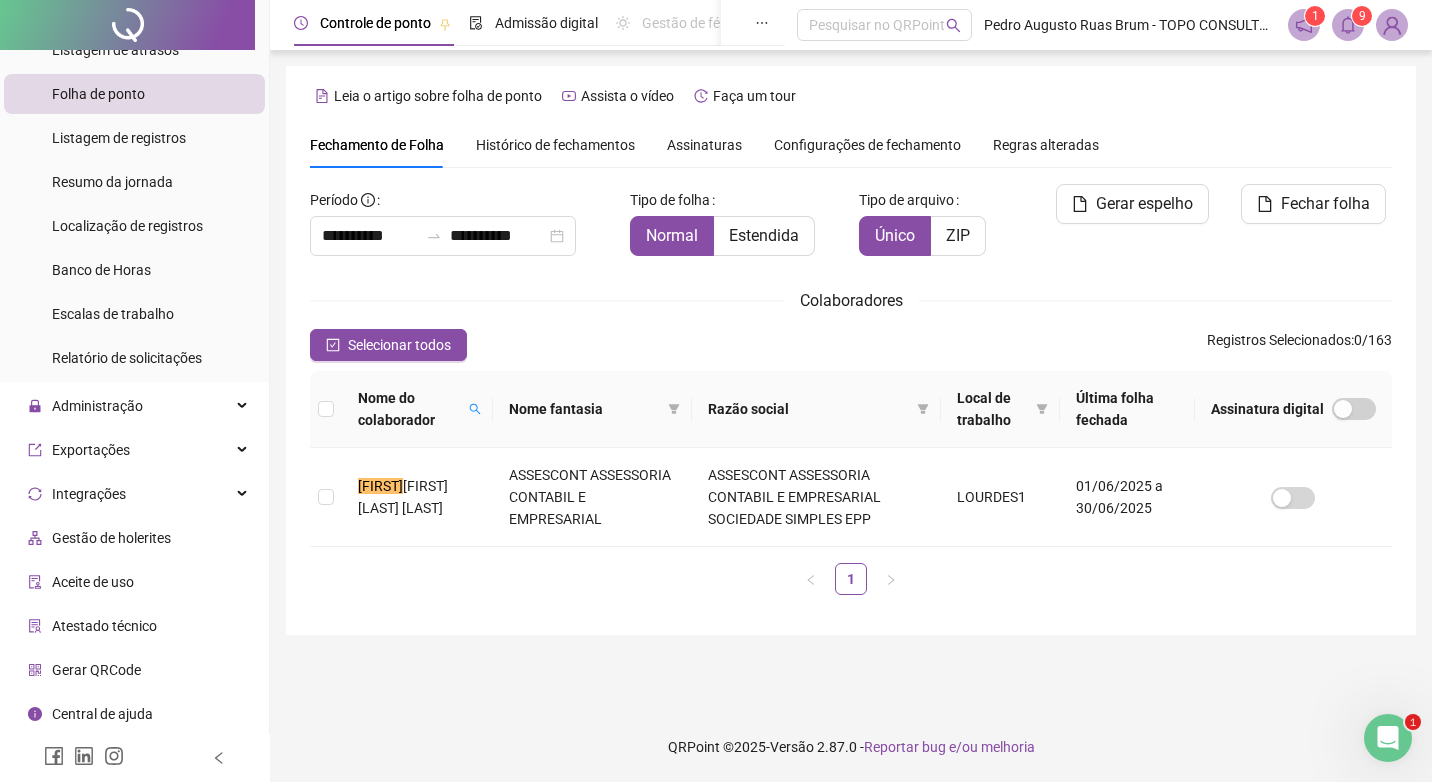 click 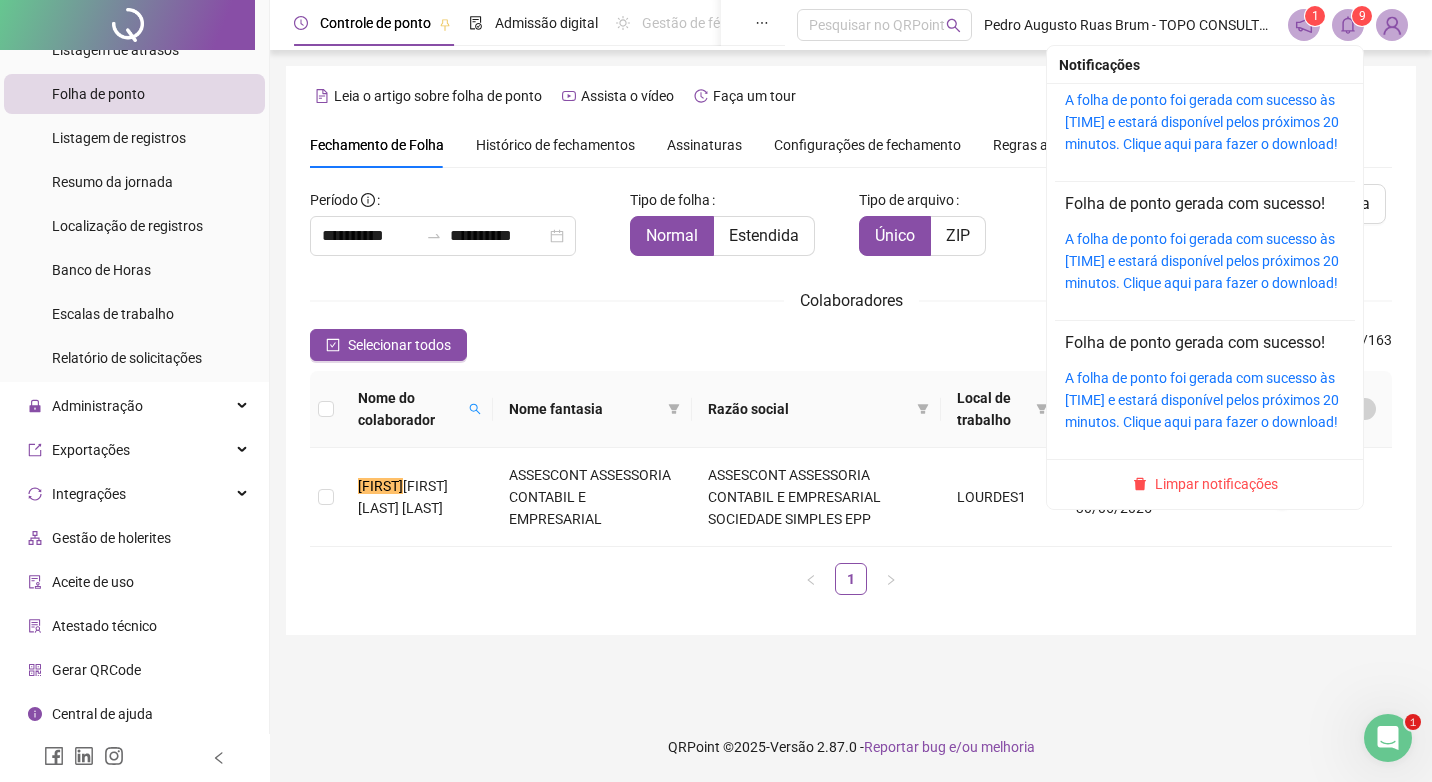 scroll, scrollTop: 613, scrollLeft: 0, axis: vertical 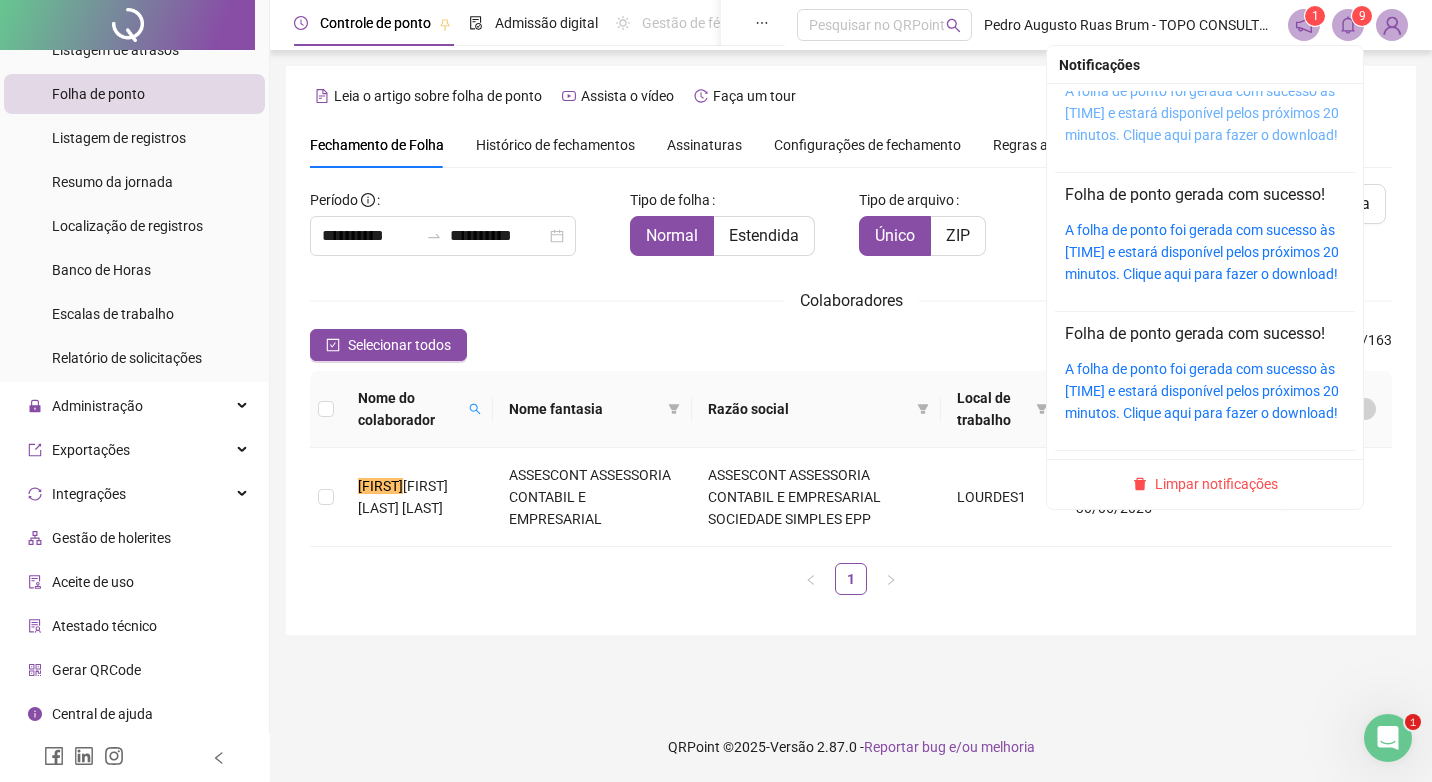 click on "A folha de ponto foi gerada com sucesso às [TIME] e estará disponível pelos próximos 20 minutos.
Clique aqui para fazer o download!" at bounding box center (1202, 113) 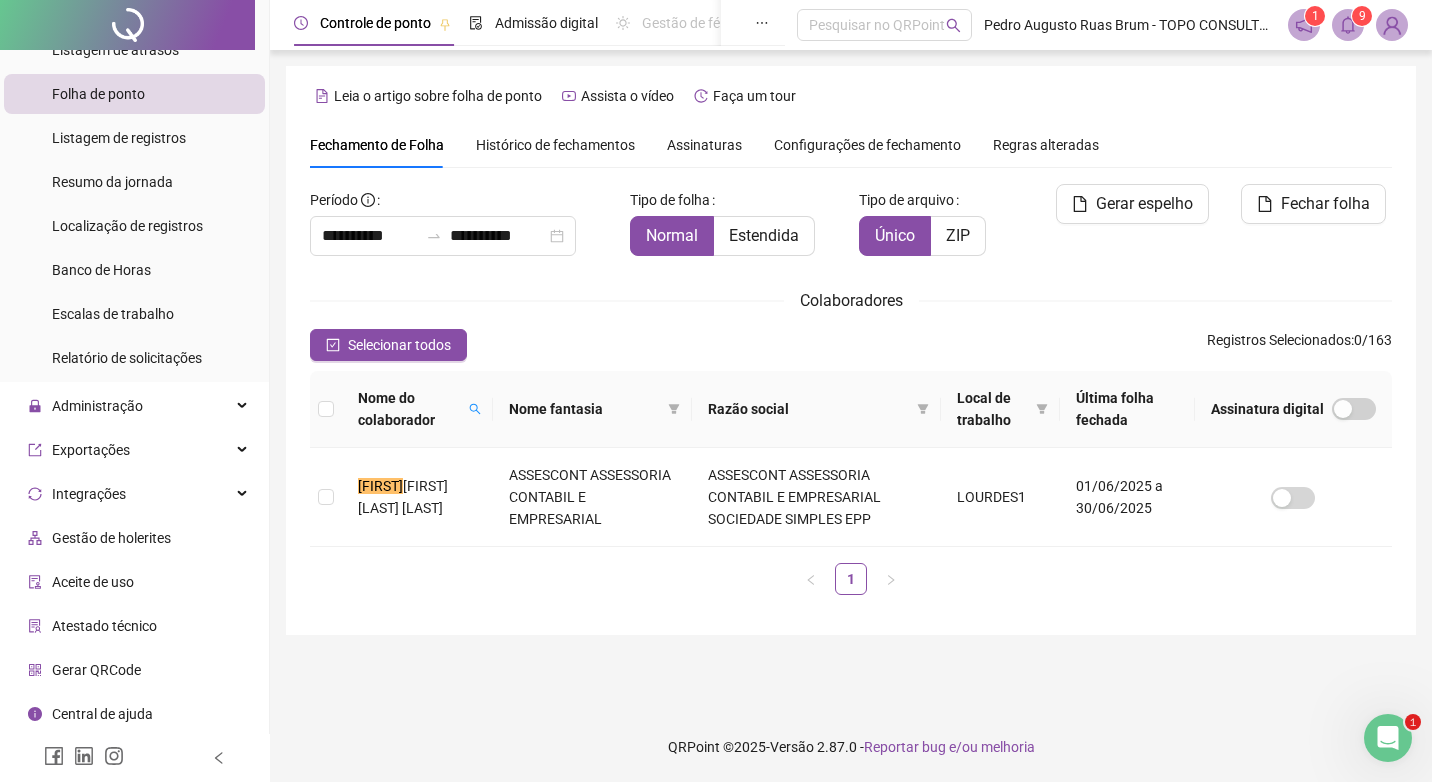 click at bounding box center [1348, 25] 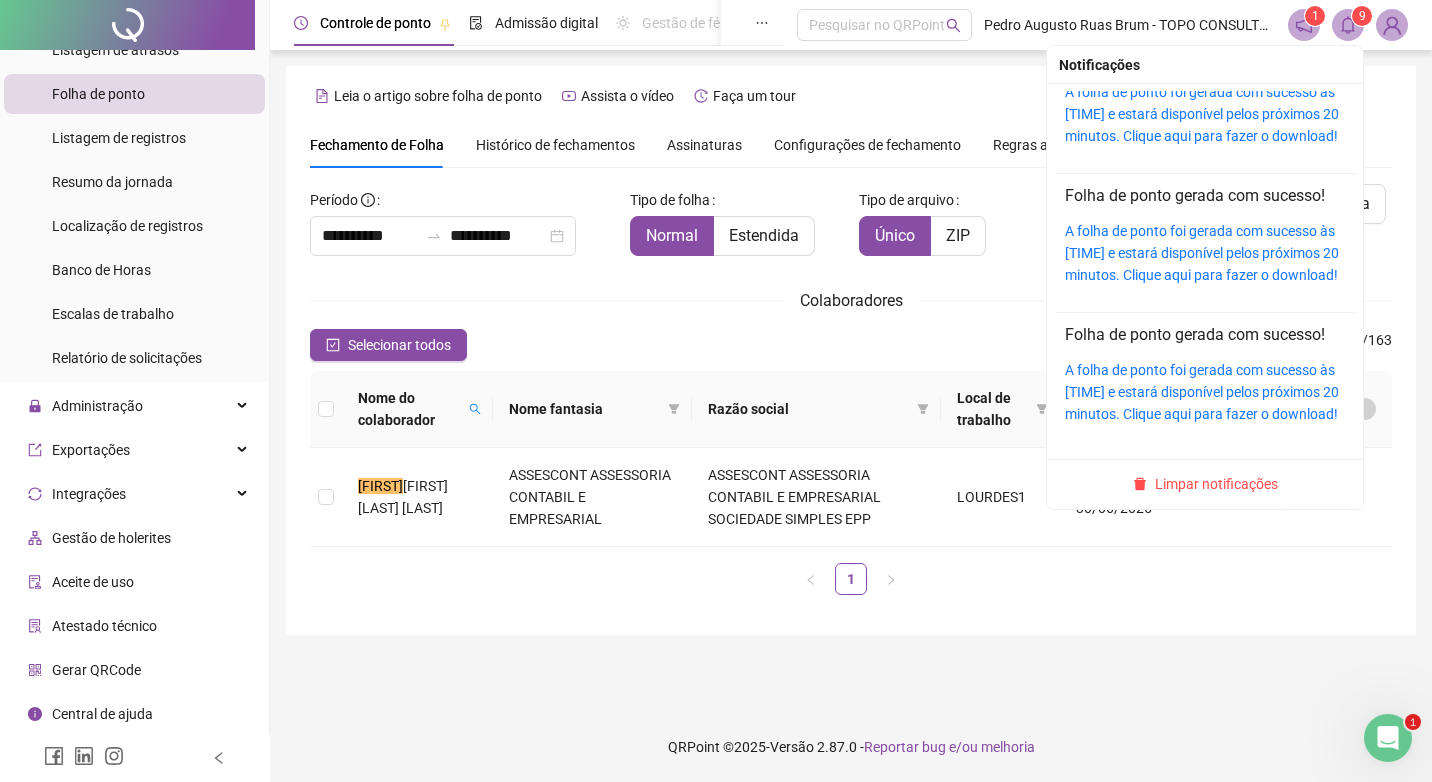 scroll, scrollTop: 1088, scrollLeft: 0, axis: vertical 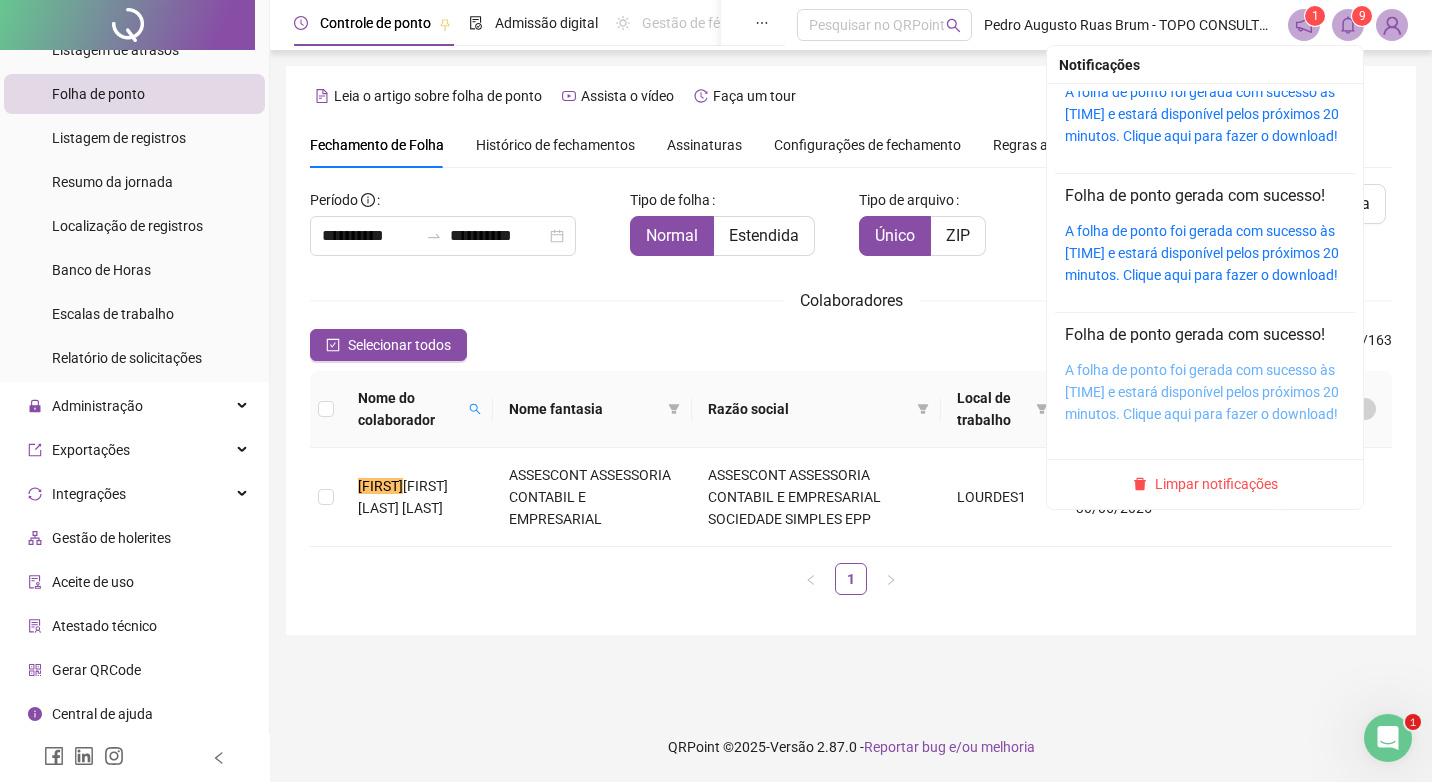 click on "A folha de ponto foi gerada com sucesso às [TIME] e estará disponível pelos próximos 20 minutos.
Clique aqui para fazer o download!" at bounding box center (1202, 392) 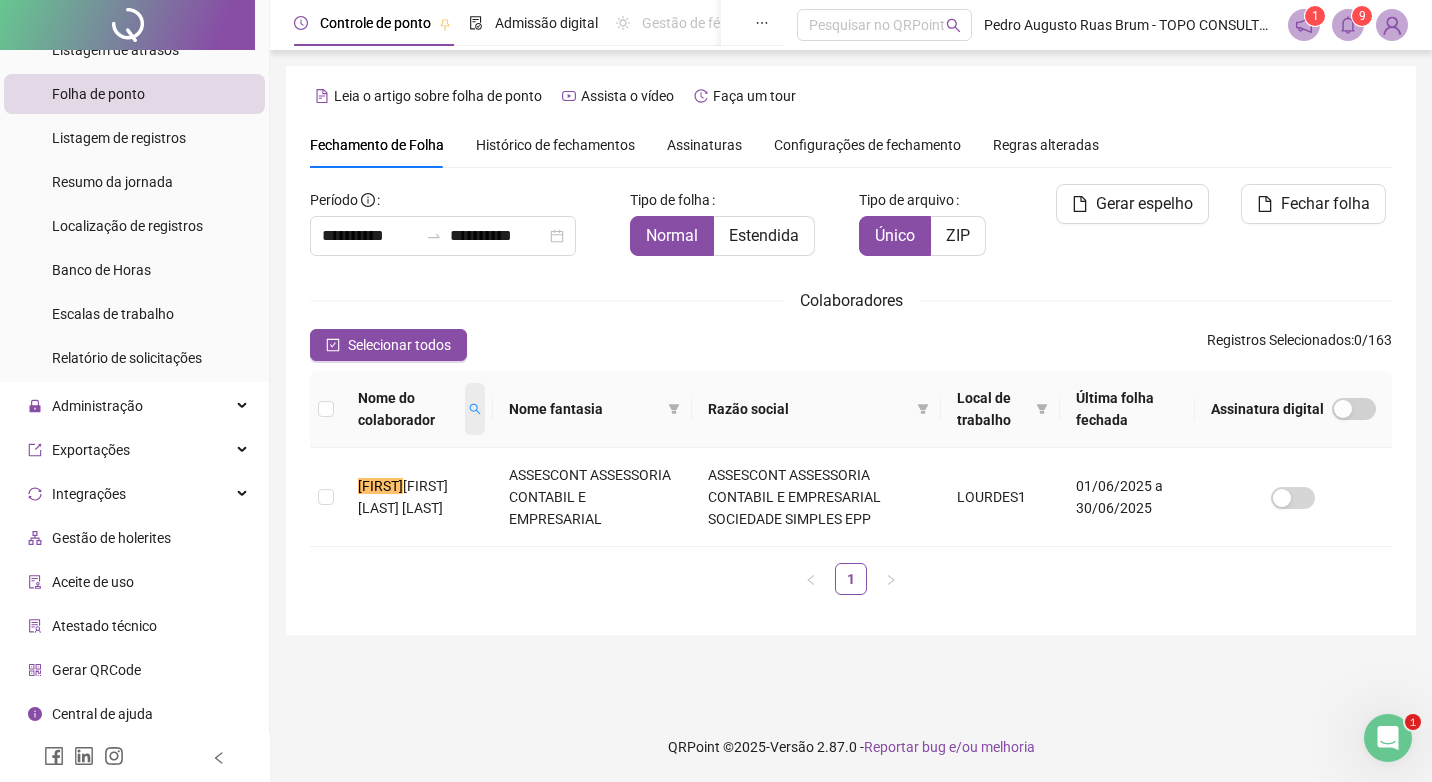 click 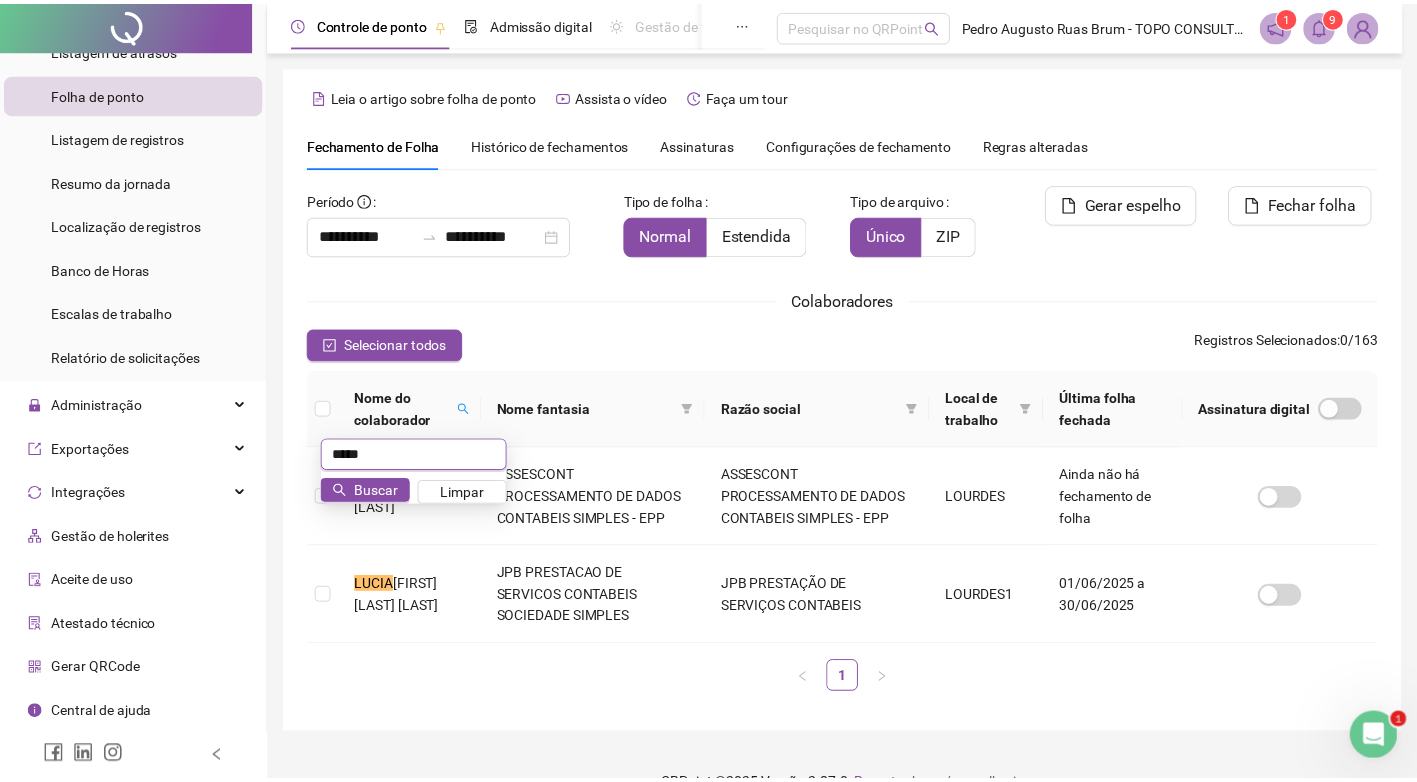 scroll, scrollTop: 19, scrollLeft: 0, axis: vertical 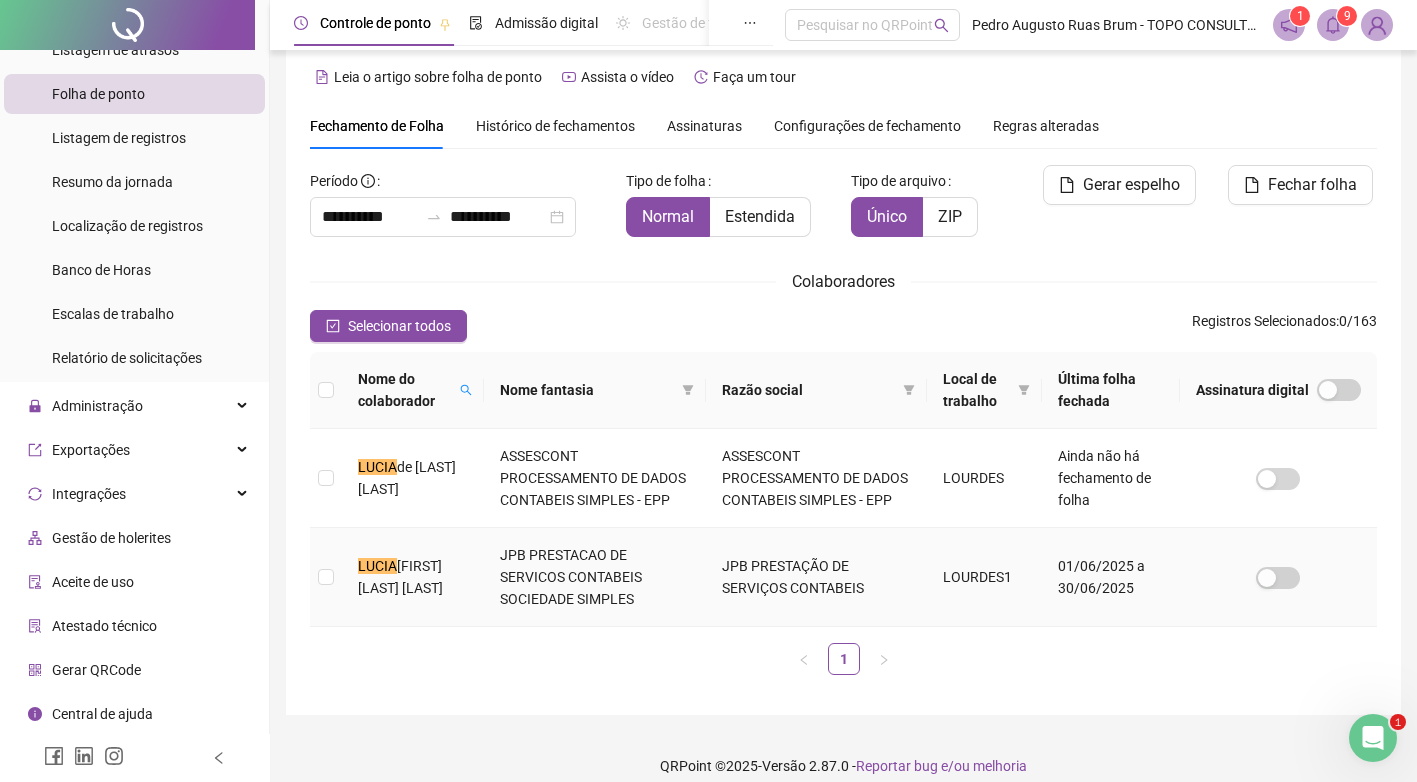 click on "[FIRST] [LAST] [LAST] [LAST]" at bounding box center [413, 577] 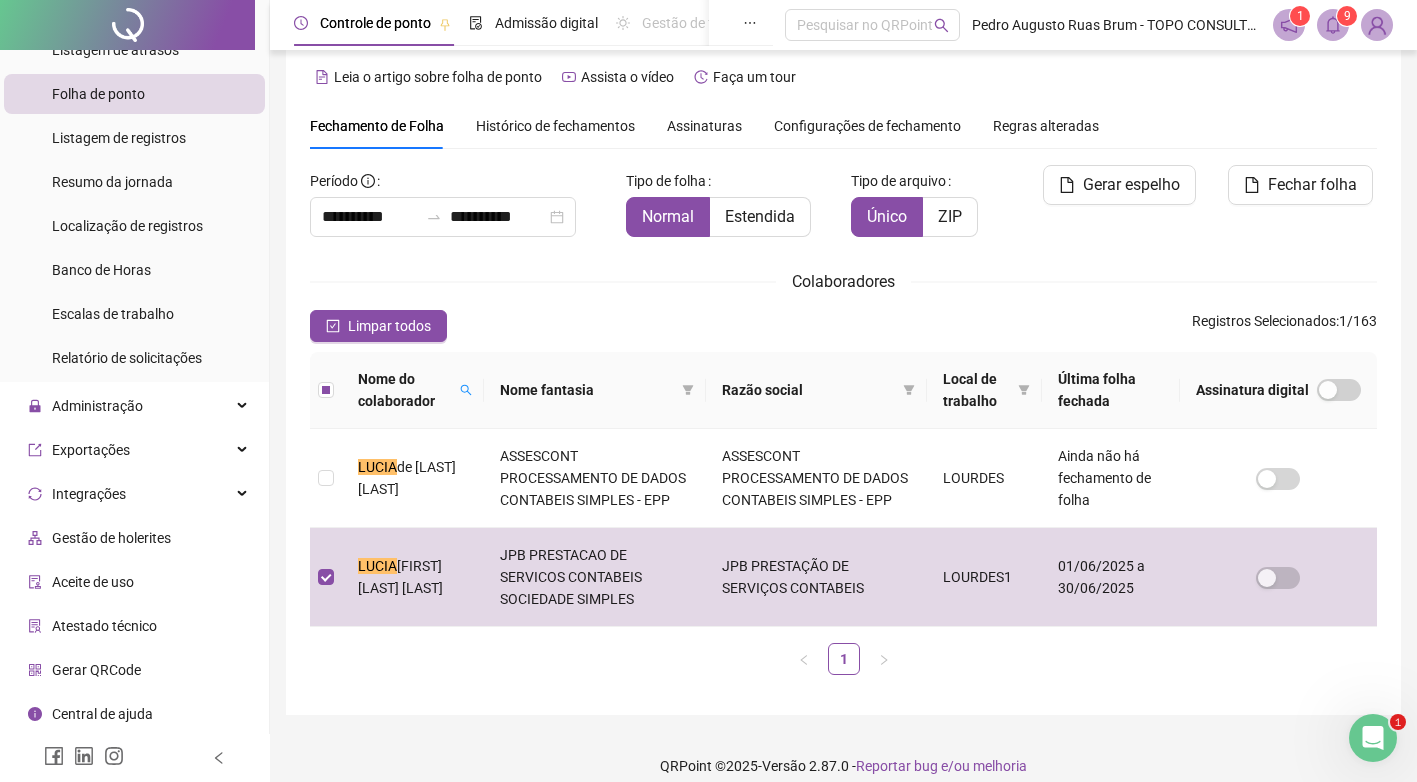 drag, startPoint x: 1286, startPoint y: 180, endPoint x: 980, endPoint y: 250, distance: 313.90445 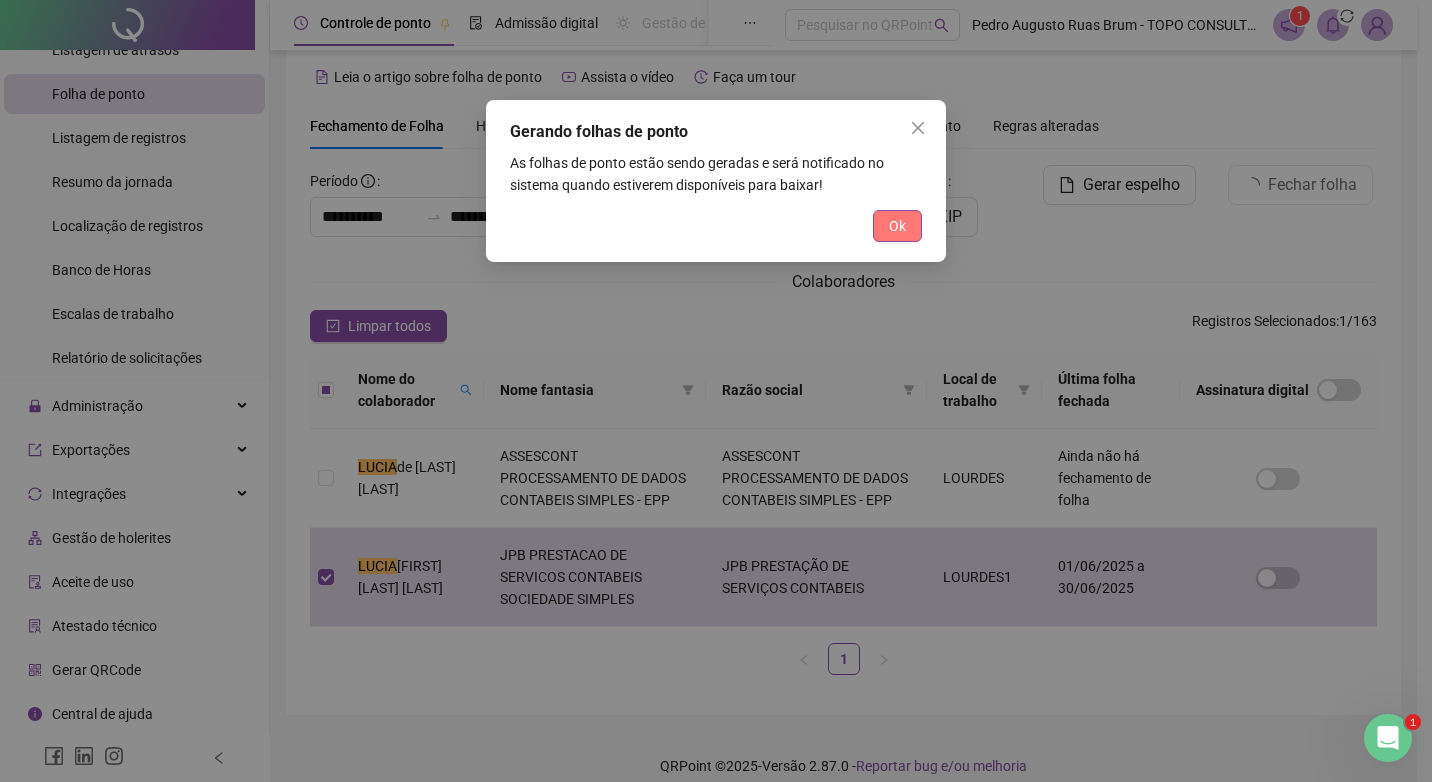 click on "Ok" at bounding box center [897, 226] 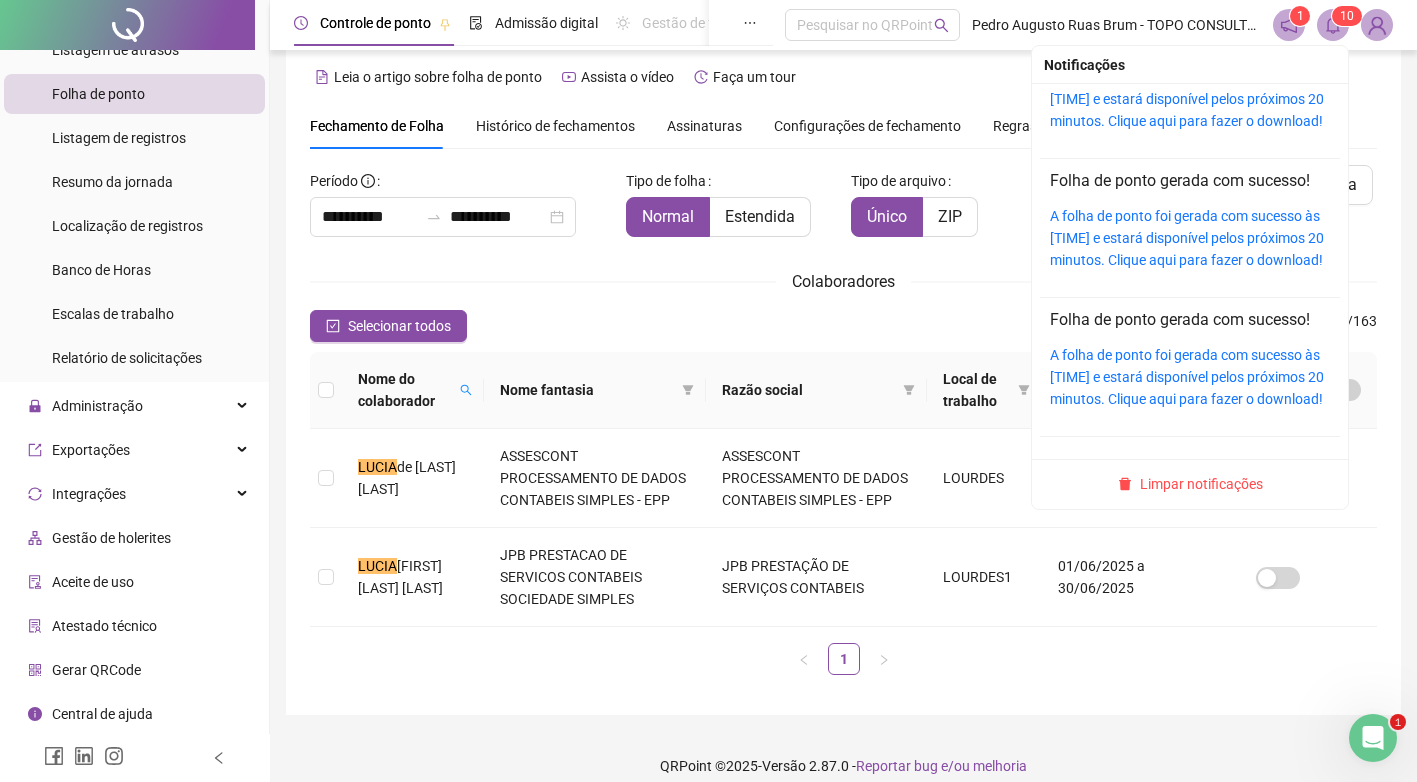 scroll, scrollTop: 0, scrollLeft: 0, axis: both 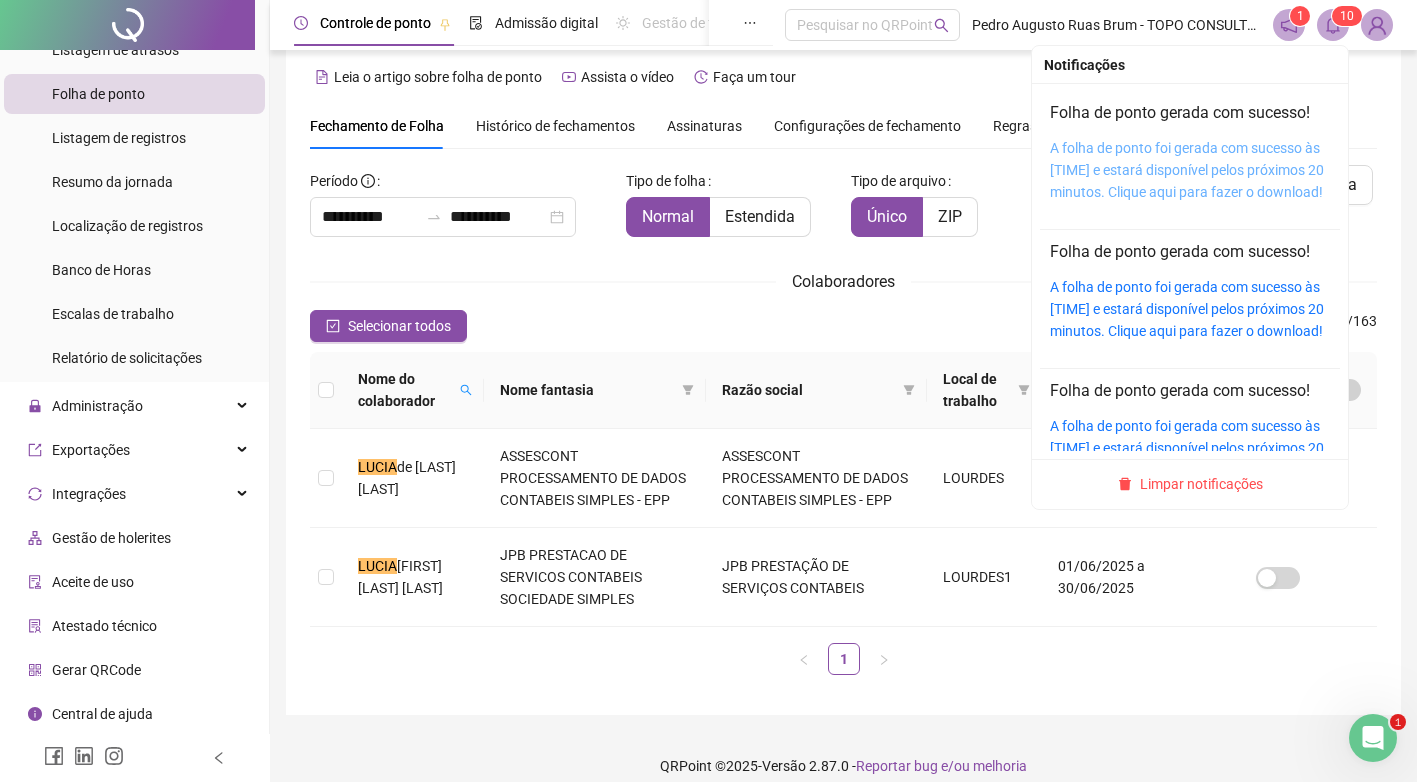 click on "A folha de ponto foi gerada com sucesso às [TIME] e estará disponível pelos próximos 20 minutos.
Clique aqui para fazer o download!" at bounding box center (1187, 170) 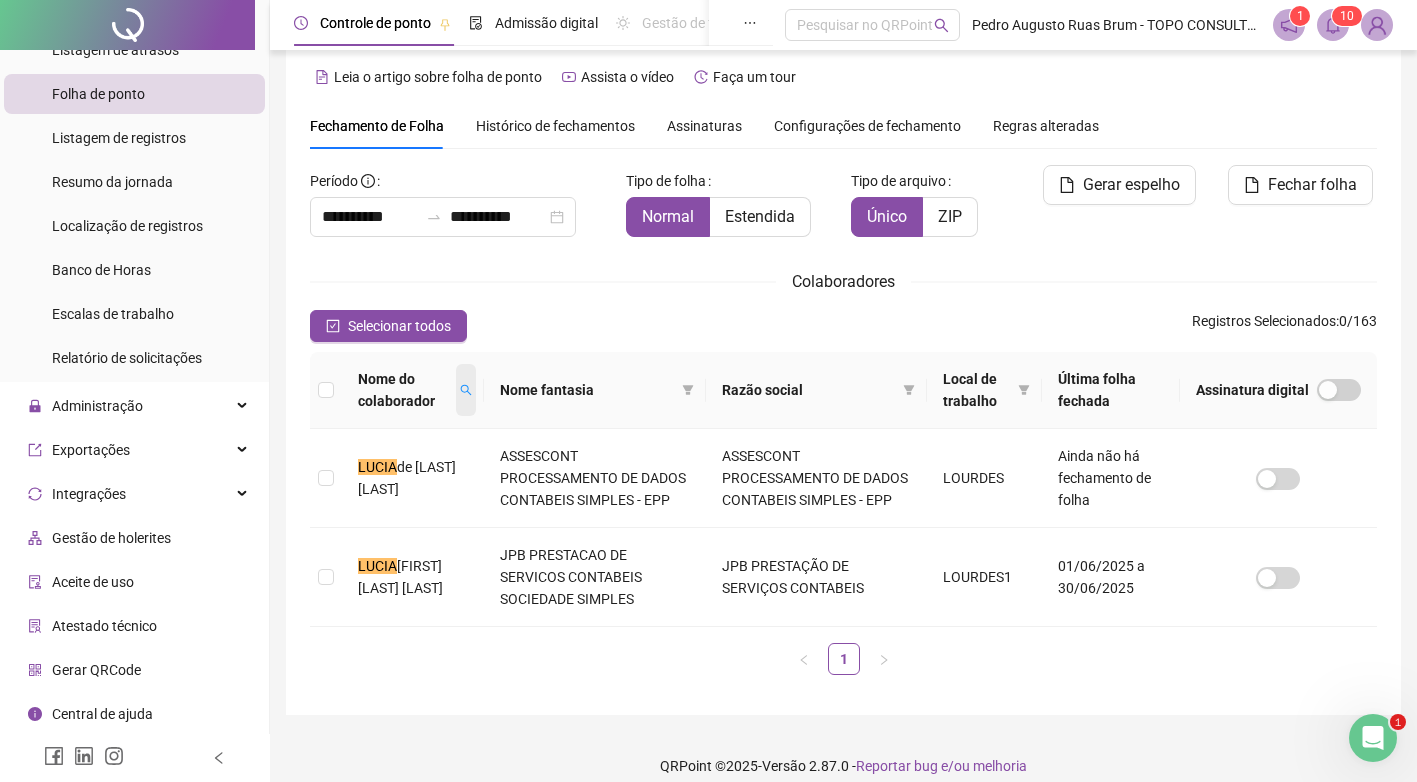 click 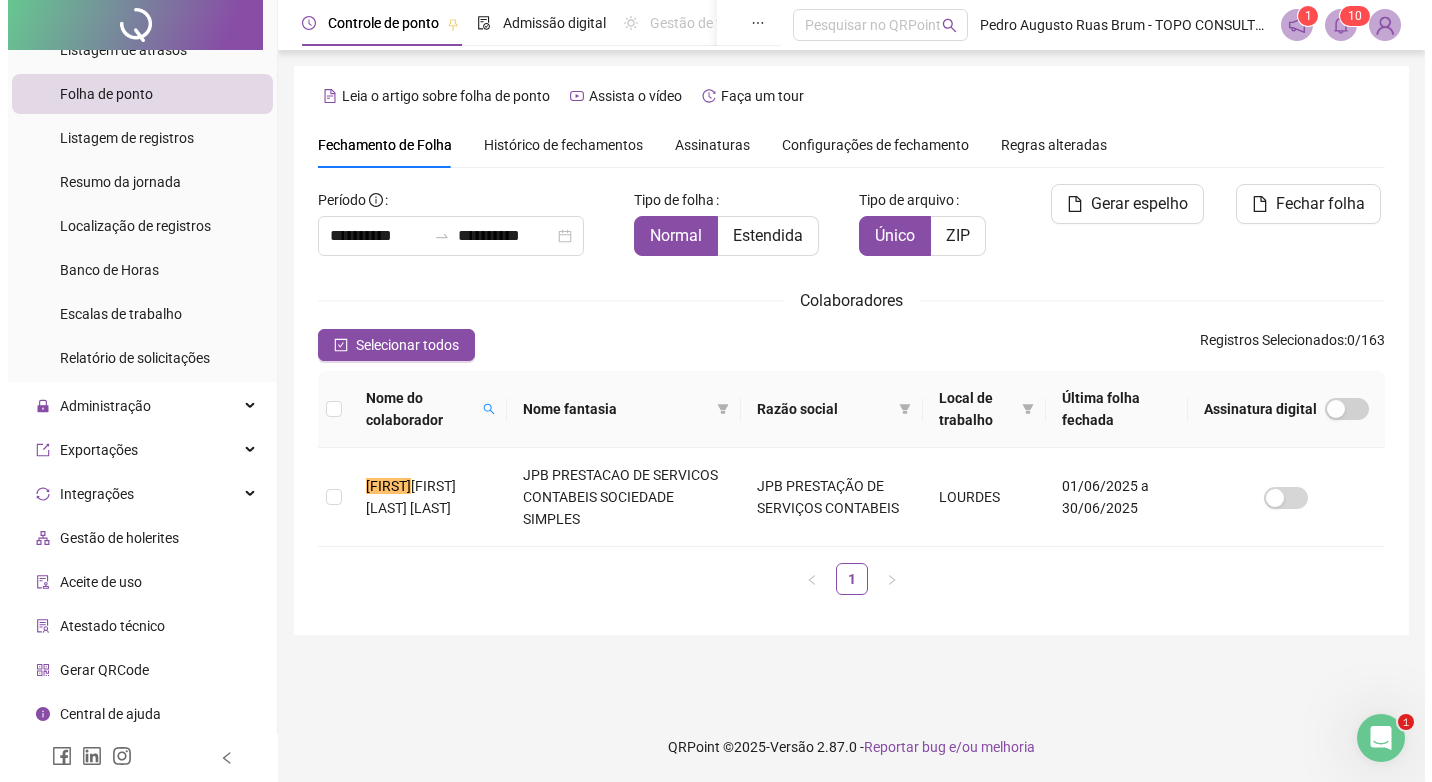 scroll, scrollTop: 0, scrollLeft: 0, axis: both 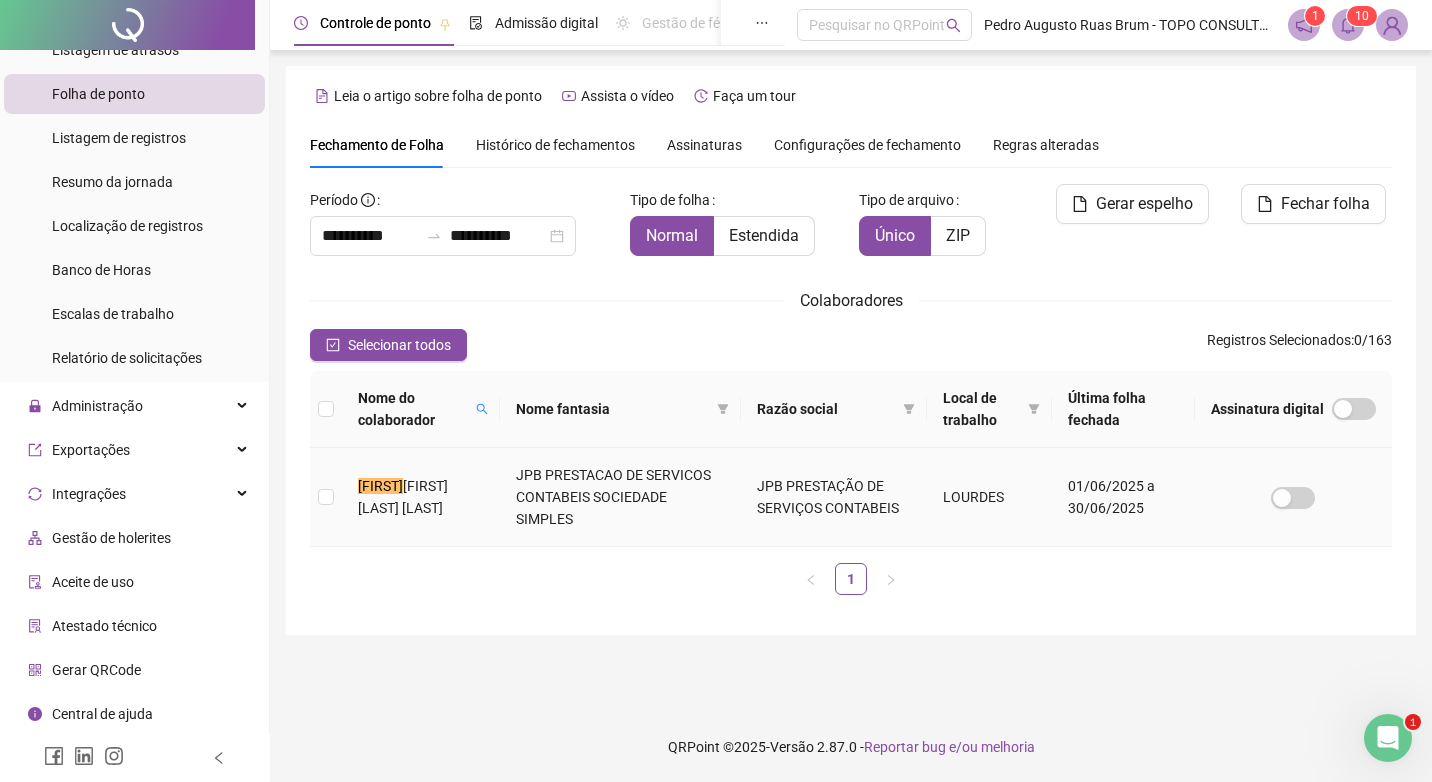 click on "[FIRST] [LAST]" at bounding box center (421, 497) 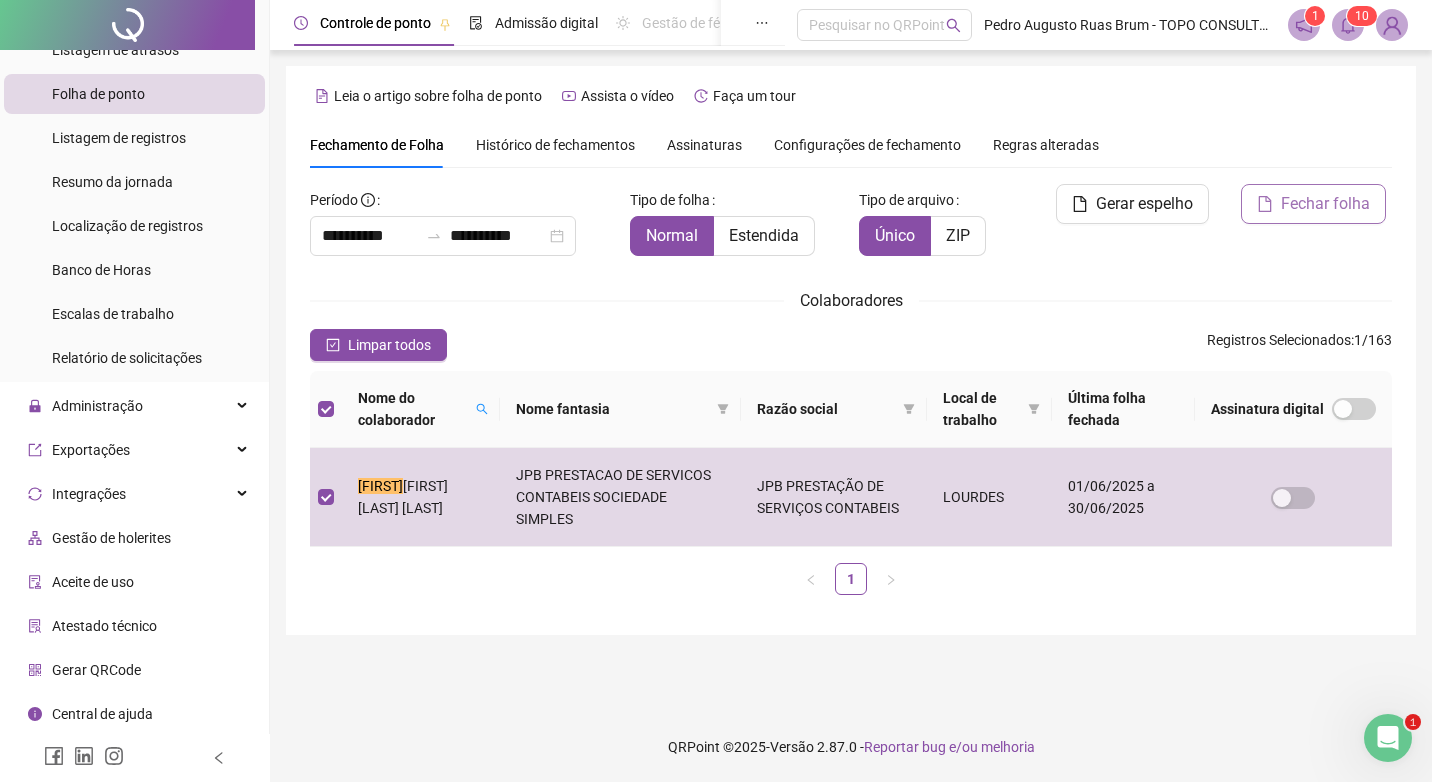 click on "Fechar folha" at bounding box center (1313, 204) 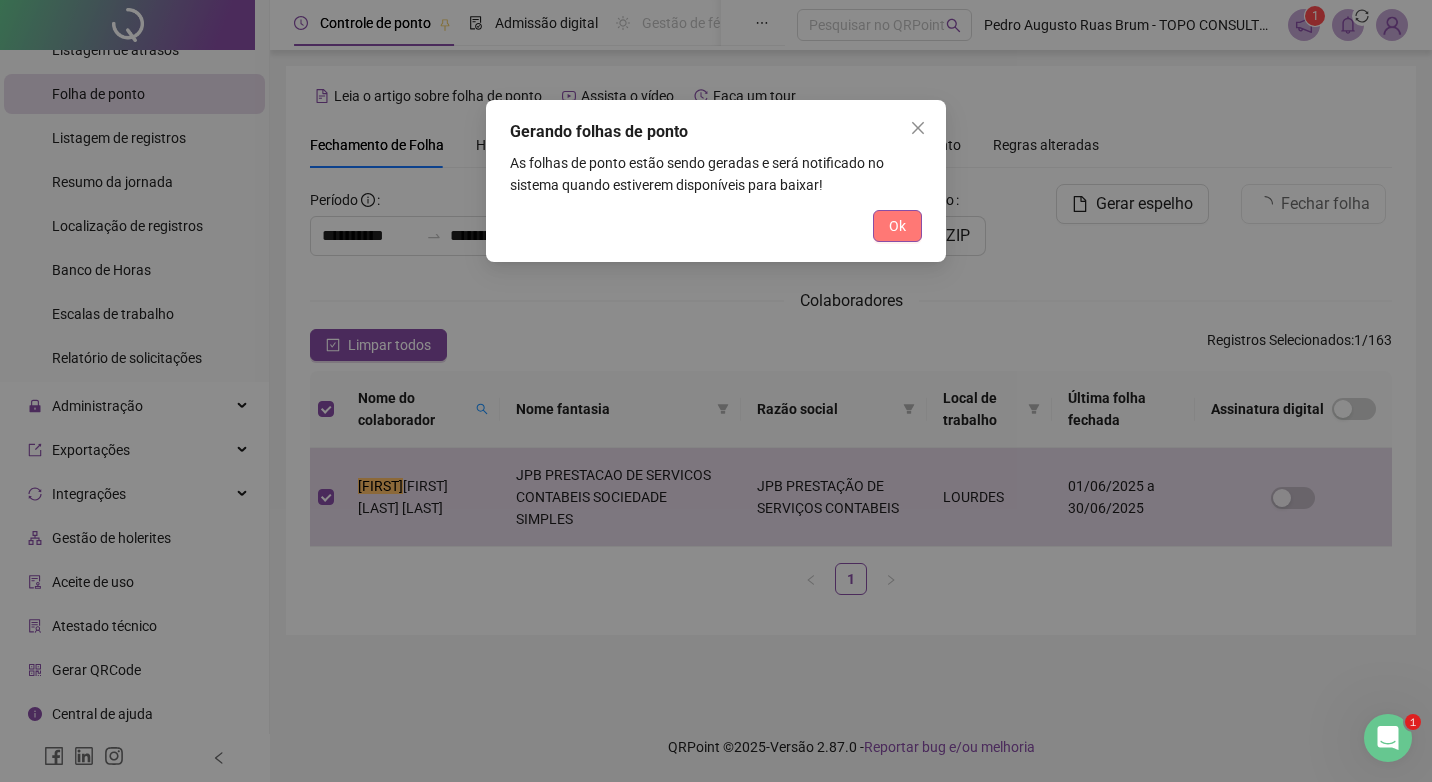 click on "Ok" at bounding box center (897, 226) 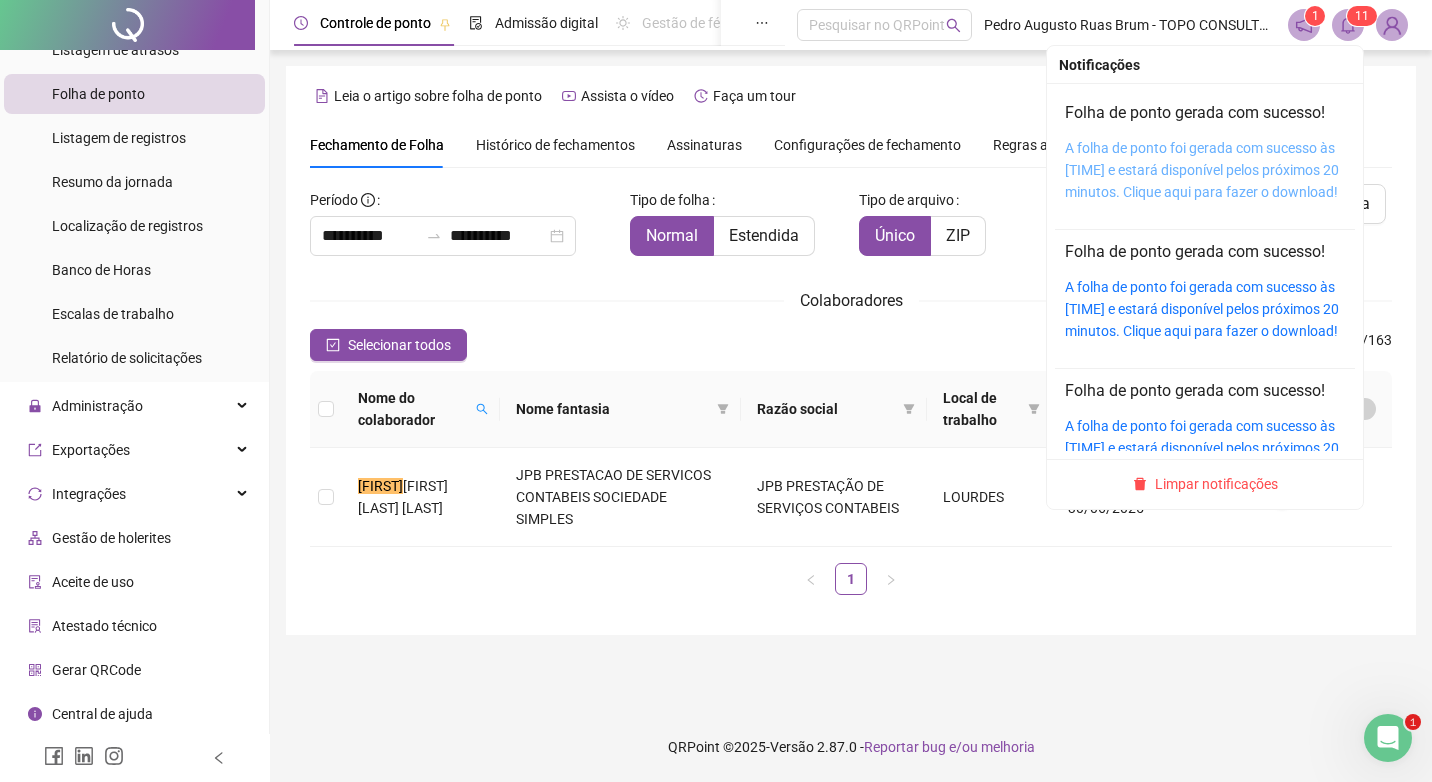 click on "A folha de ponto foi gerada com sucesso às [TIME] e estará disponível pelos próximos 20 minutos.
Clique aqui para fazer o download!" at bounding box center [1202, 170] 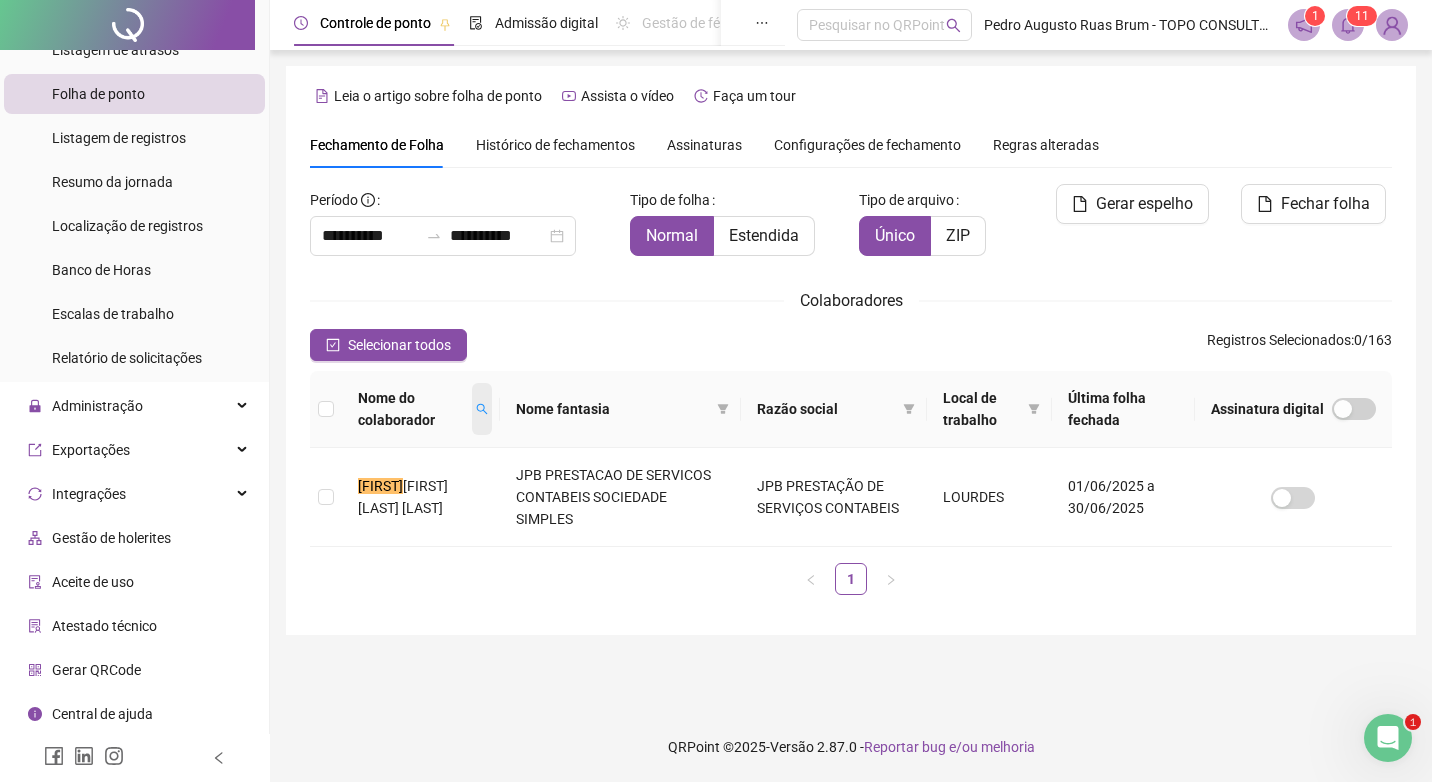 click at bounding box center [482, 409] 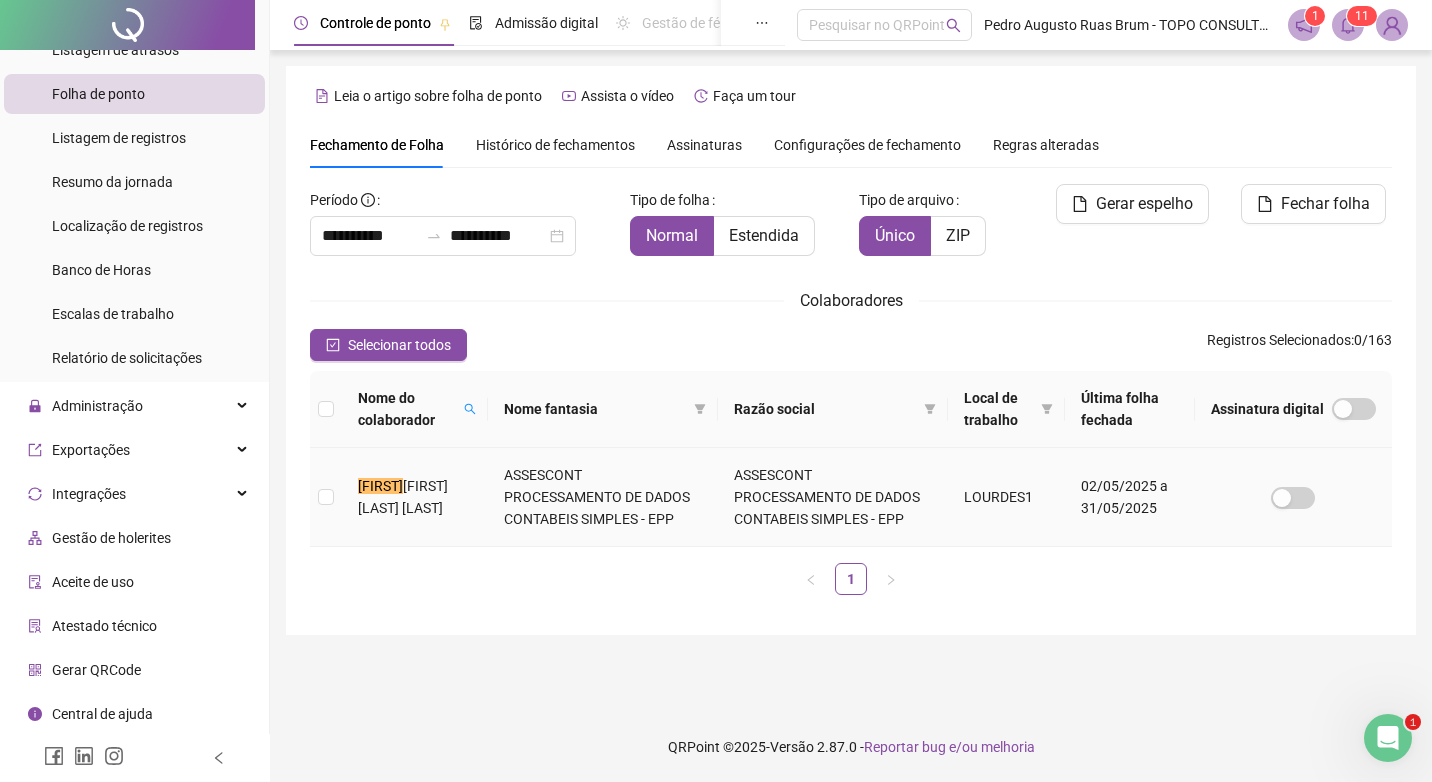 click on "[FIRST] [LAST] [LAST]" at bounding box center (403, 497) 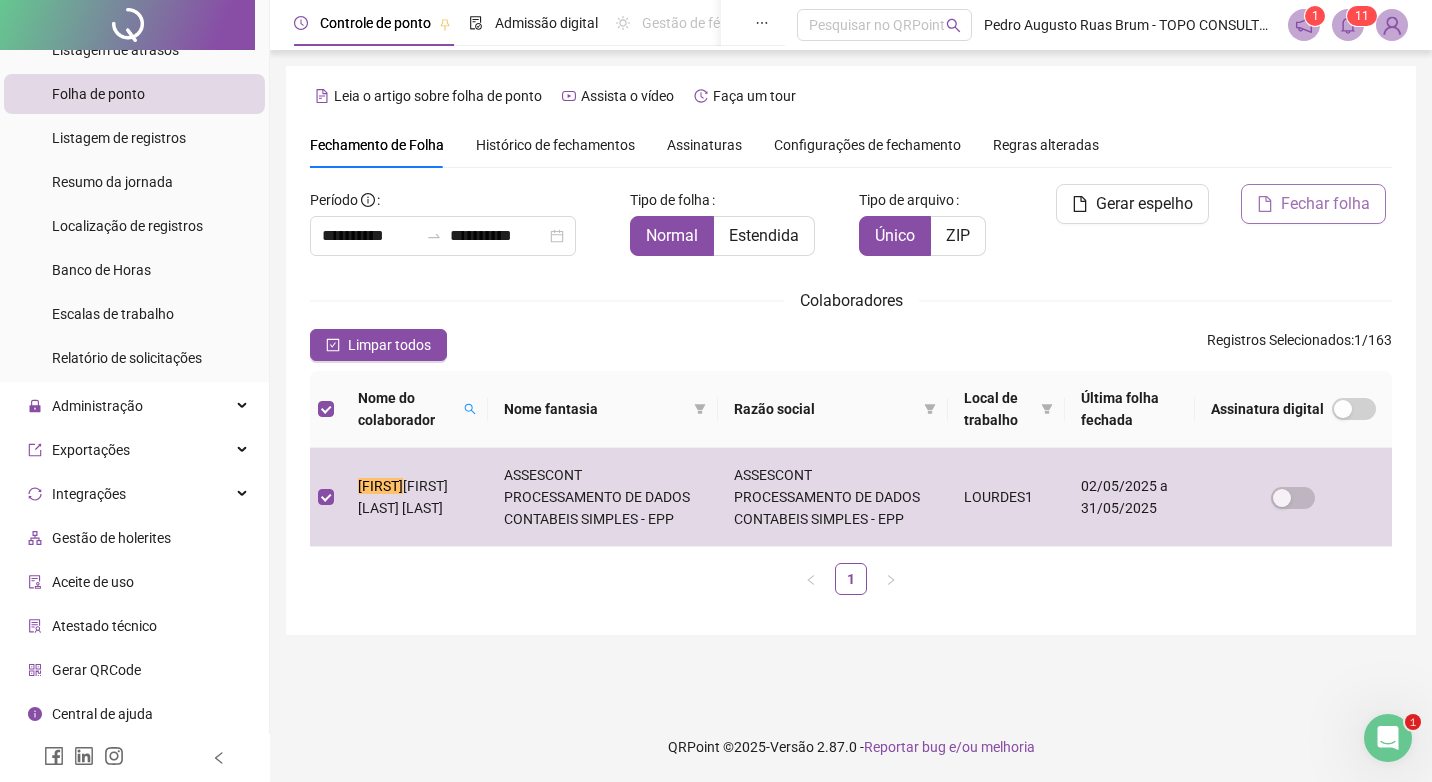 click on "Fechar folha" at bounding box center (1325, 204) 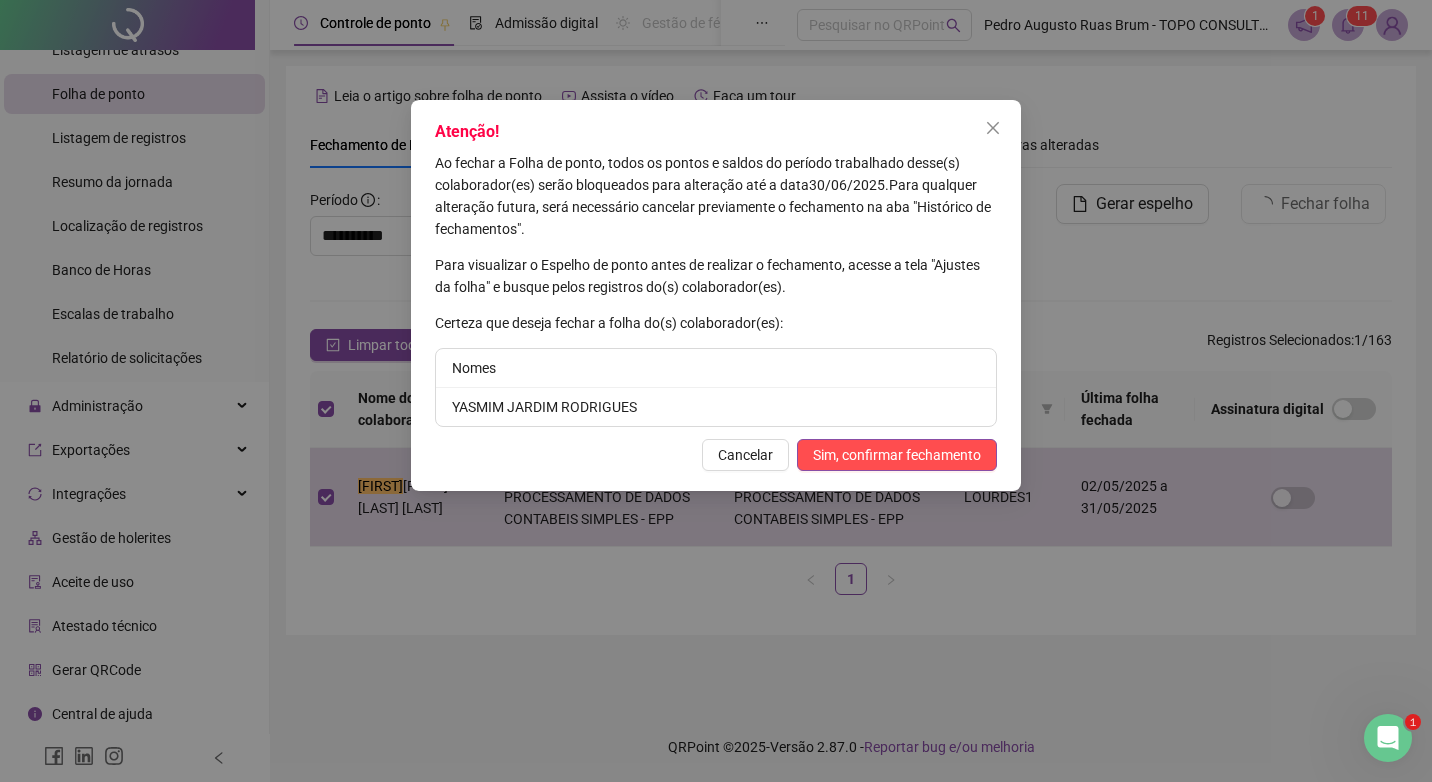 click on "Atenção! Ao fechar a Folha de ponto, todos os pontos e saldos do período trabalhado desse(s)
colaborador(es) serão bloqueados para alteração até a data  [DATE] .  Para qualquer alteração futura, será necessário cancelar previamente o fechamento na aba
"Histórico de fechamentos". Para visualizar o Espelho de ponto antes de realizar o fechamento, acesse a tela "Ajustes da
folha" e busque pelos registros do(s) colaborador(es). Certeza que deseja fechar a folha do(s) colaborador(es): Nomes [FIRST] [LAST] [LAST] Cancelar Sim, confirmar fechamento" at bounding box center (716, 295) 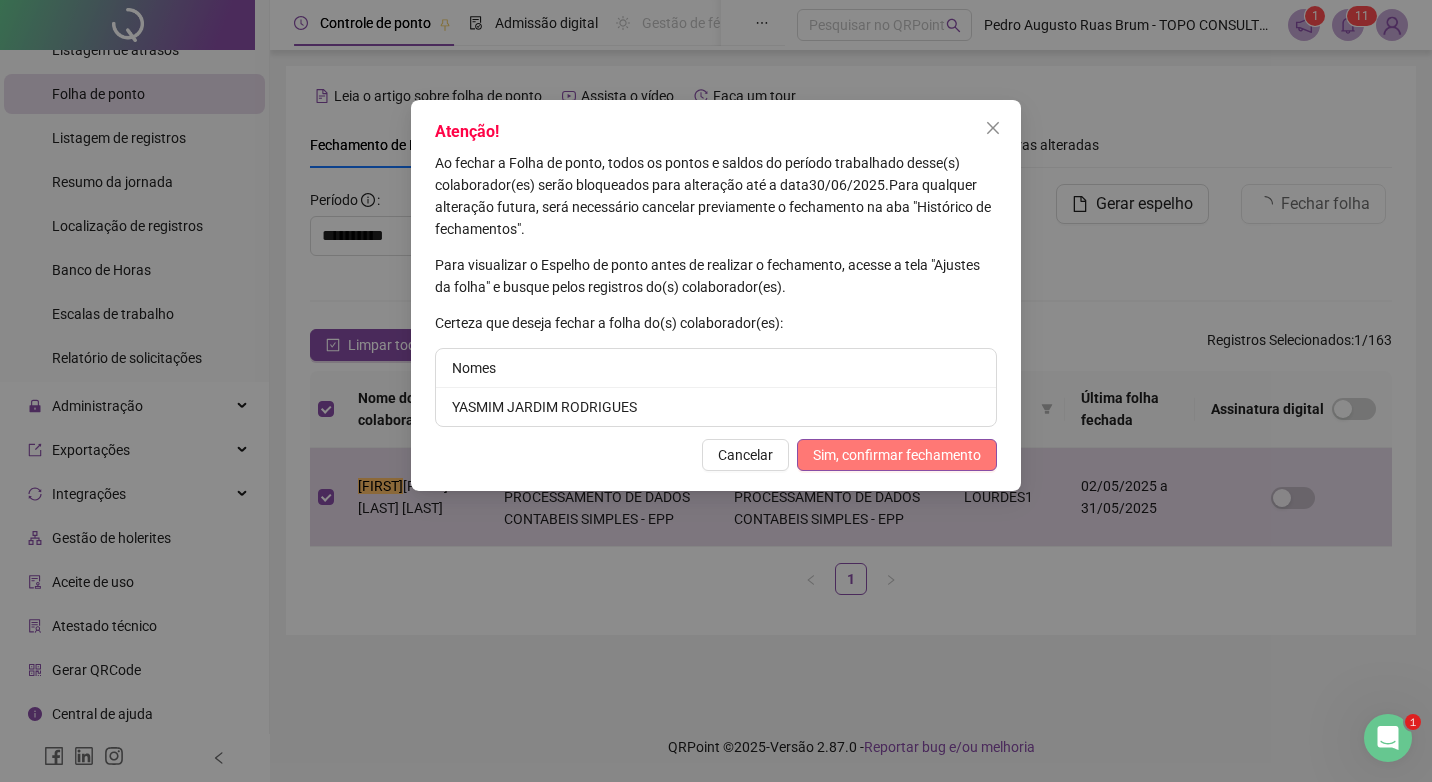click on "Sim, confirmar fechamento" at bounding box center [897, 455] 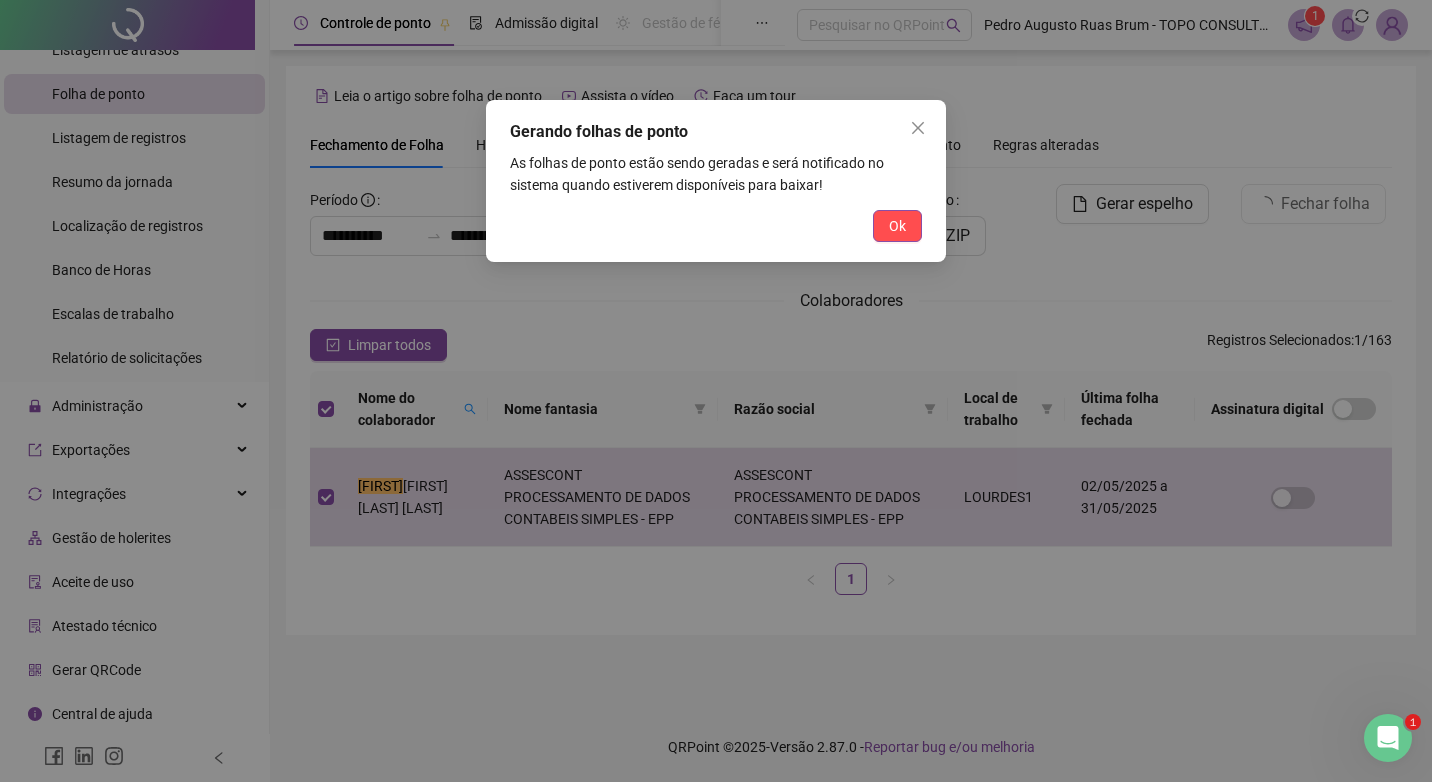 click on "Ok" at bounding box center [897, 226] 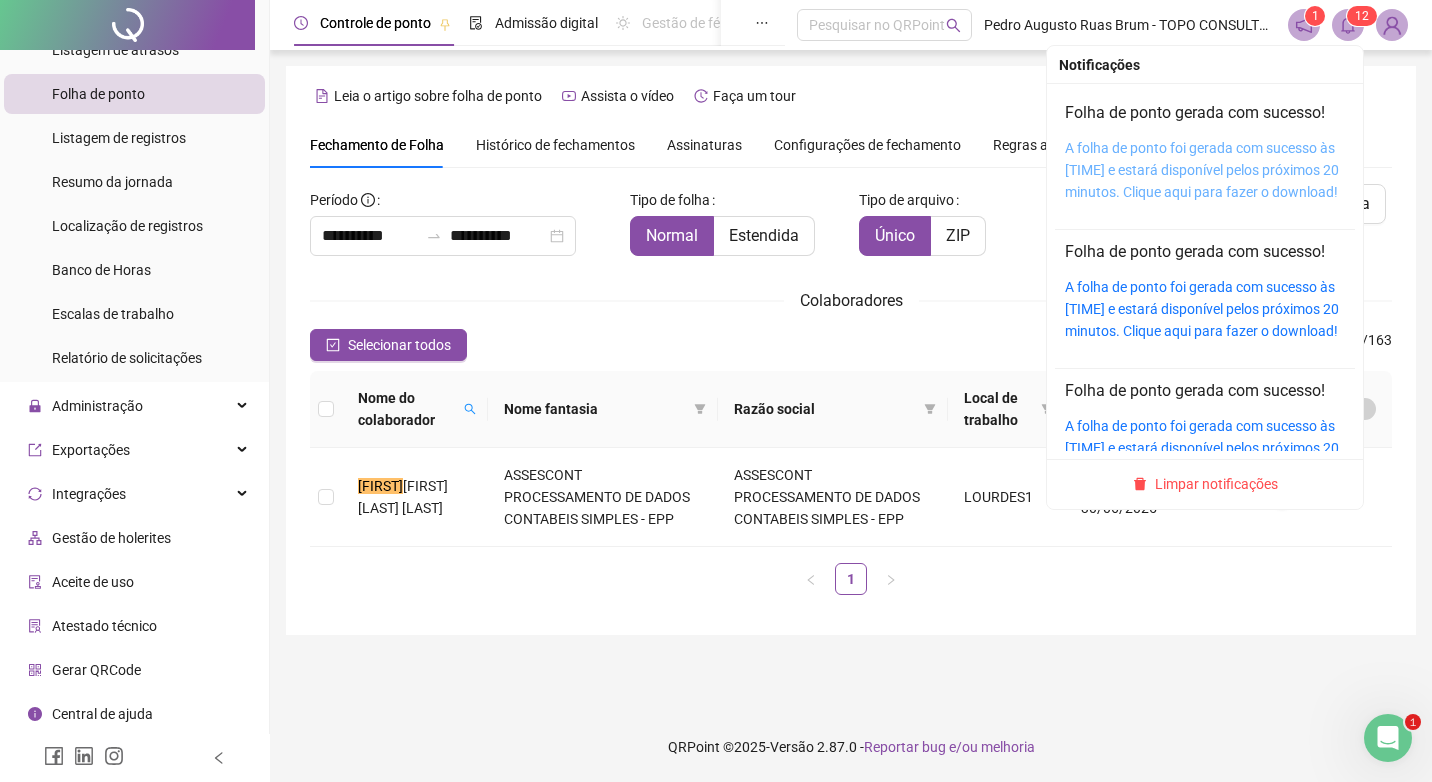 click on "A folha de ponto foi gerada com sucesso às [TIME] e estará disponível pelos próximos 20 minutos.
Clique aqui para fazer o download!" at bounding box center [1202, 170] 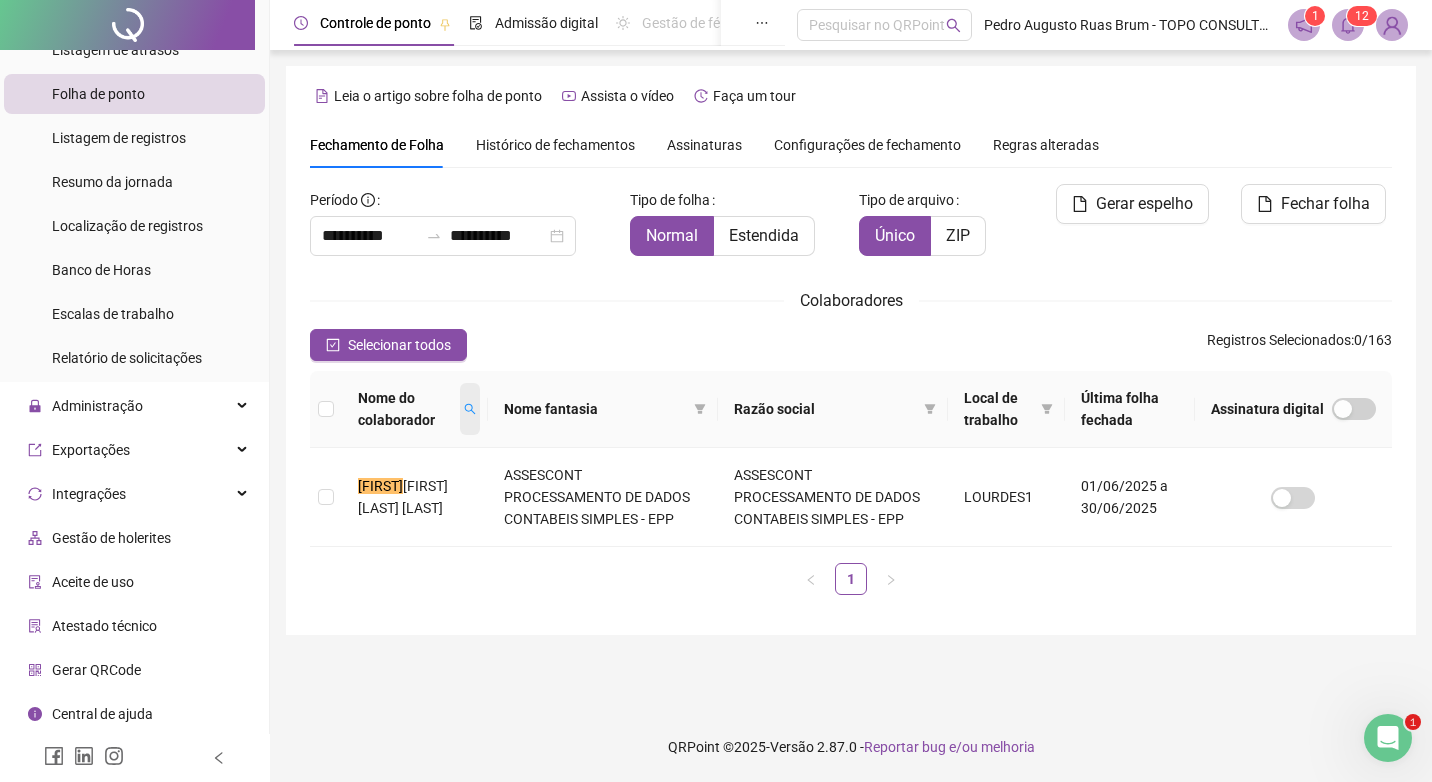 click at bounding box center (470, 409) 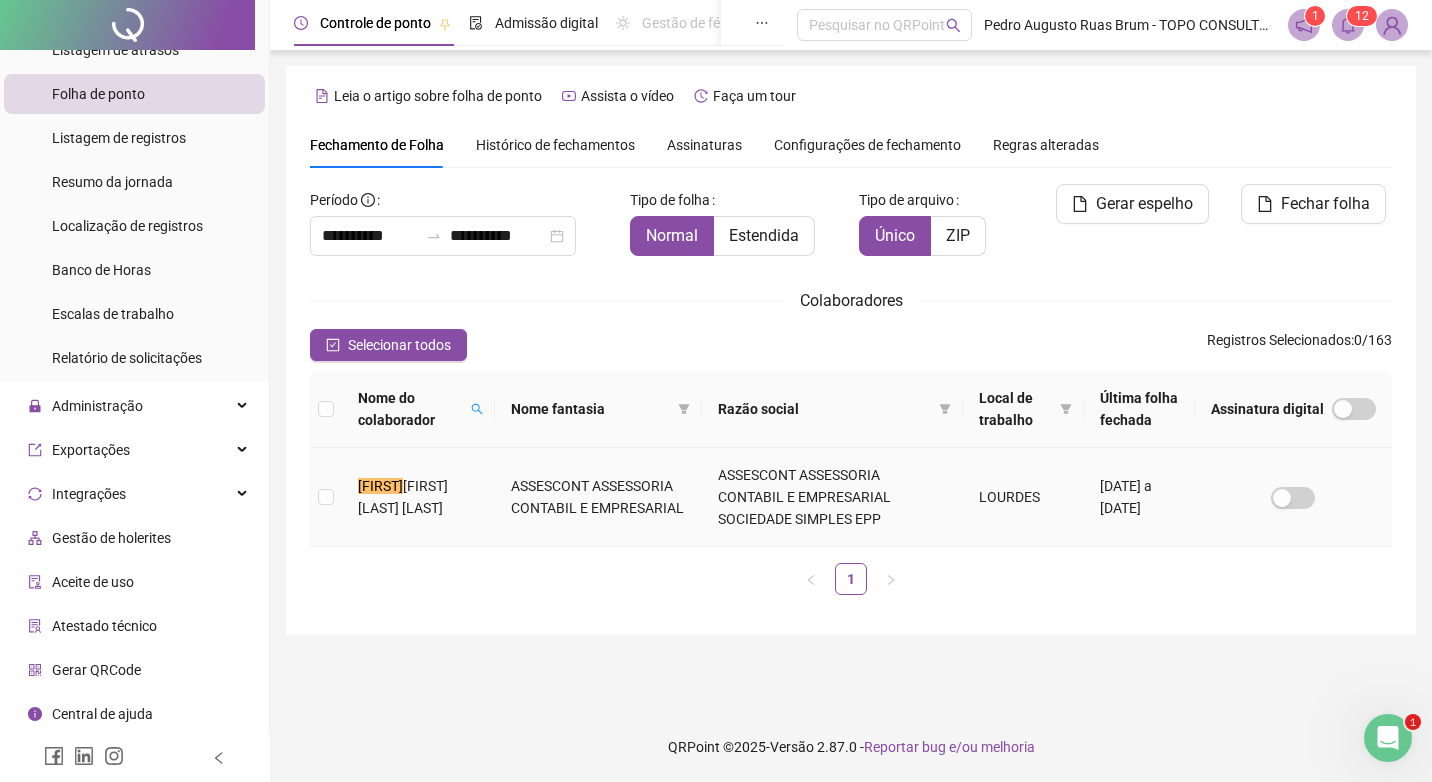 click on "[FIRST] [LAST] [LAST]" at bounding box center [418, 497] 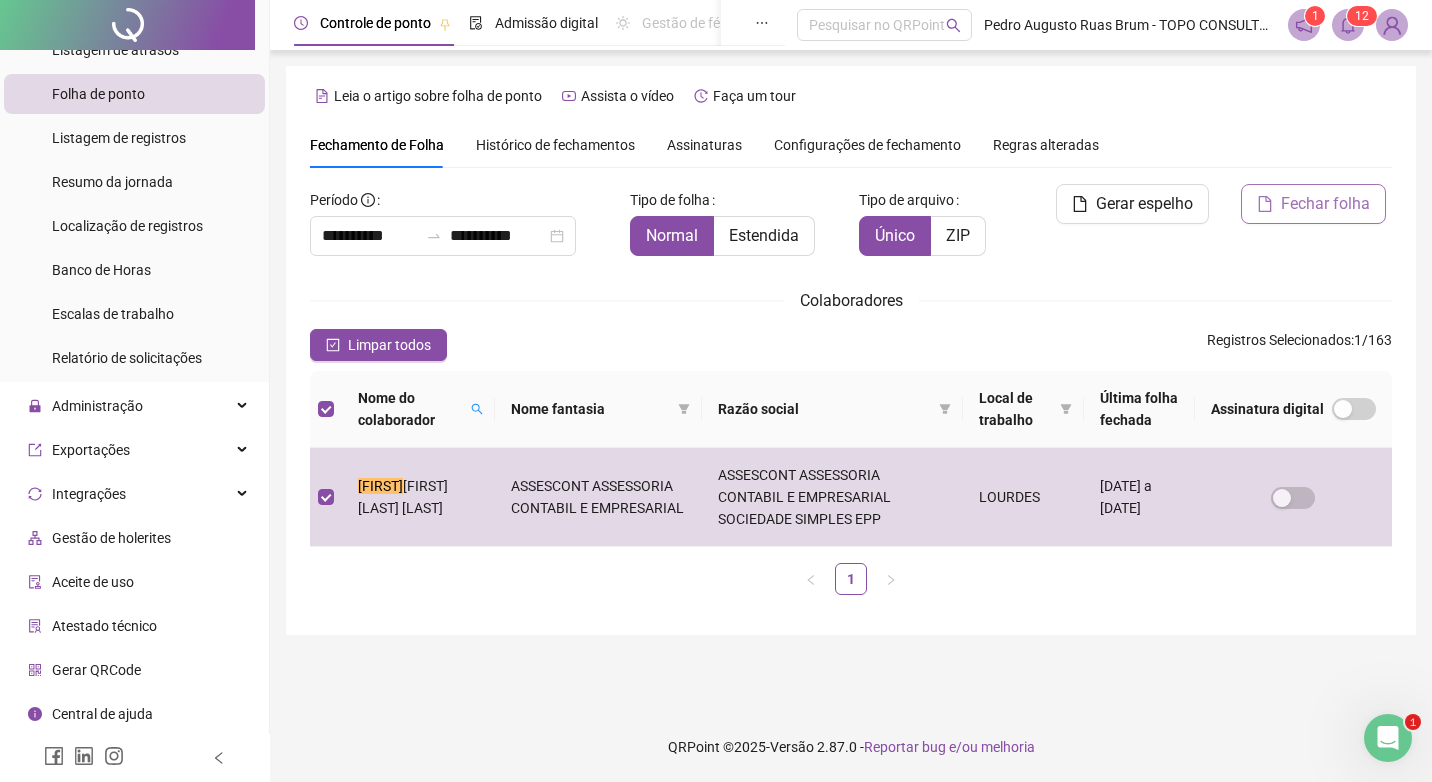 click on "Fechar folha" at bounding box center (1325, 204) 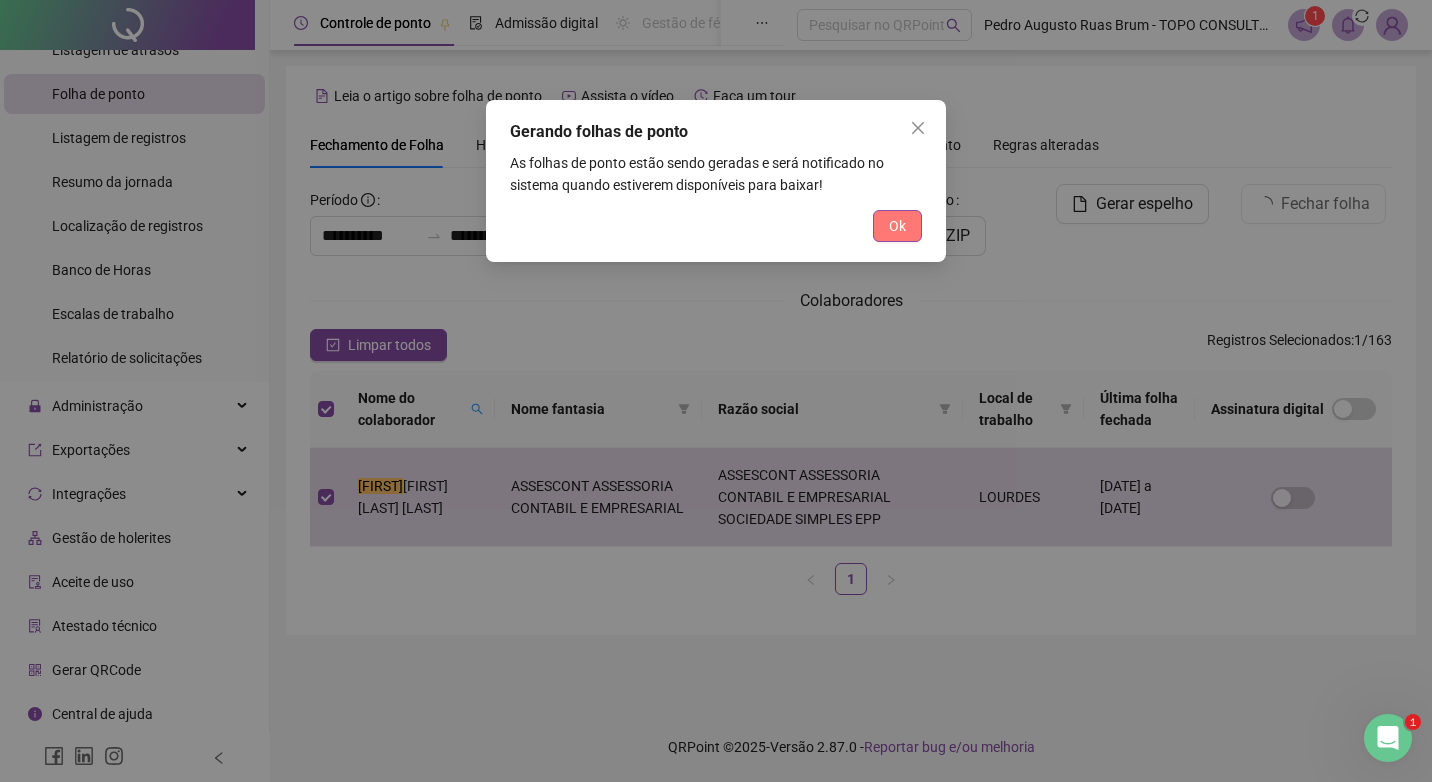 click on "Ok" at bounding box center (897, 226) 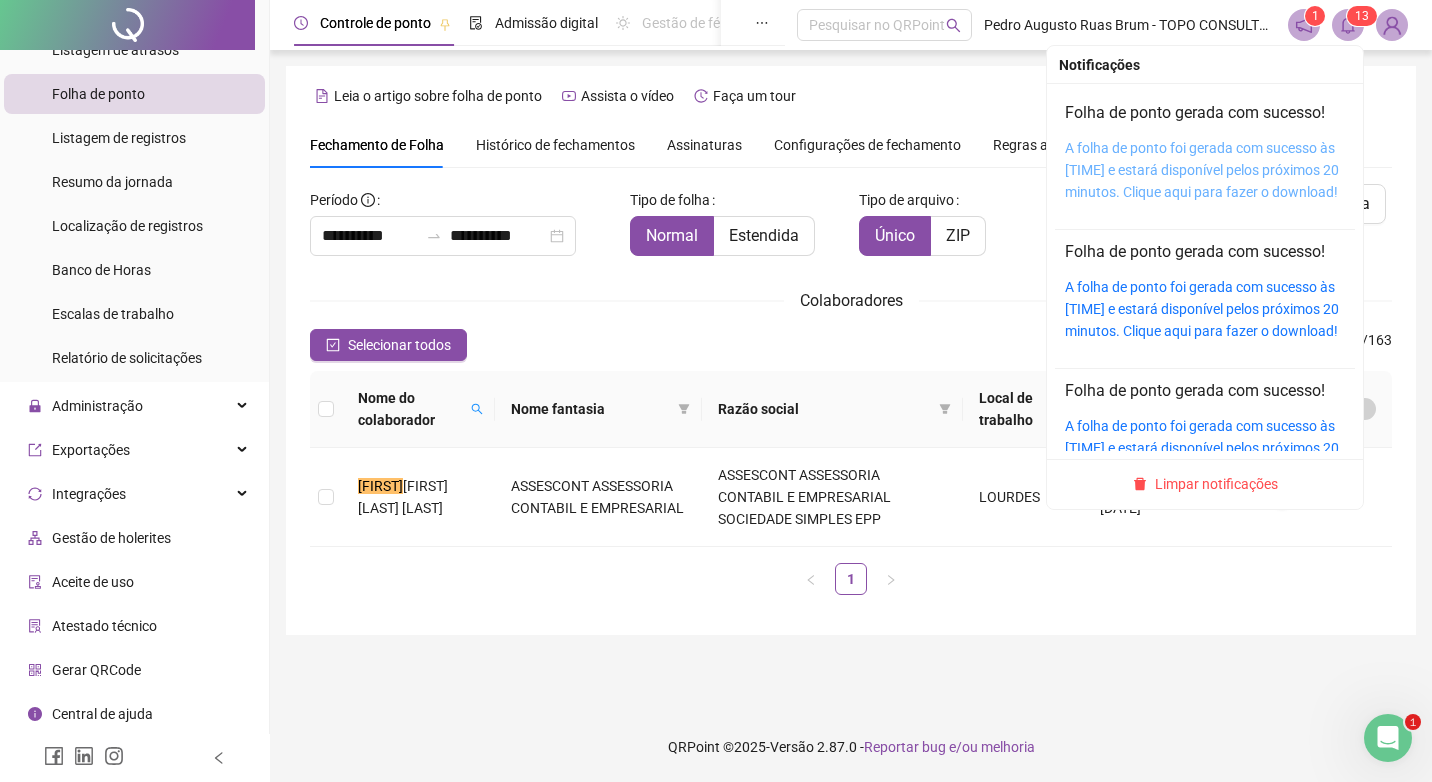 click on "A folha de ponto foi gerada com sucesso às [TIME] e estará disponível pelos próximos 20 minutos.
Clique aqui para fazer o download!" at bounding box center (1202, 170) 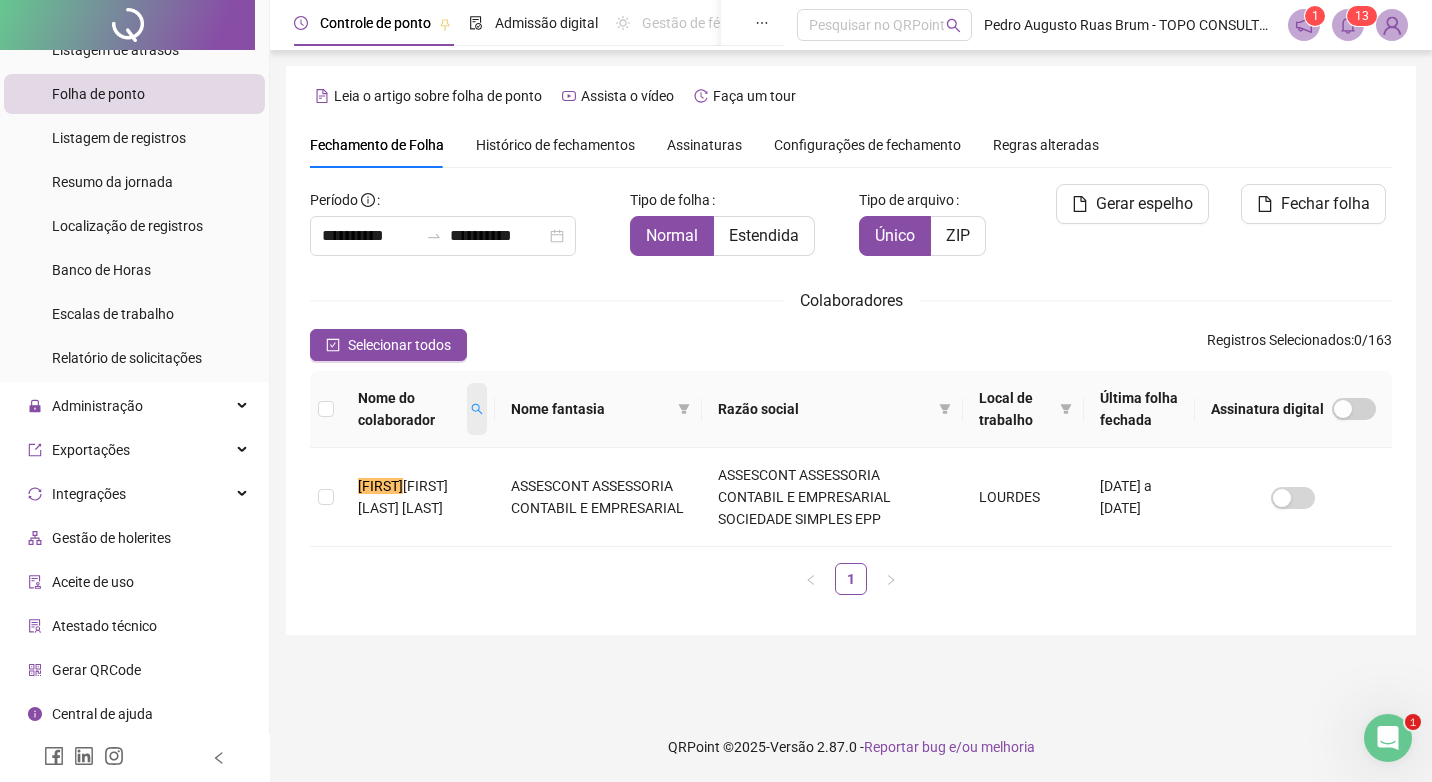 click 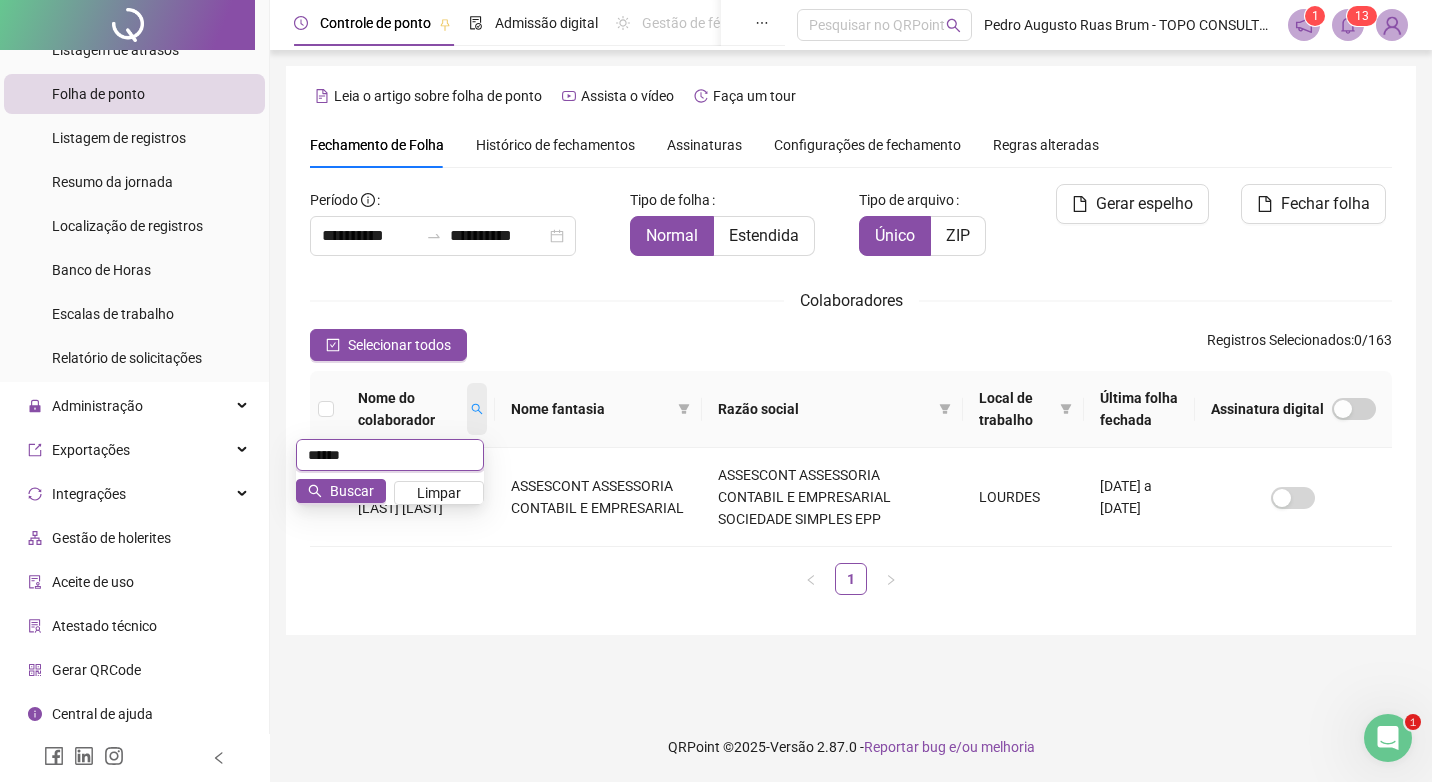 type on "******" 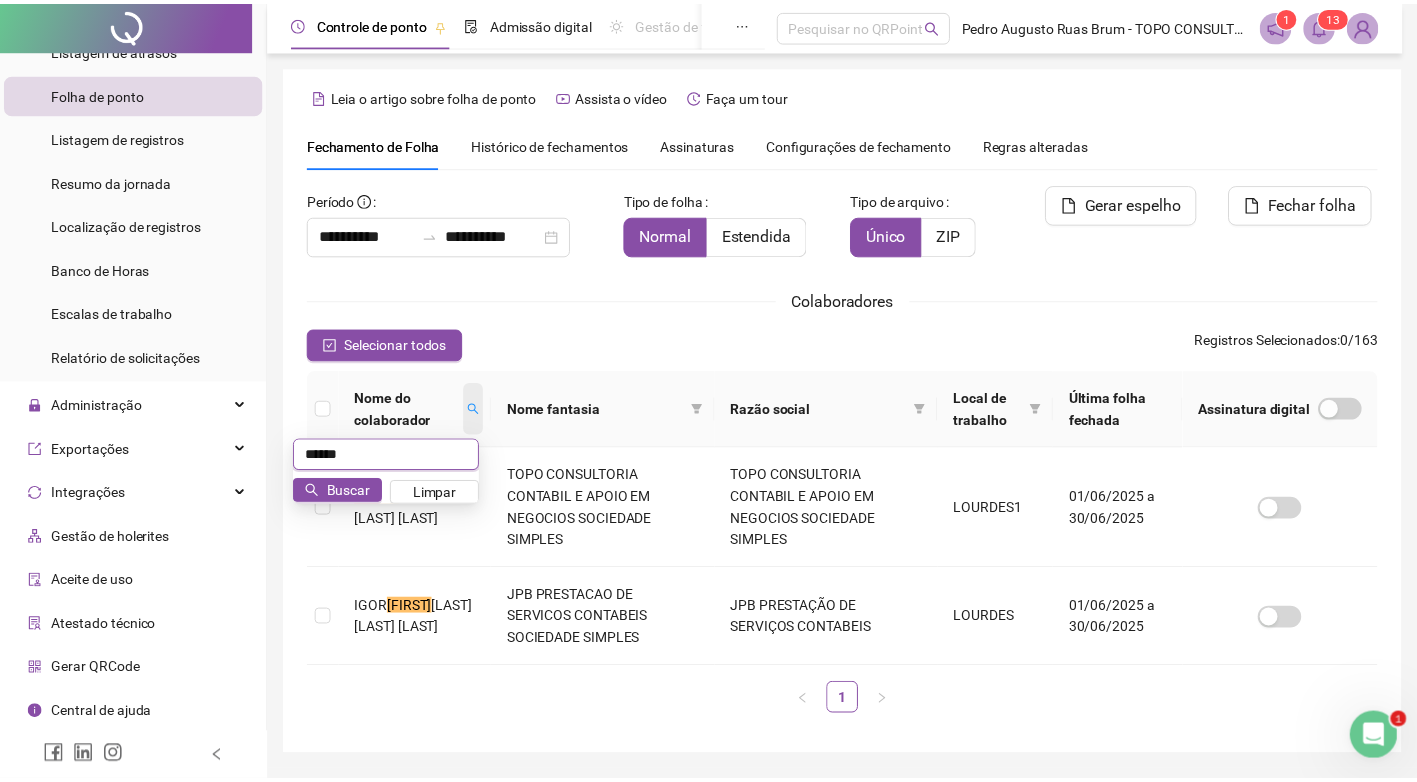 scroll, scrollTop: 19, scrollLeft: 0, axis: vertical 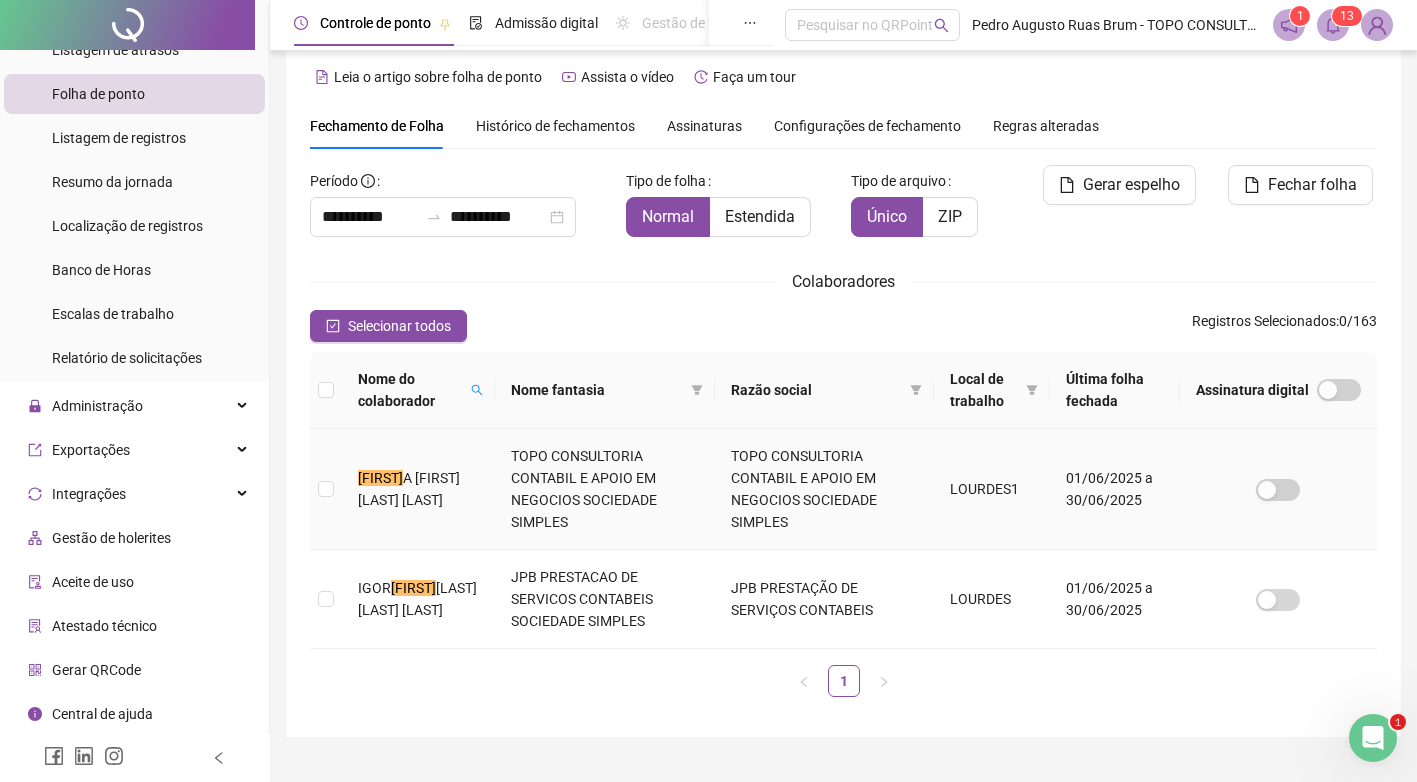 click on "TOPO CONSULTORIA CONTABIL E APOIO EM NEGOCIOS SOCIEDADE SIMPLES" at bounding box center [605, 489] 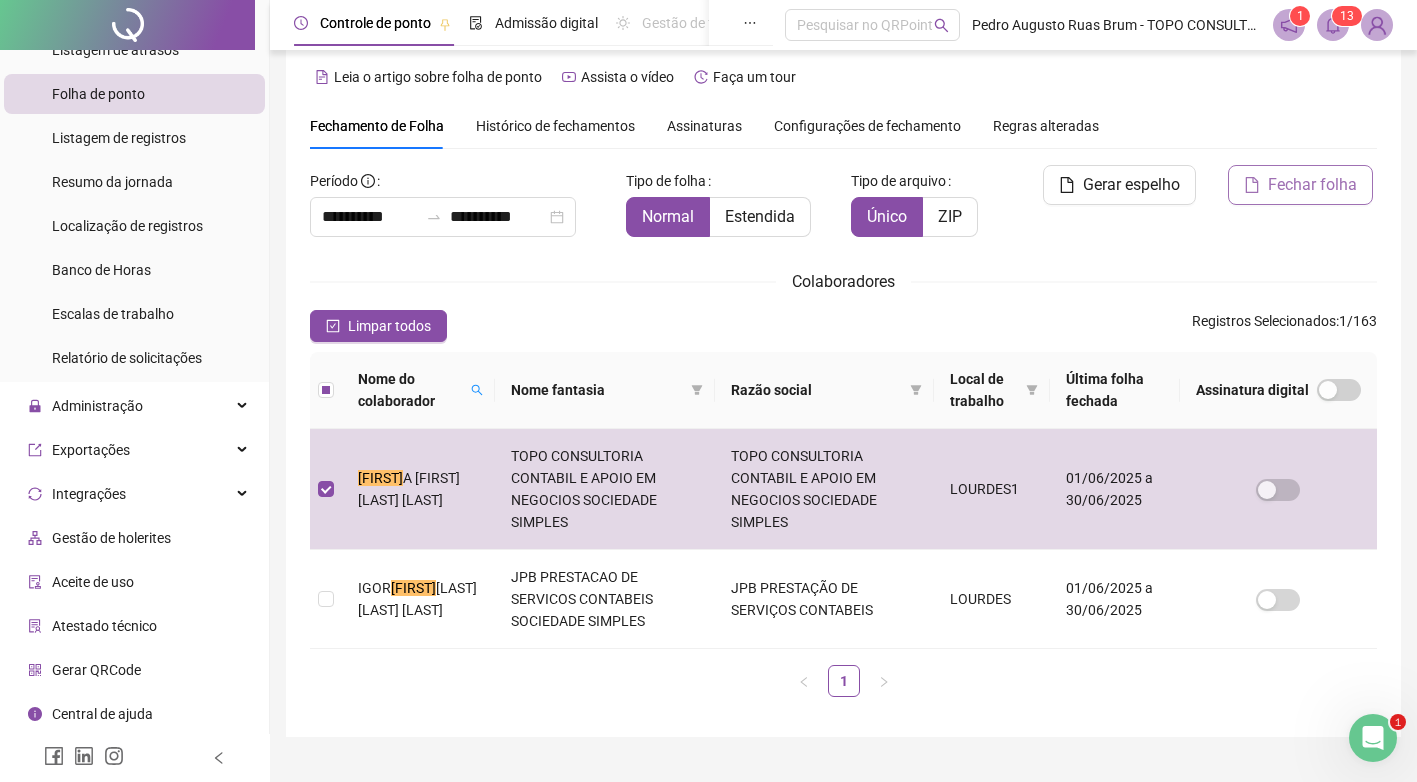 click on "Fechar folha" at bounding box center [1312, 185] 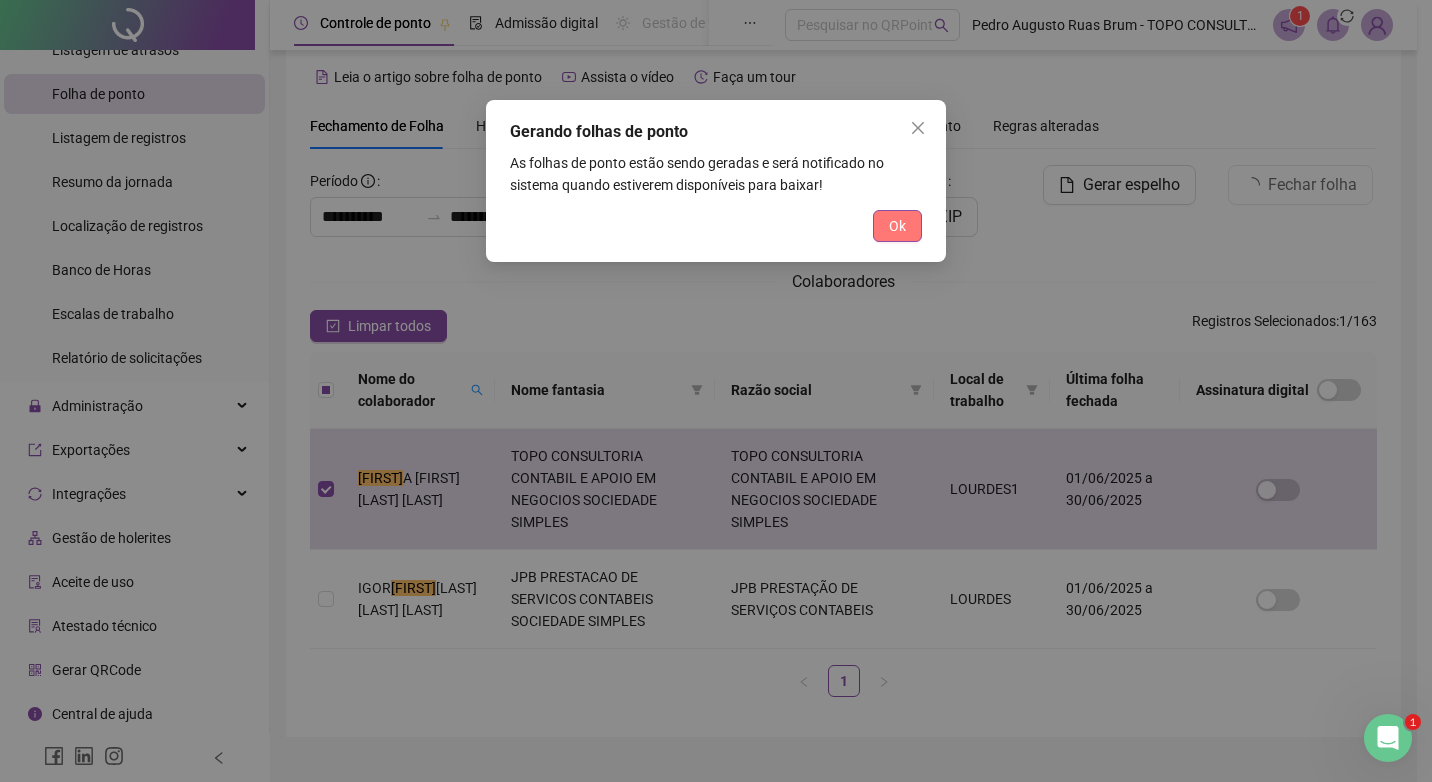 click on "Ok" at bounding box center (897, 226) 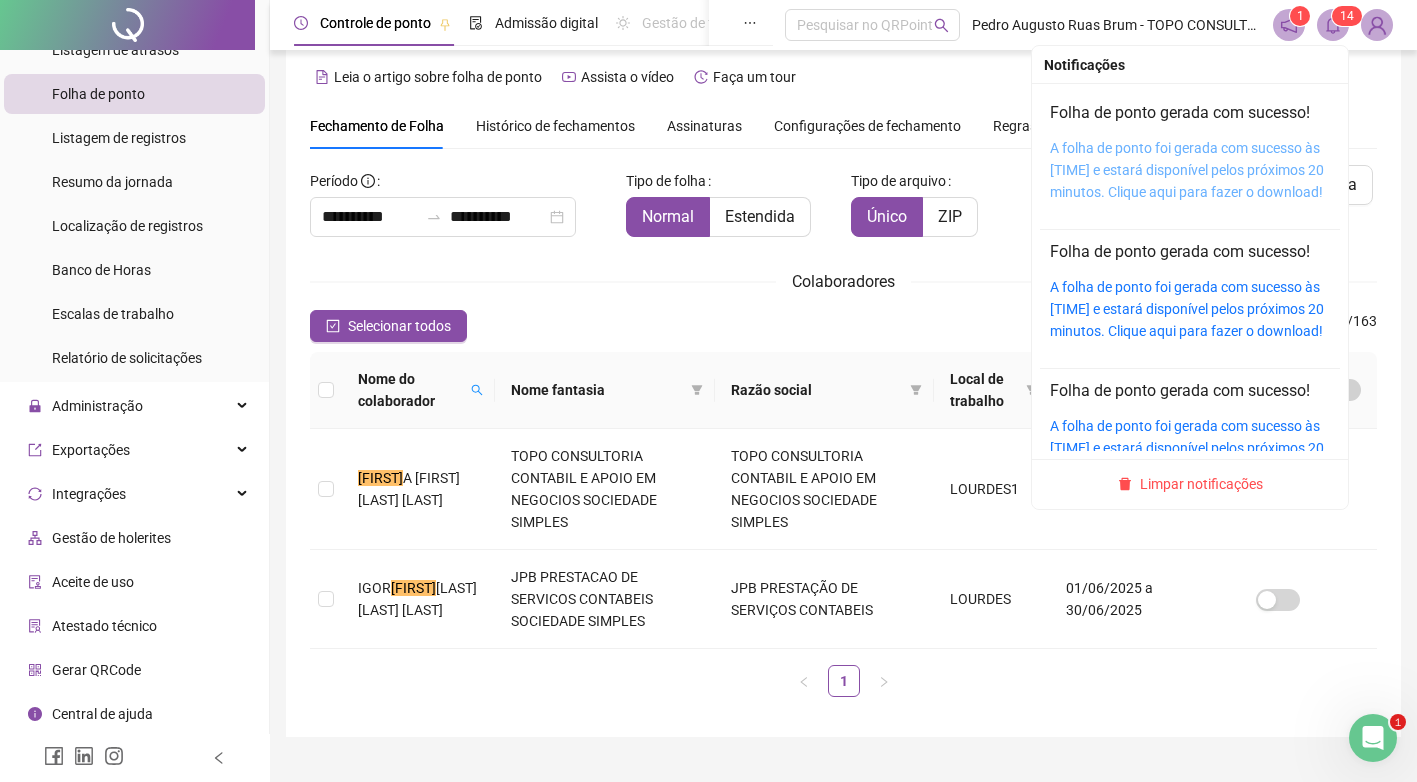 click on "A folha de ponto foi gerada com sucesso às [TIME] e estará disponível pelos próximos 20 minutos.
Clique aqui para fazer o download!" at bounding box center (1187, 170) 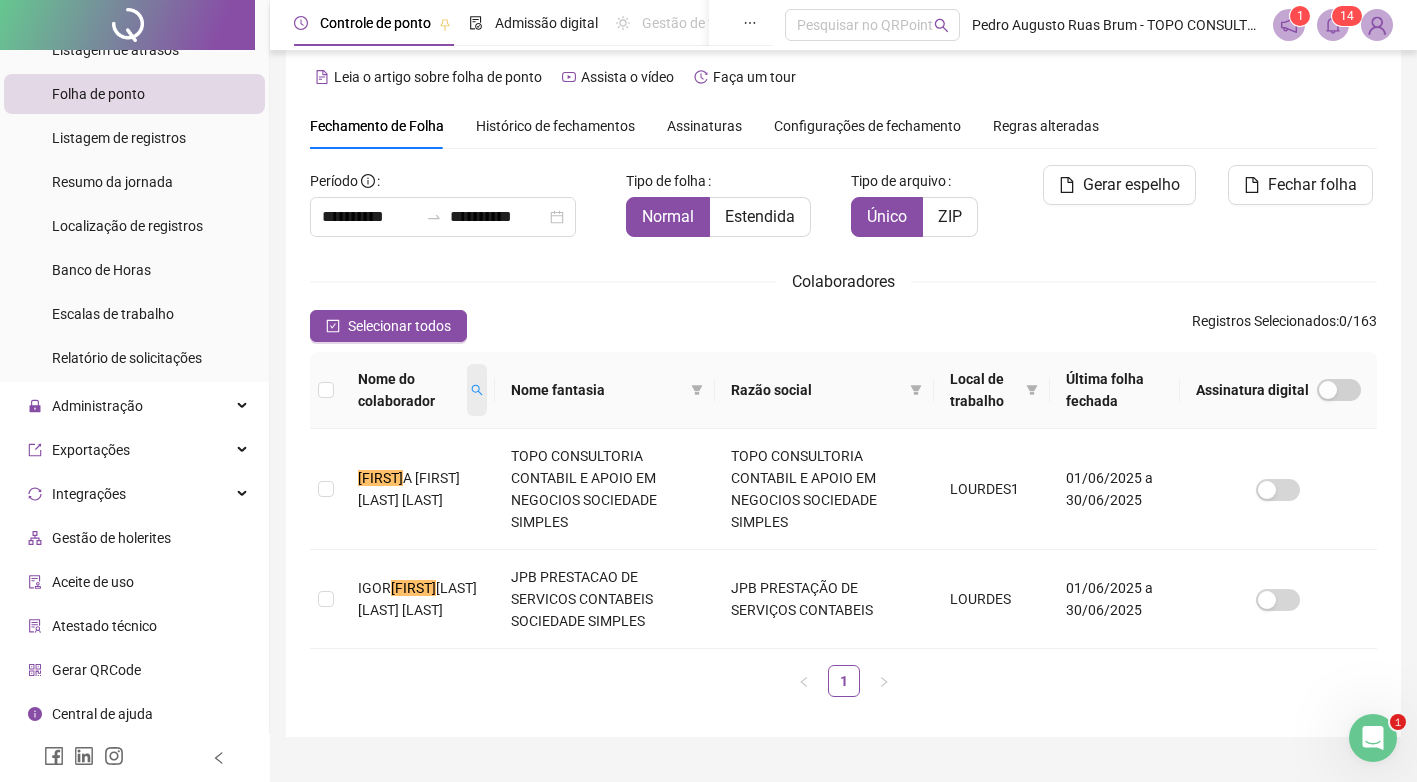 click 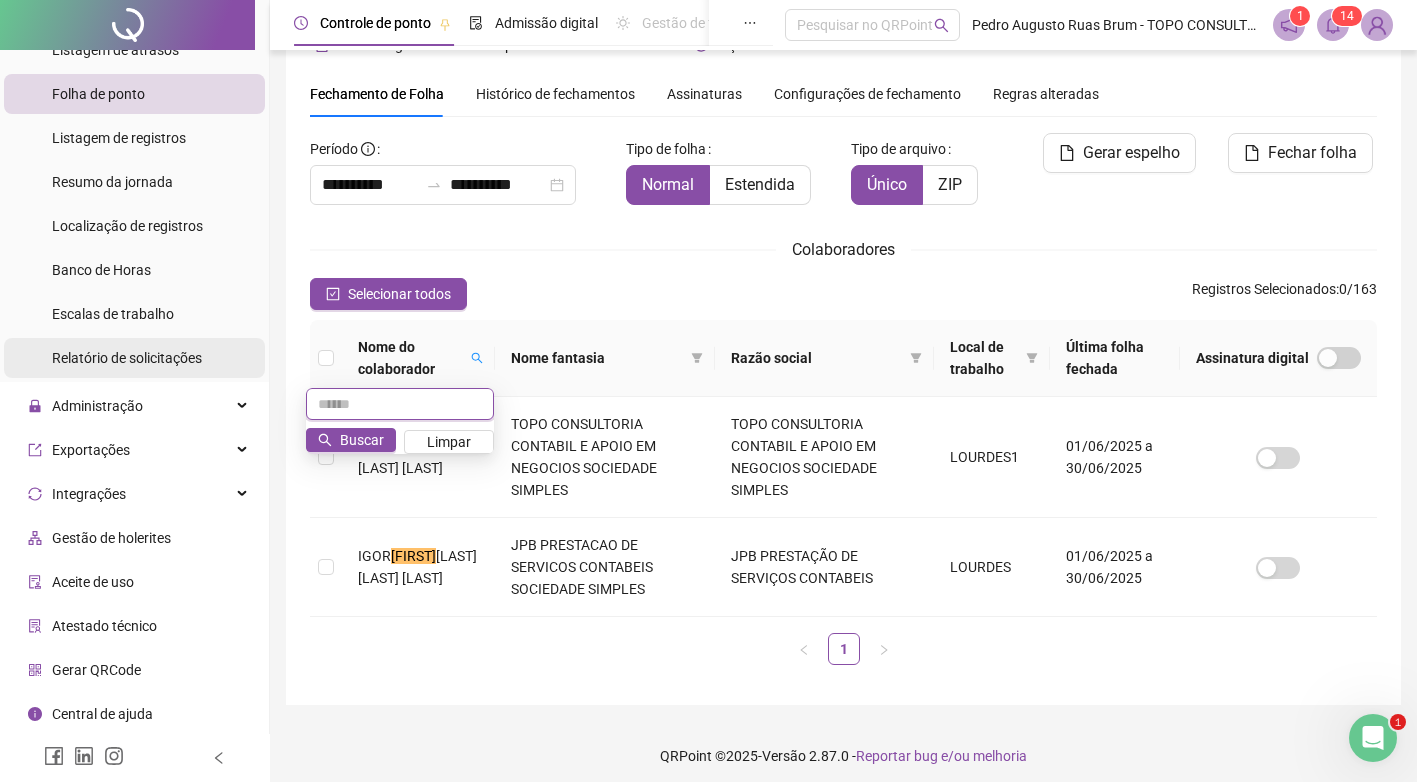 scroll, scrollTop: 60, scrollLeft: 0, axis: vertical 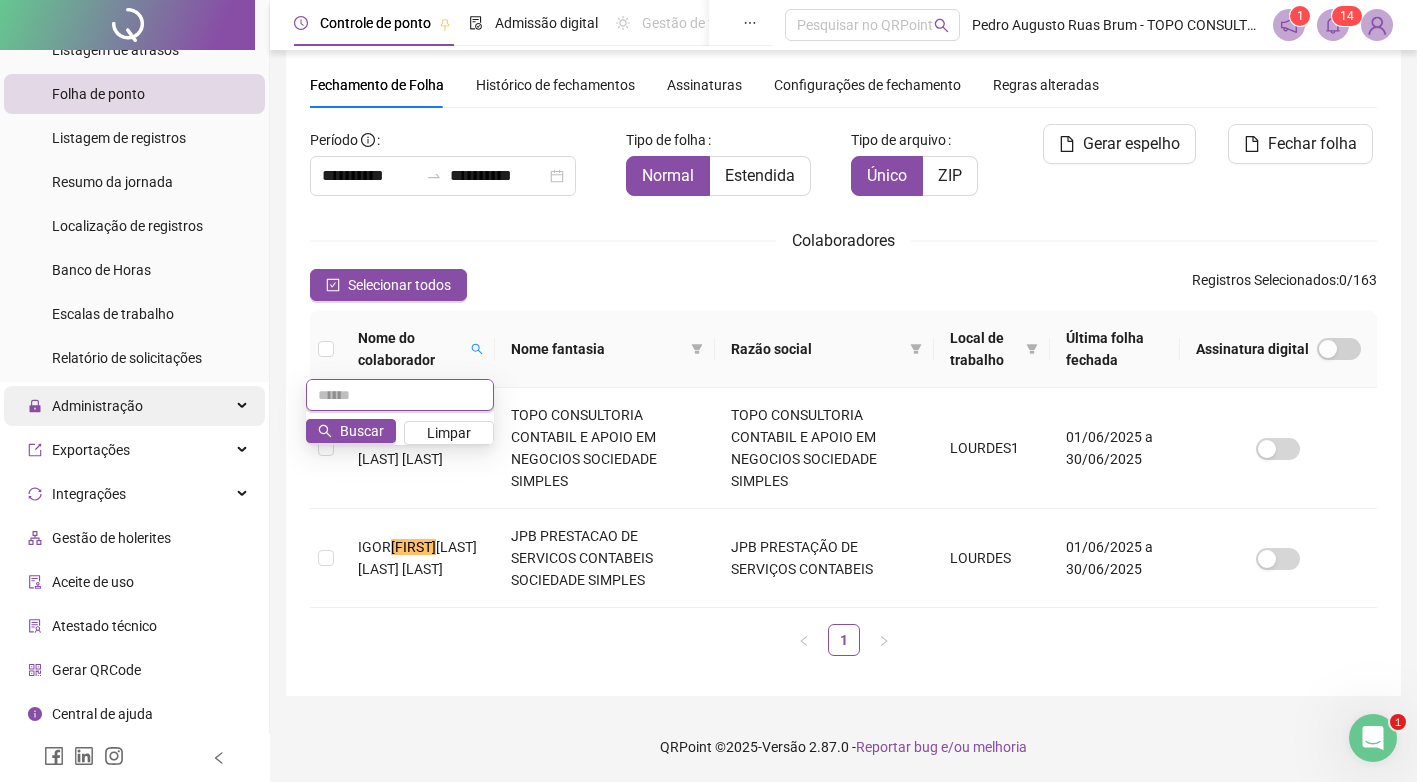 type 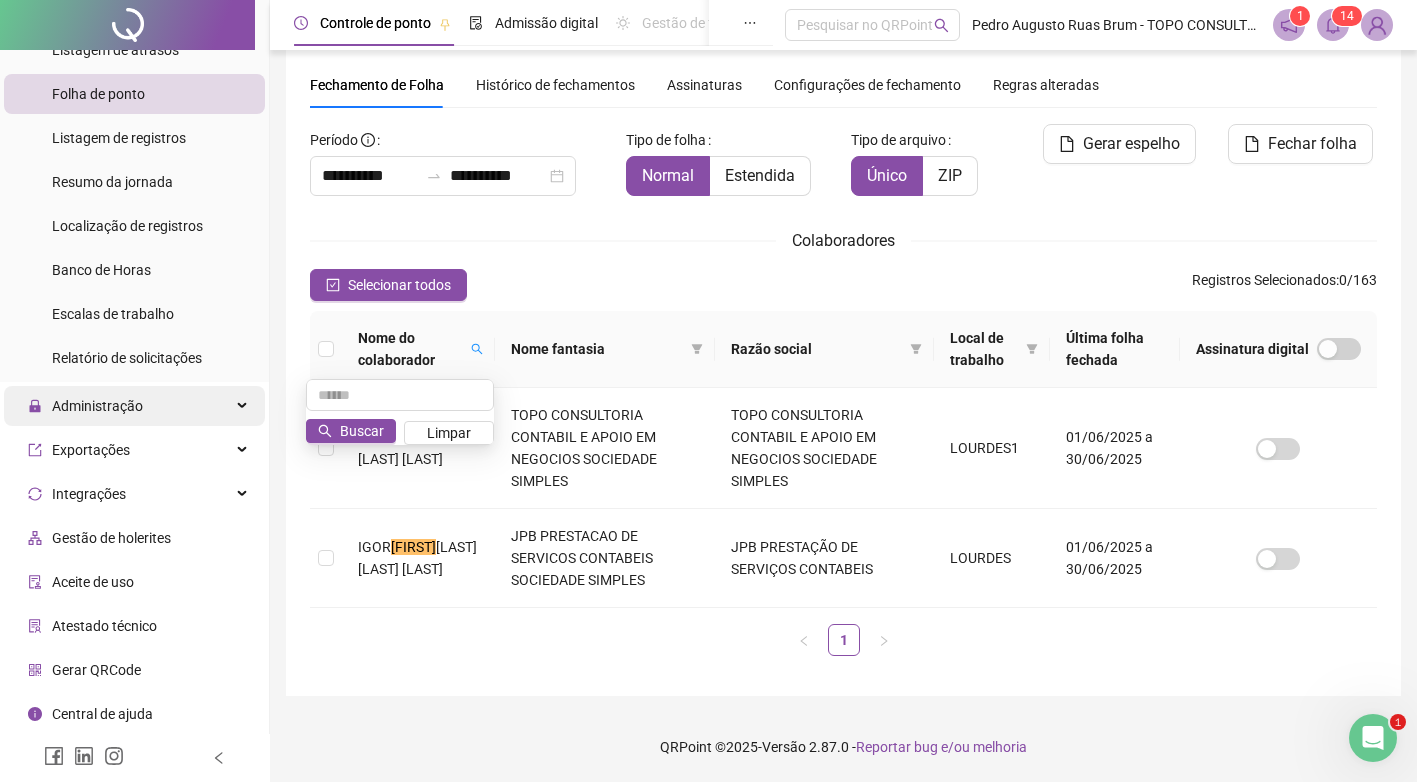 click on "Administração" at bounding box center (134, 406) 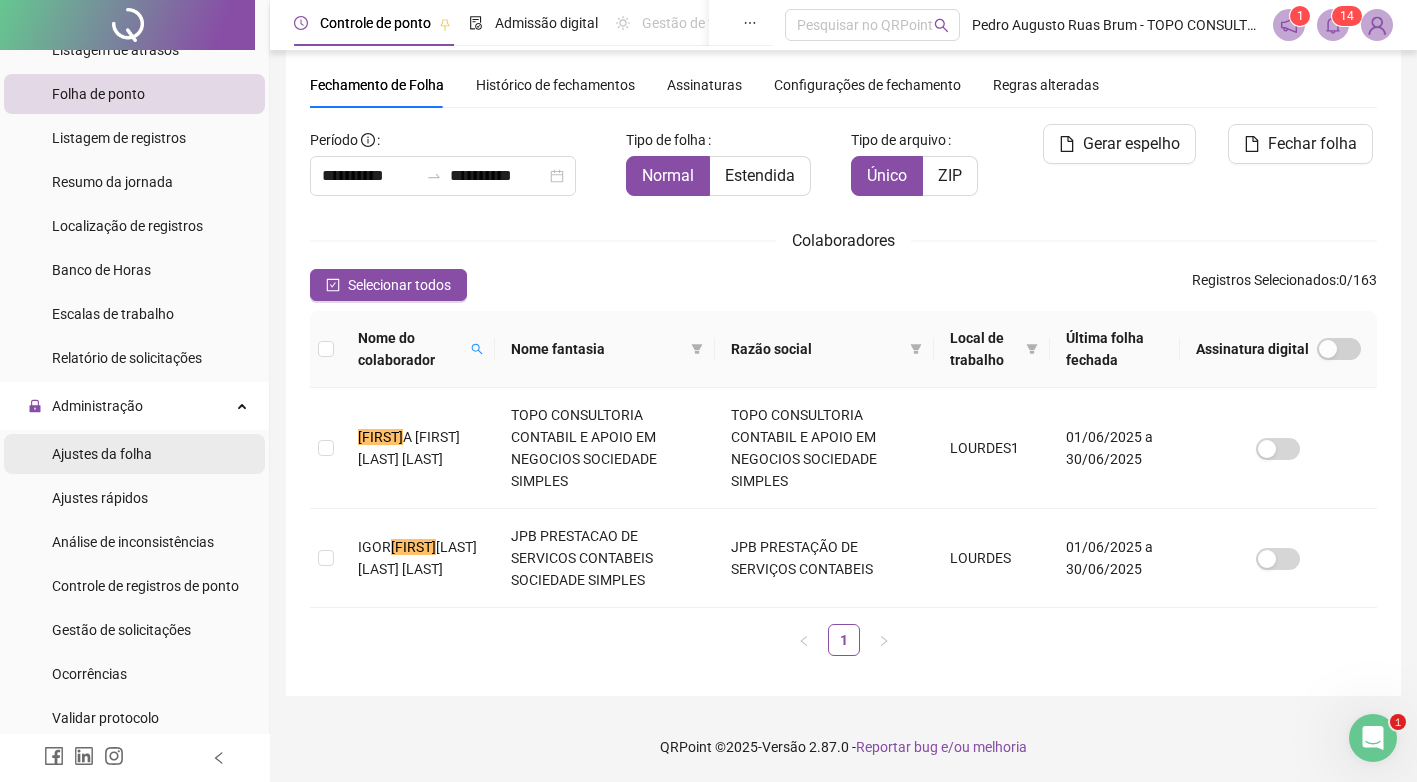 click on "Ajustes da folha" at bounding box center [134, 454] 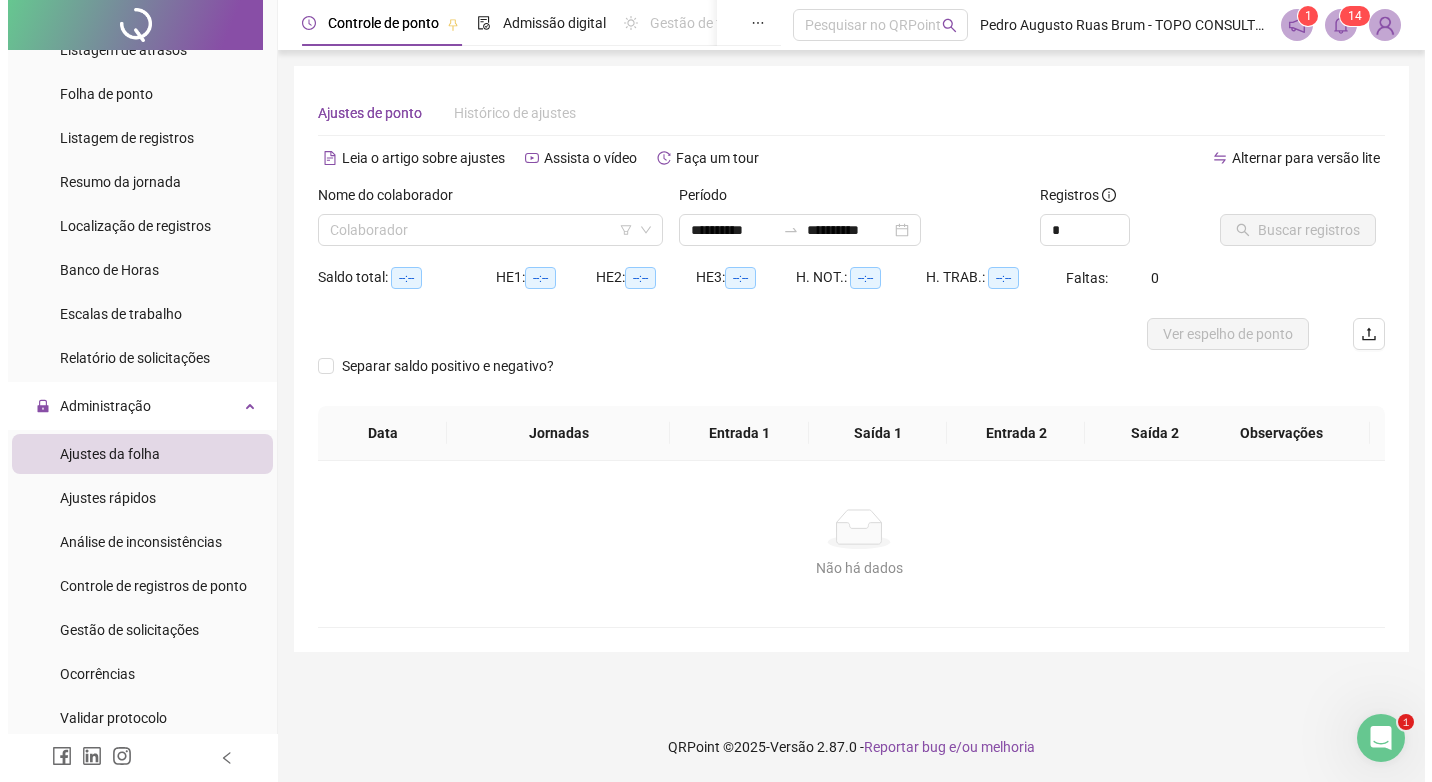 scroll, scrollTop: 0, scrollLeft: 0, axis: both 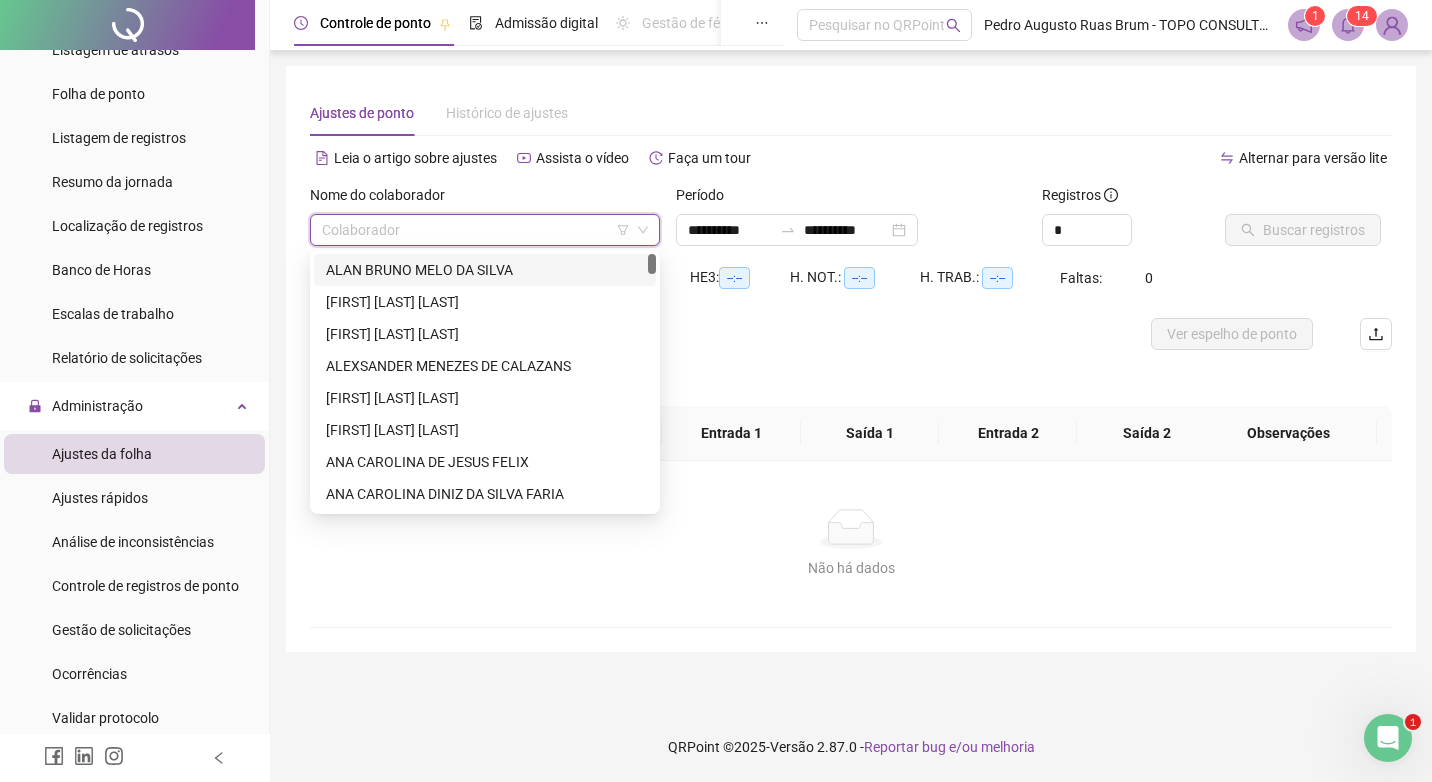 click at bounding box center (479, 230) 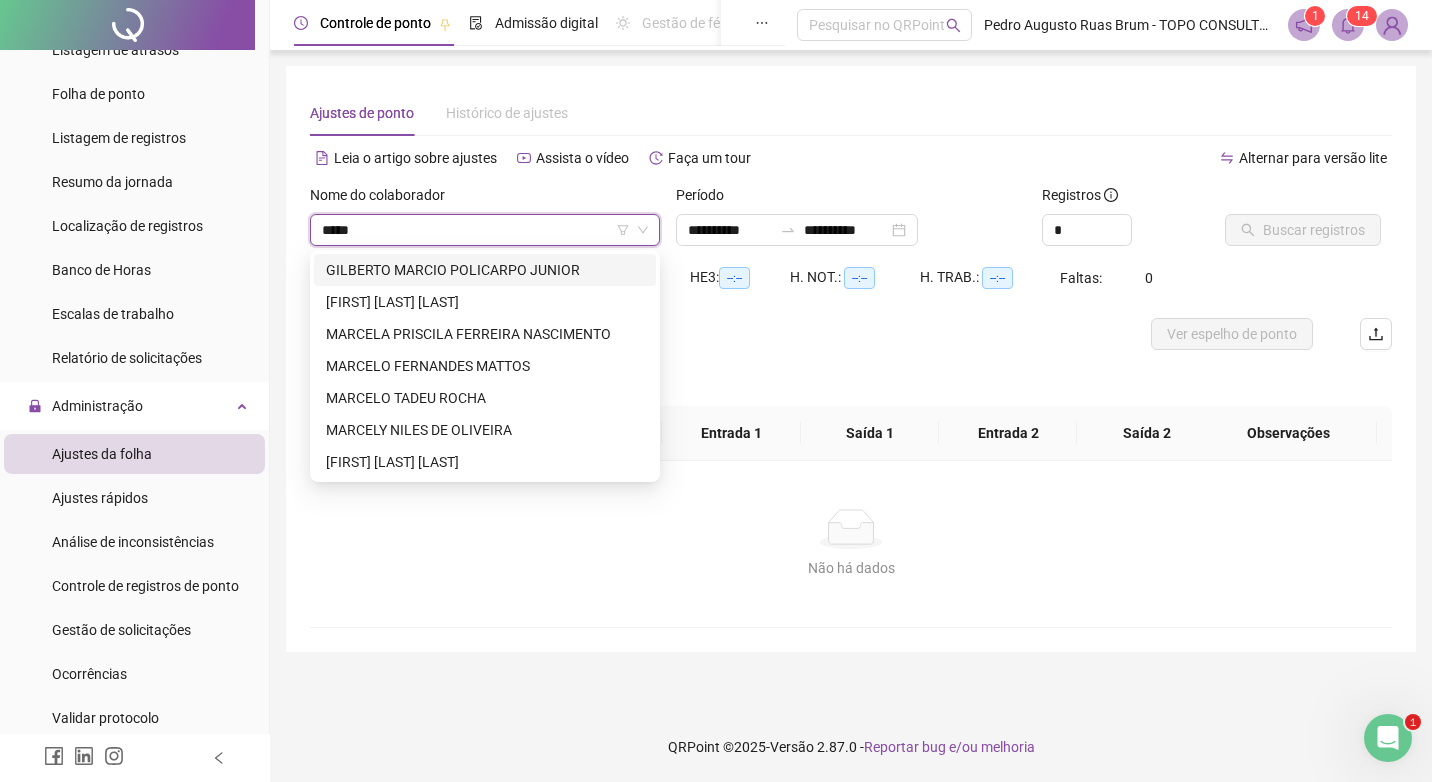 type on "******" 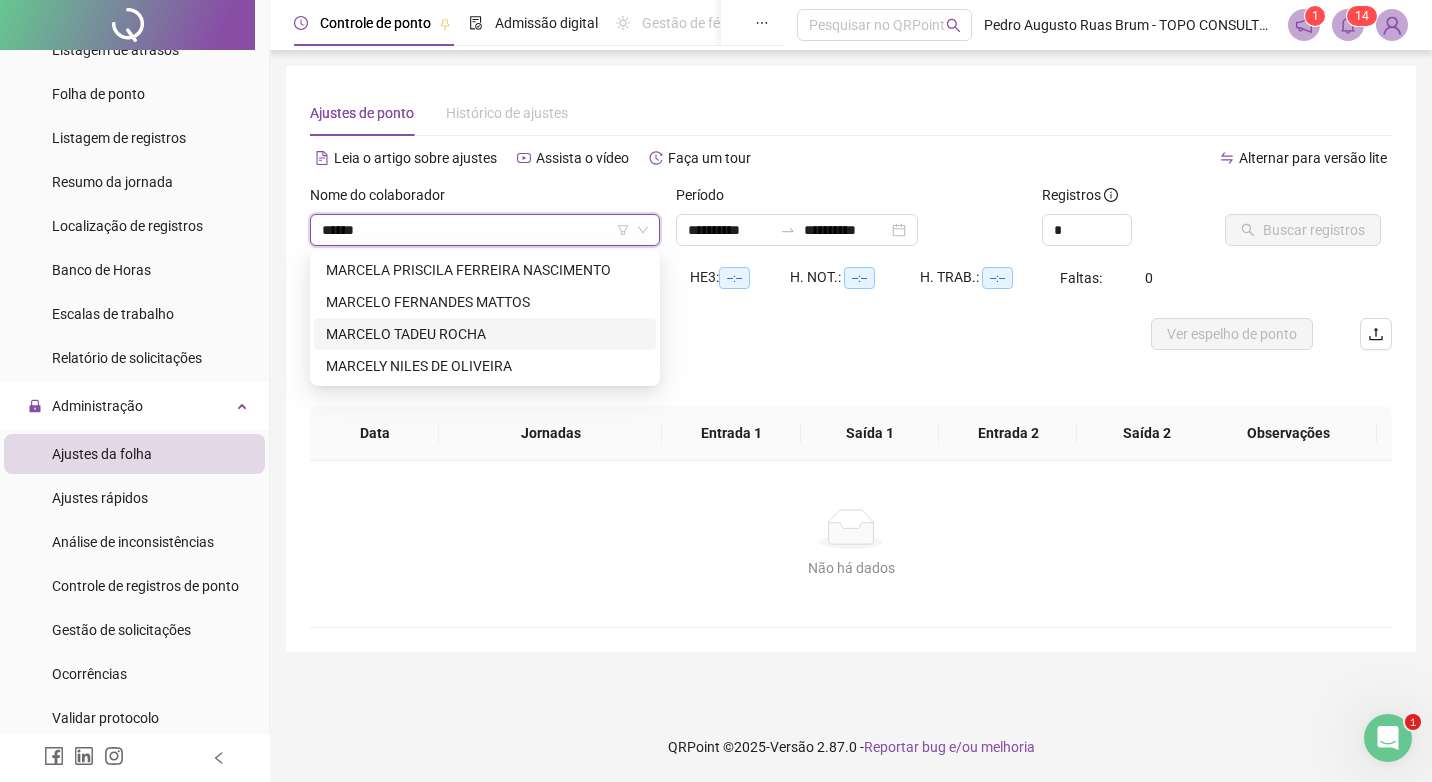 click on "MARCELO TADEU ROCHA" at bounding box center [485, 334] 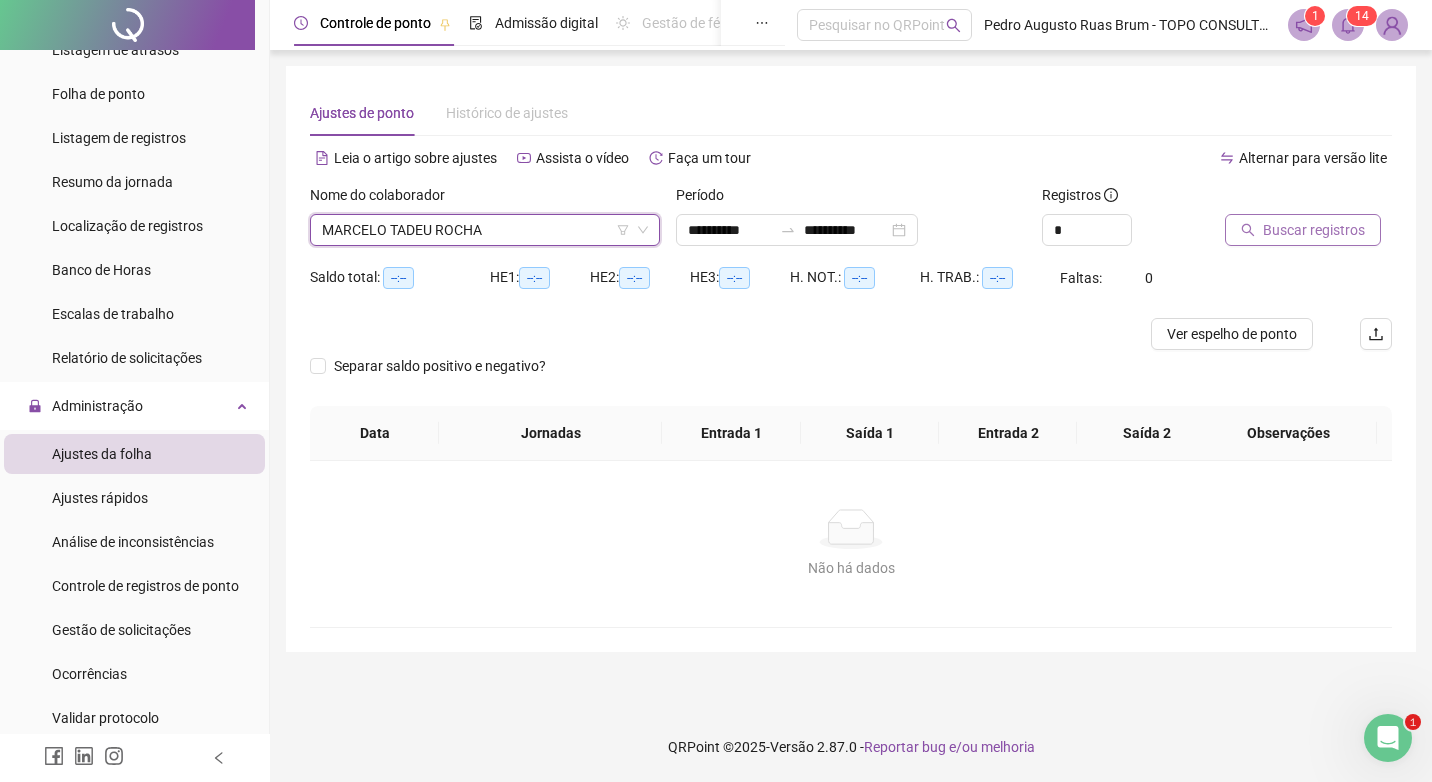 click on "Buscar registros" at bounding box center (1303, 230) 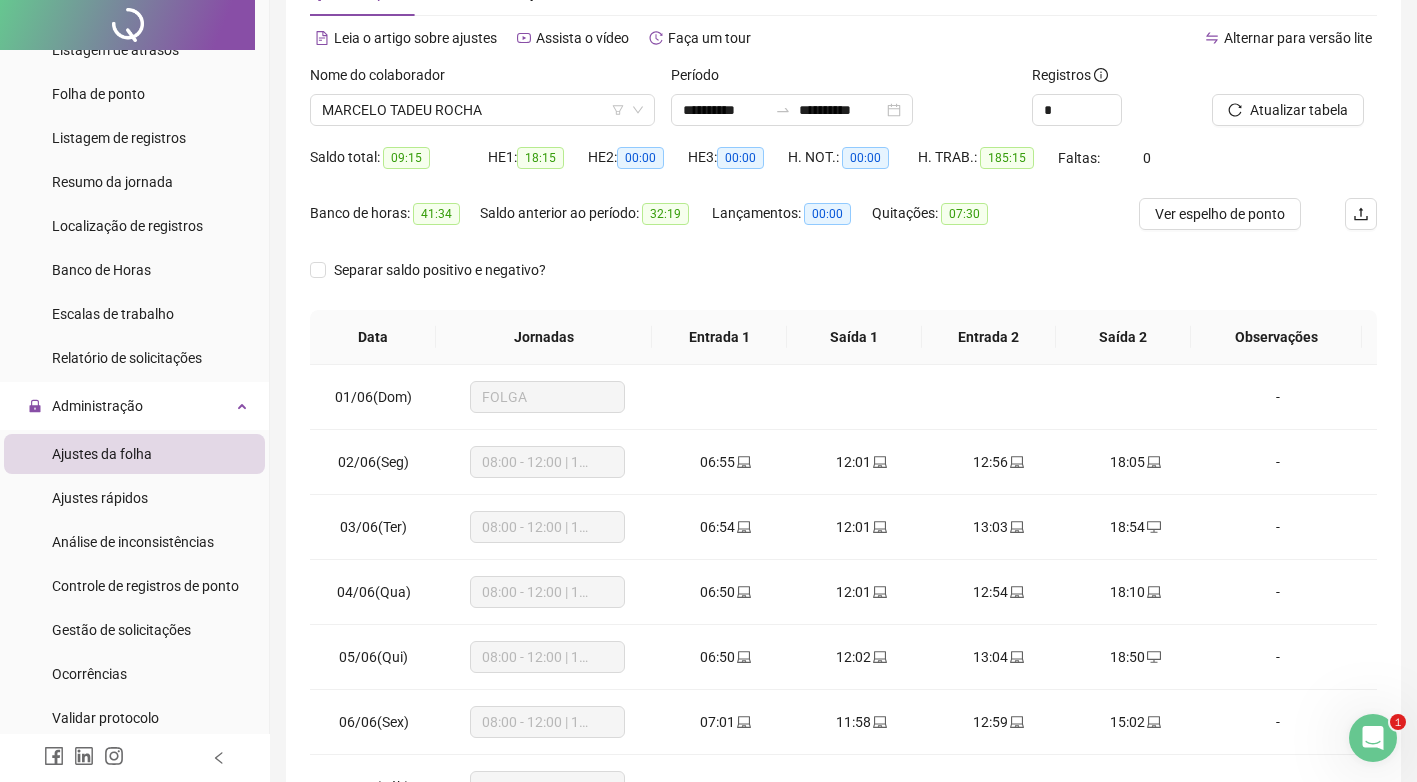 scroll, scrollTop: 240, scrollLeft: 0, axis: vertical 